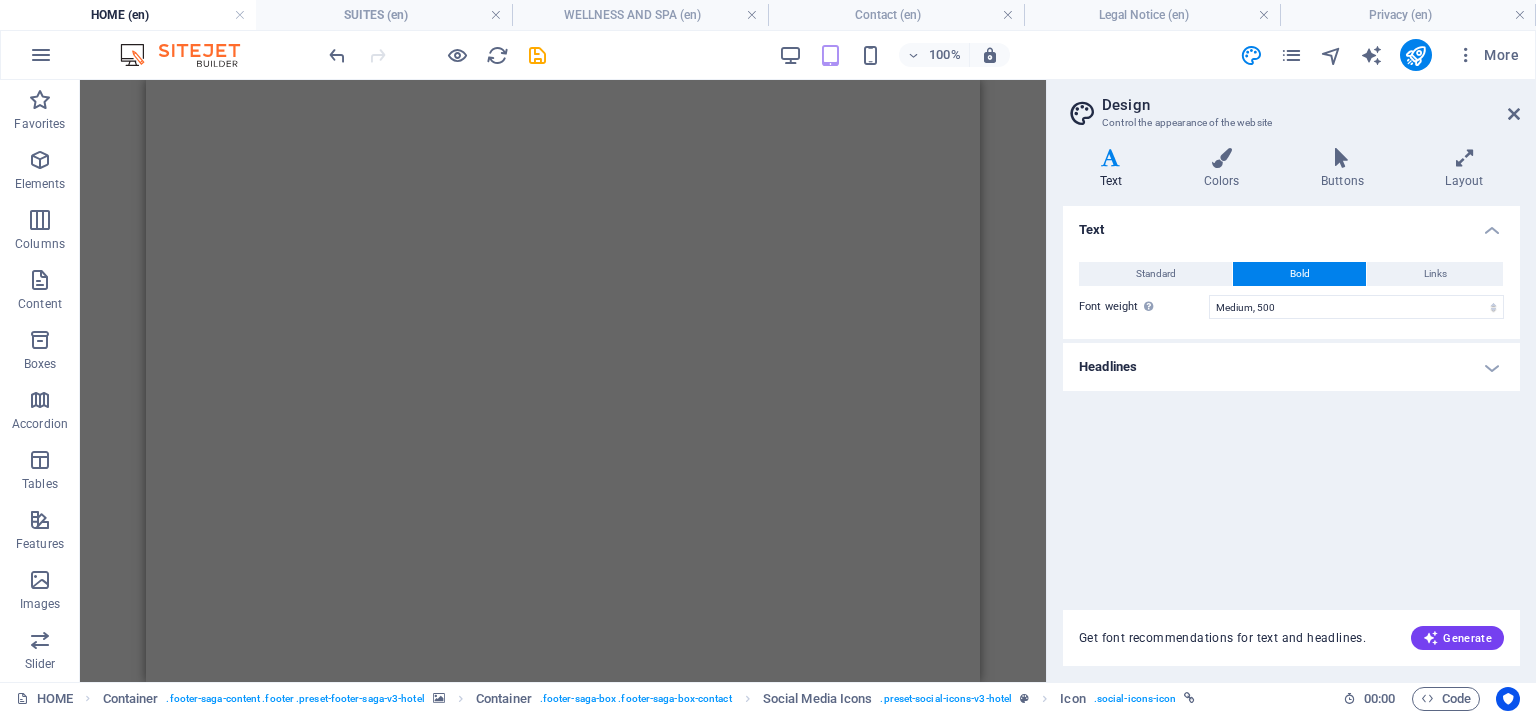 select on "500" 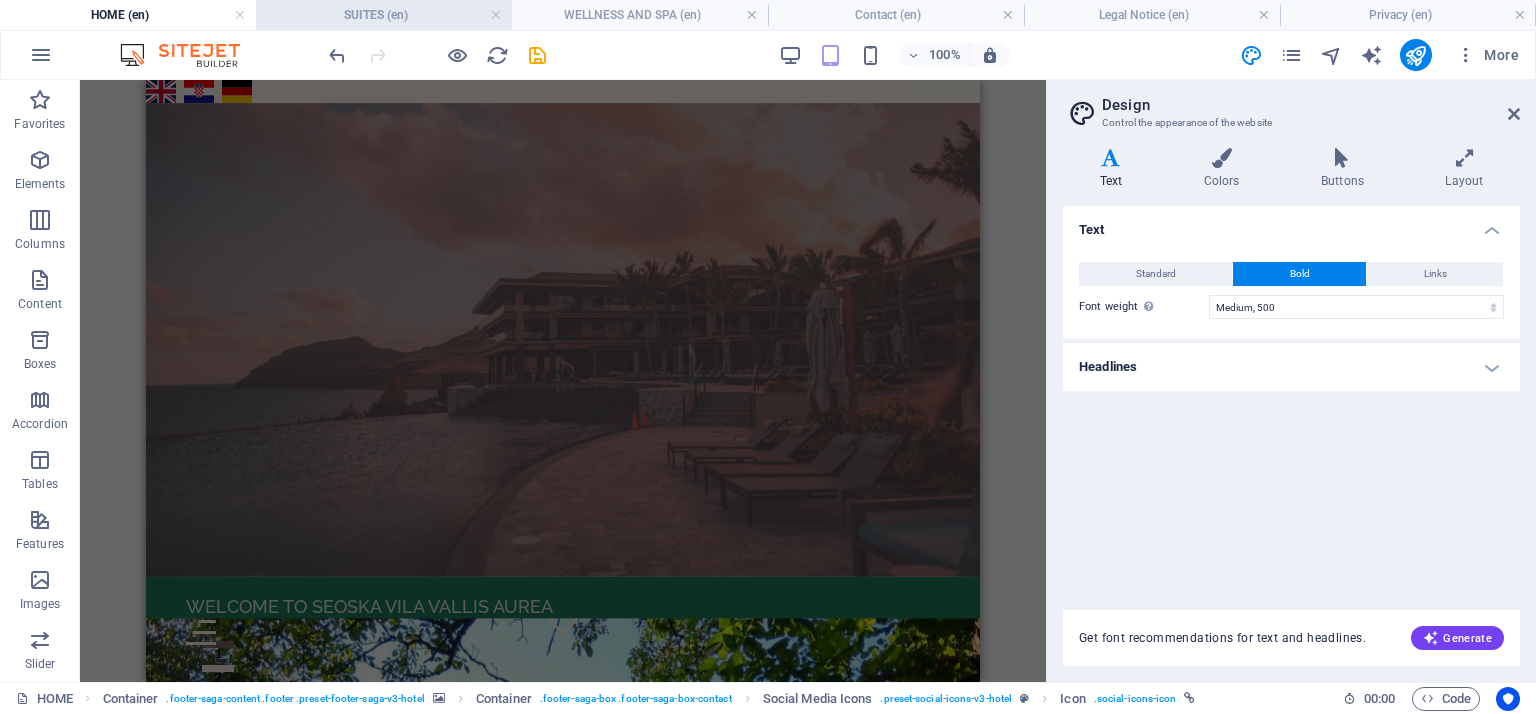 scroll, scrollTop: 0, scrollLeft: 0, axis: both 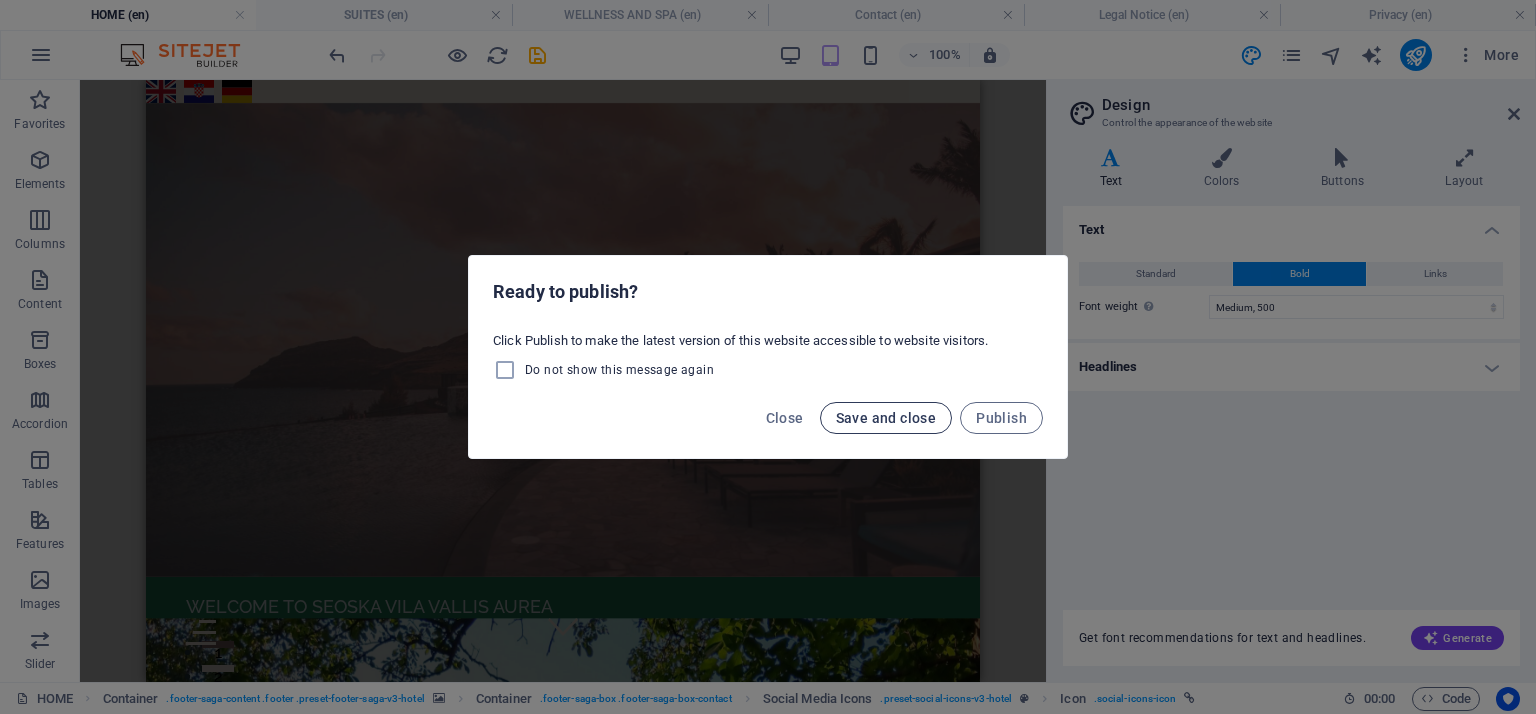 click on "Save and close" at bounding box center (886, 418) 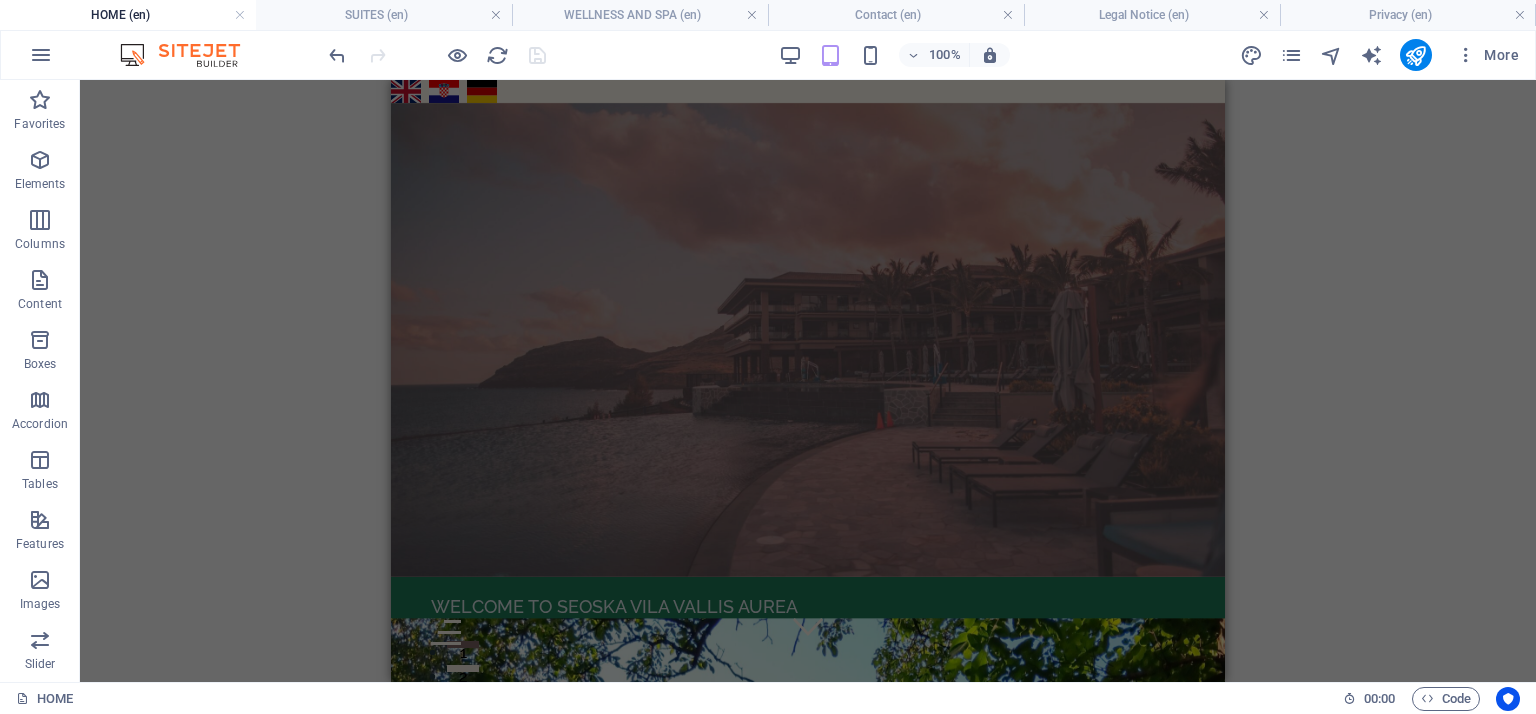 click on "Container   H2   Wide image with text   Wide image with text   Container   Wide image with text   Container   Spacer   Wide image with text   Container   Filterable gallery   Wide image with text   Container   Text   Spacer   Button   Container   H2   Spacer   Image tabs   Container   Text   Container   Text   Container   Container   H2   Image   Slider   Slider   Container   Spacer   Wide image with text   Container   Spacer   Wide image with text   Wide image with text   Container   Container   H2   Text   Slider   Boxes   Slider   Slider   Container   Container   H4   Boxes   Container   Container   Container   Text   Container   Footer Saga   Map   Footer Saga   Container   Container   Spacer   Separator   Spacer   Text   Text   Container   Menu   Container   Banner   Menu Bar   Banner   Banner   Text   Menu   Slider   Boxes   Container   Icon   Slider   Slider   Boxes   Slider   Boxes   Container   Slider   Boxes   Container   Container   Spacer   Container   Spacer   Text   Spacer" at bounding box center (808, 381) 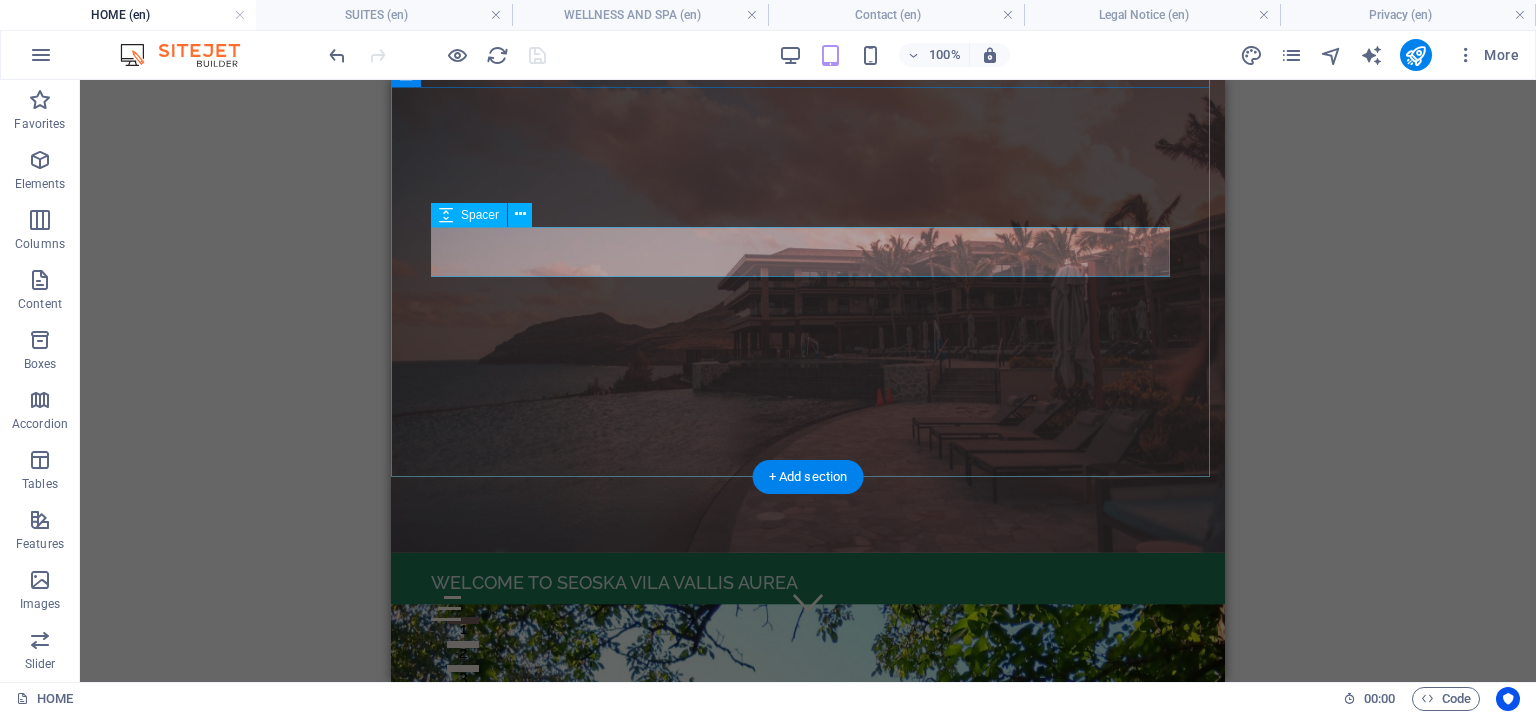 scroll, scrollTop: 0, scrollLeft: 0, axis: both 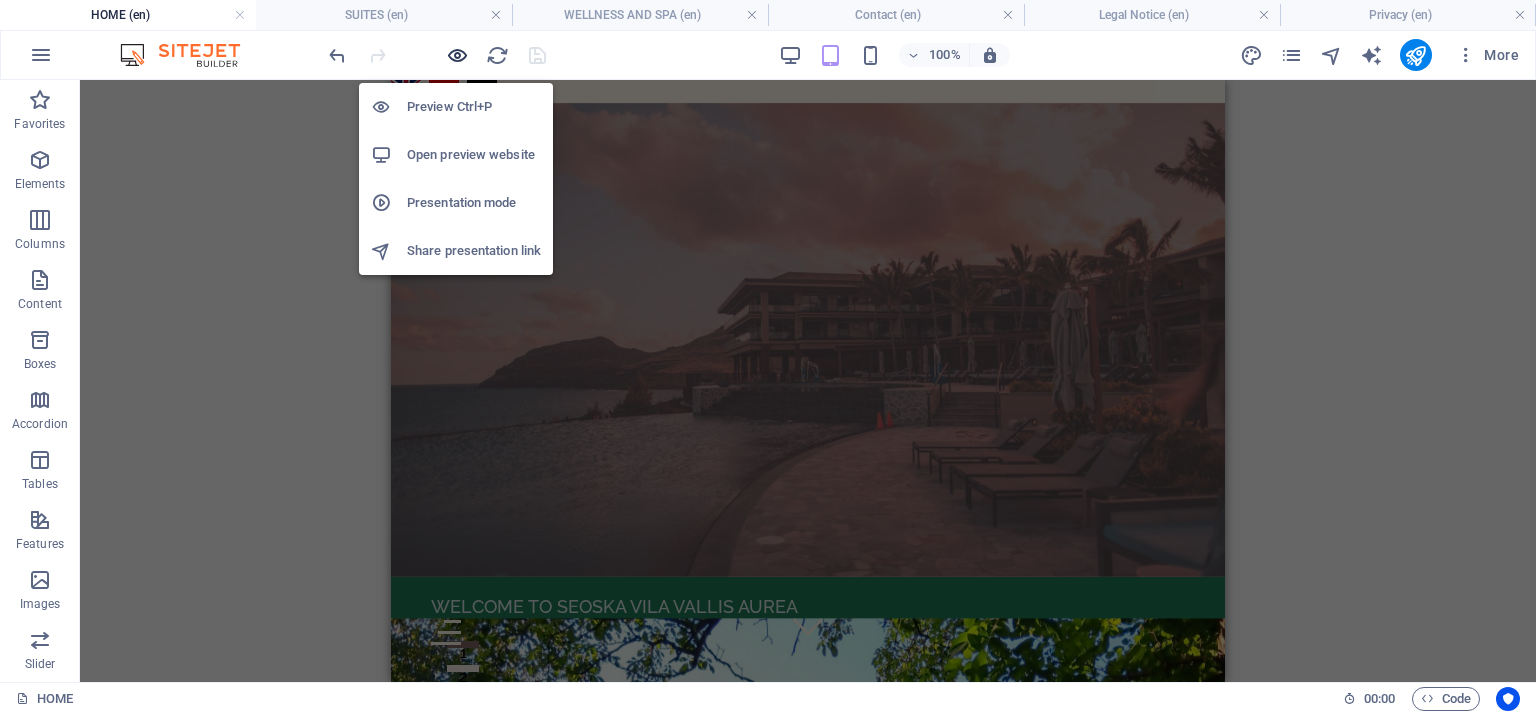 click at bounding box center [457, 55] 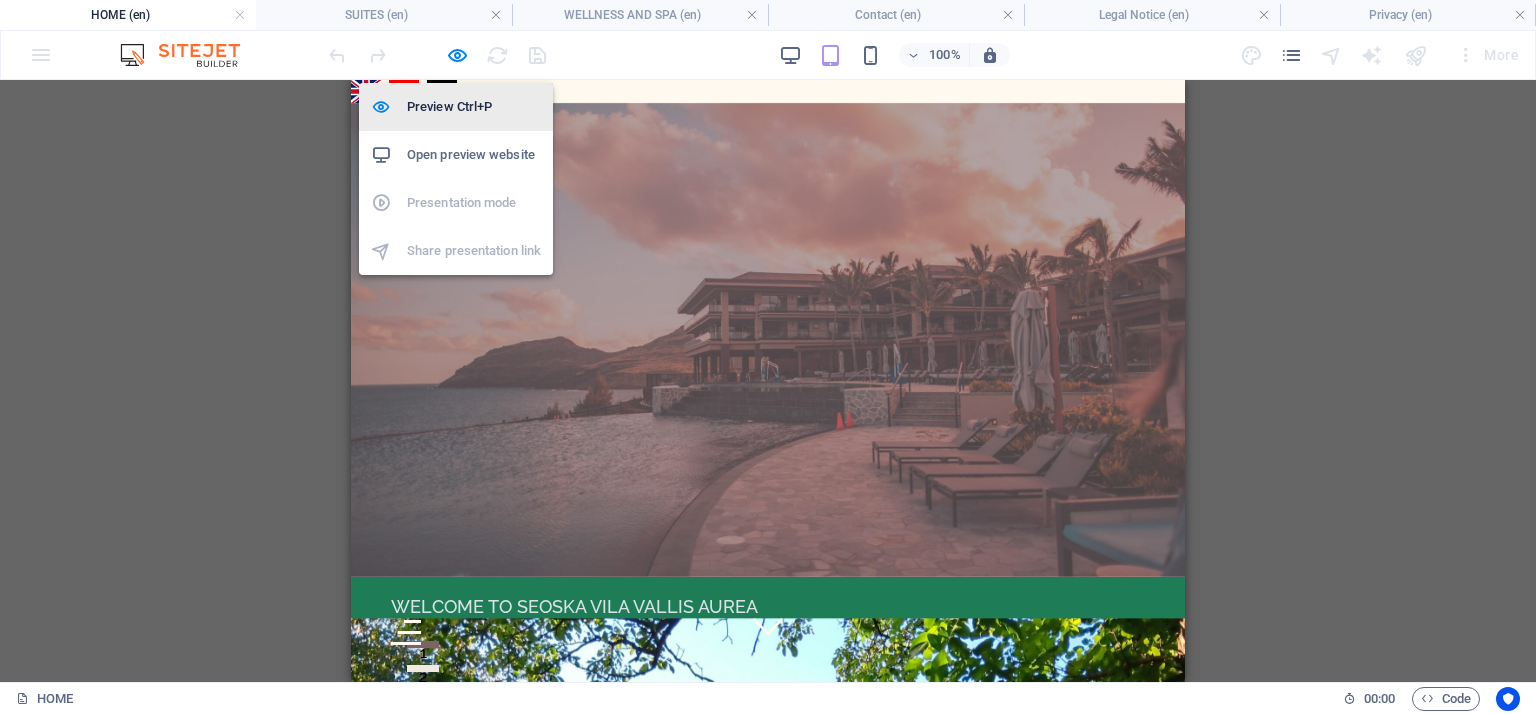 click on "Preview Ctrl+P" at bounding box center [474, 107] 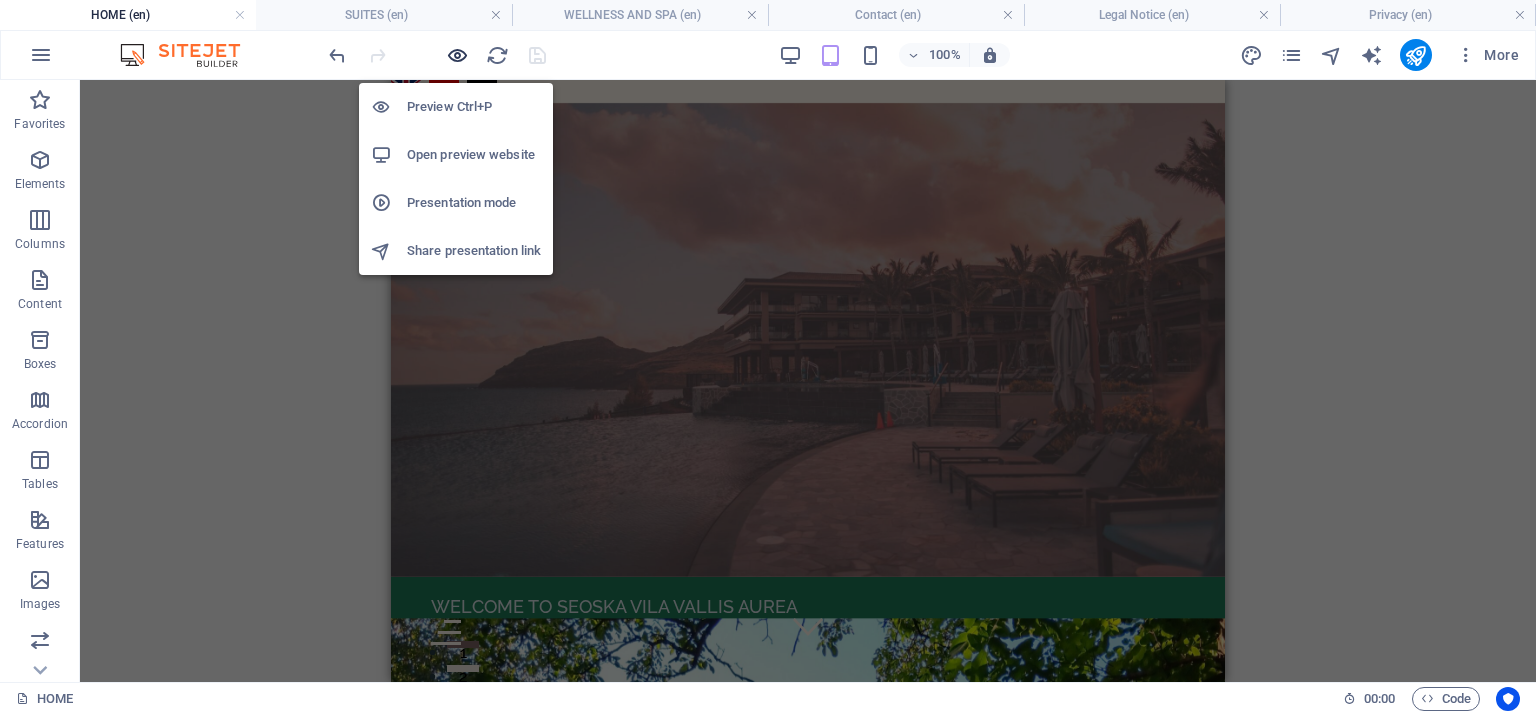 click at bounding box center (457, 55) 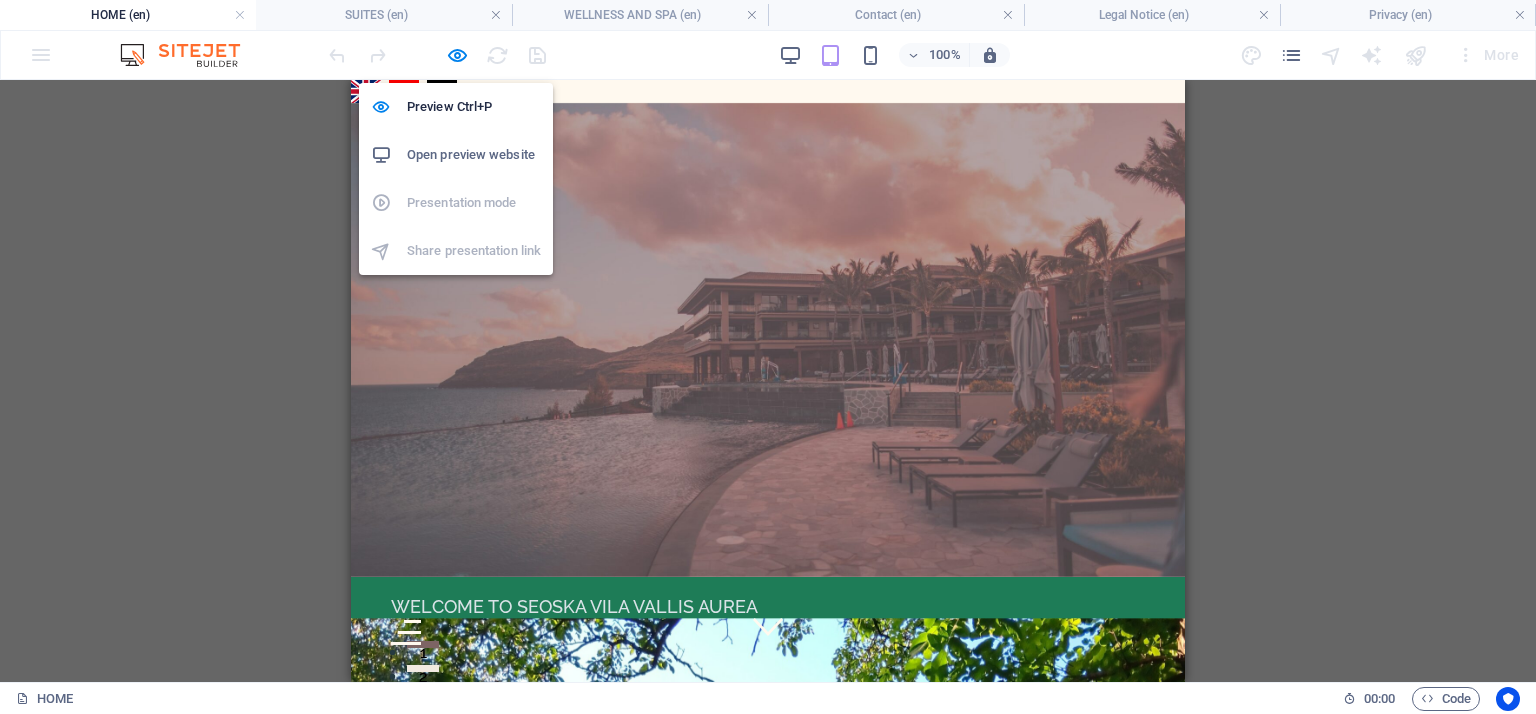 click on "Open preview website" at bounding box center (474, 155) 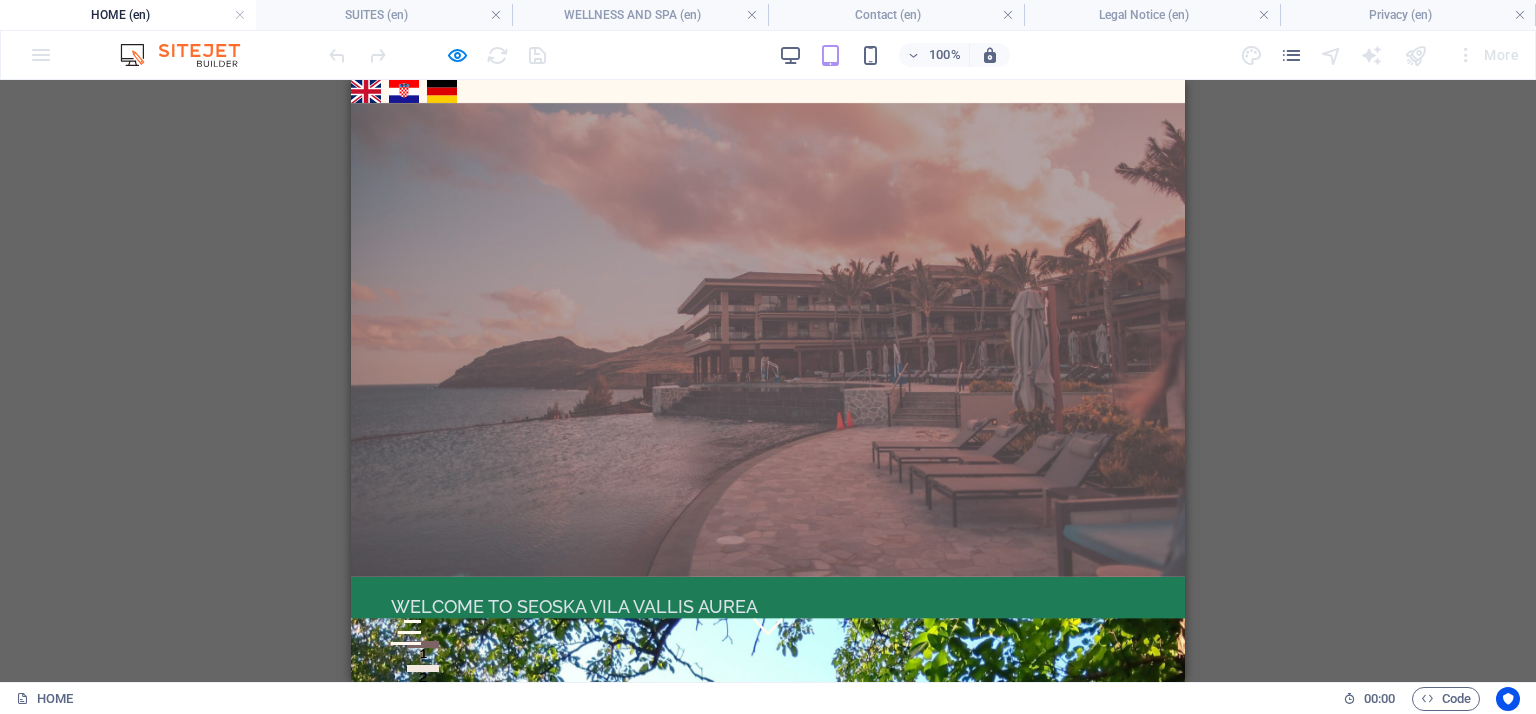 click on "Hrvatski" at bounding box center [404, 91] 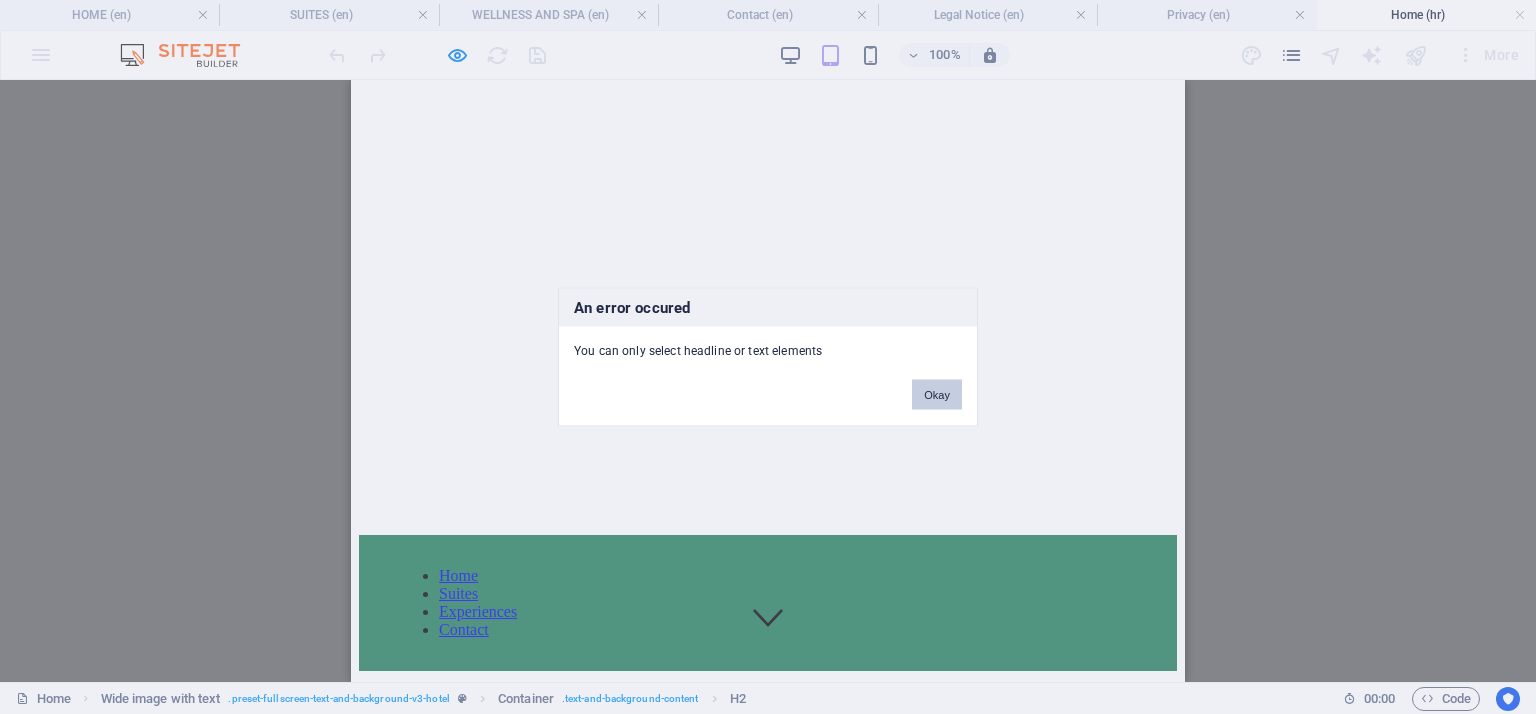 scroll, scrollTop: 4100, scrollLeft: 0, axis: vertical 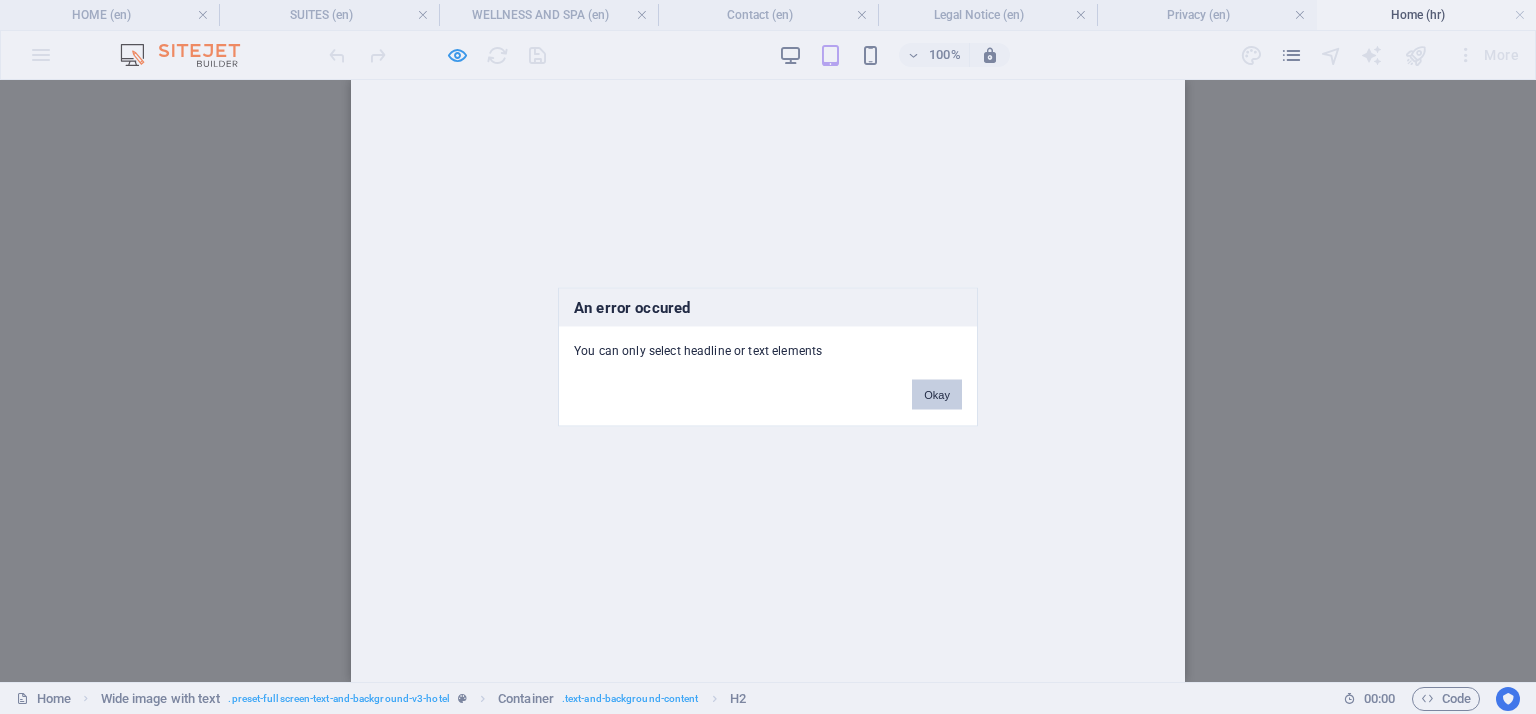 click on "Okay" at bounding box center (937, 395) 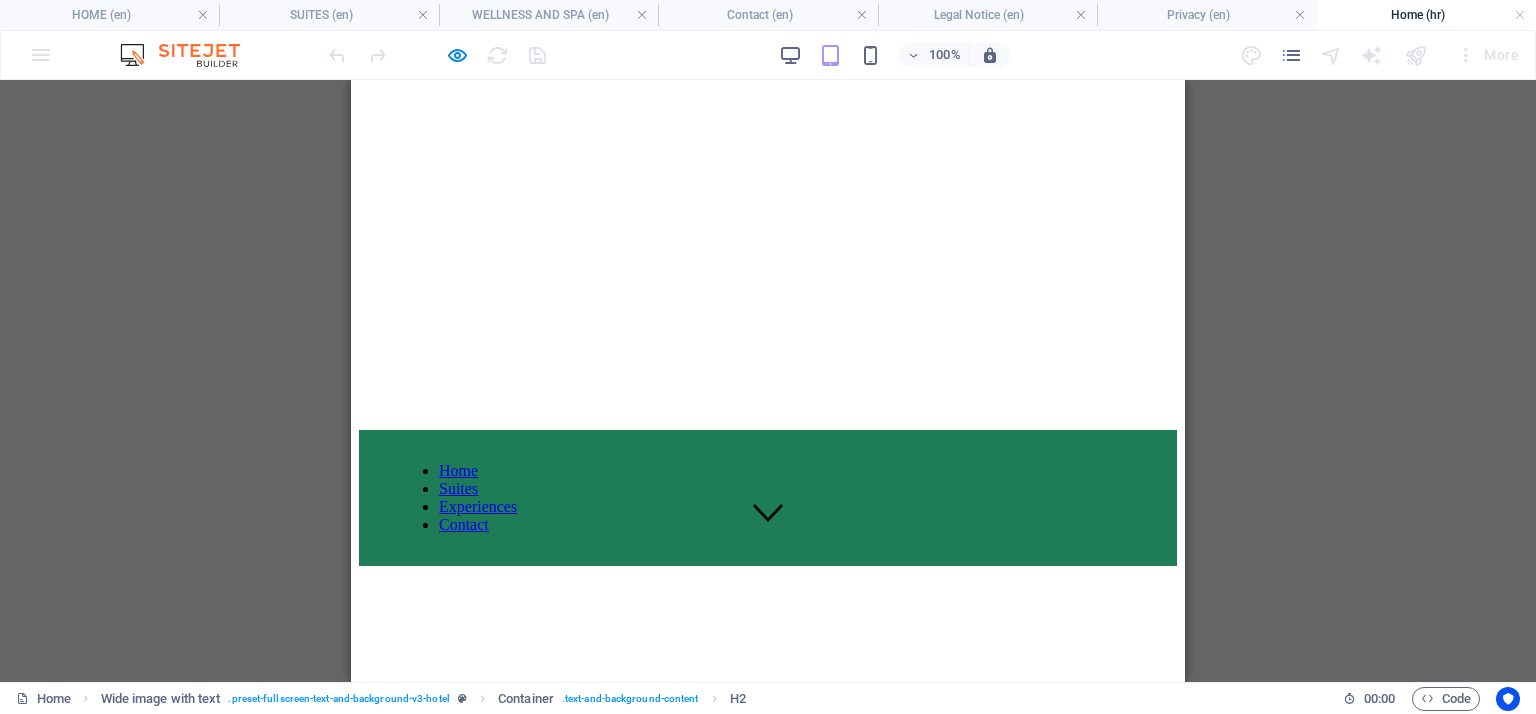 scroll, scrollTop: 0, scrollLeft: 0, axis: both 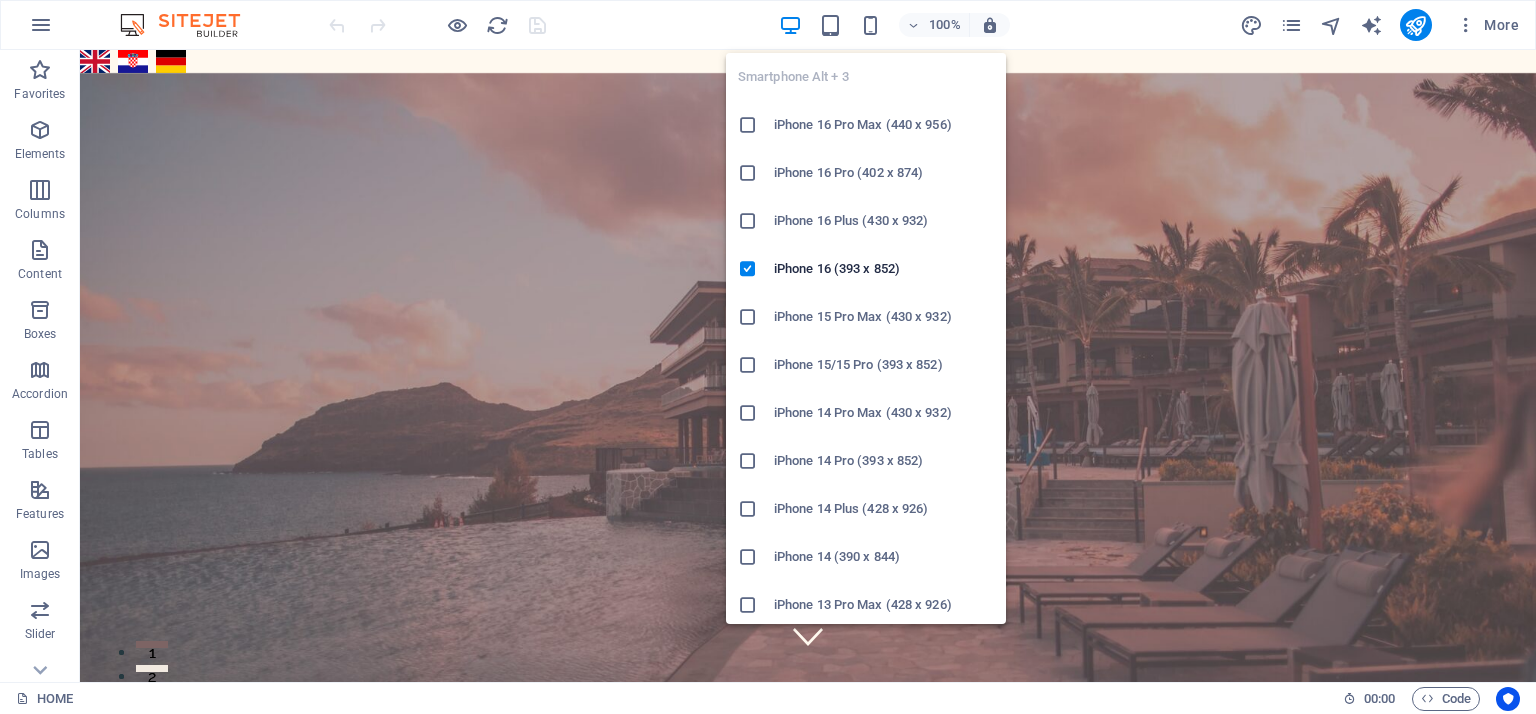 drag, startPoint x: 745, startPoint y: 127, endPoint x: 161, endPoint y: 95, distance: 584.87604 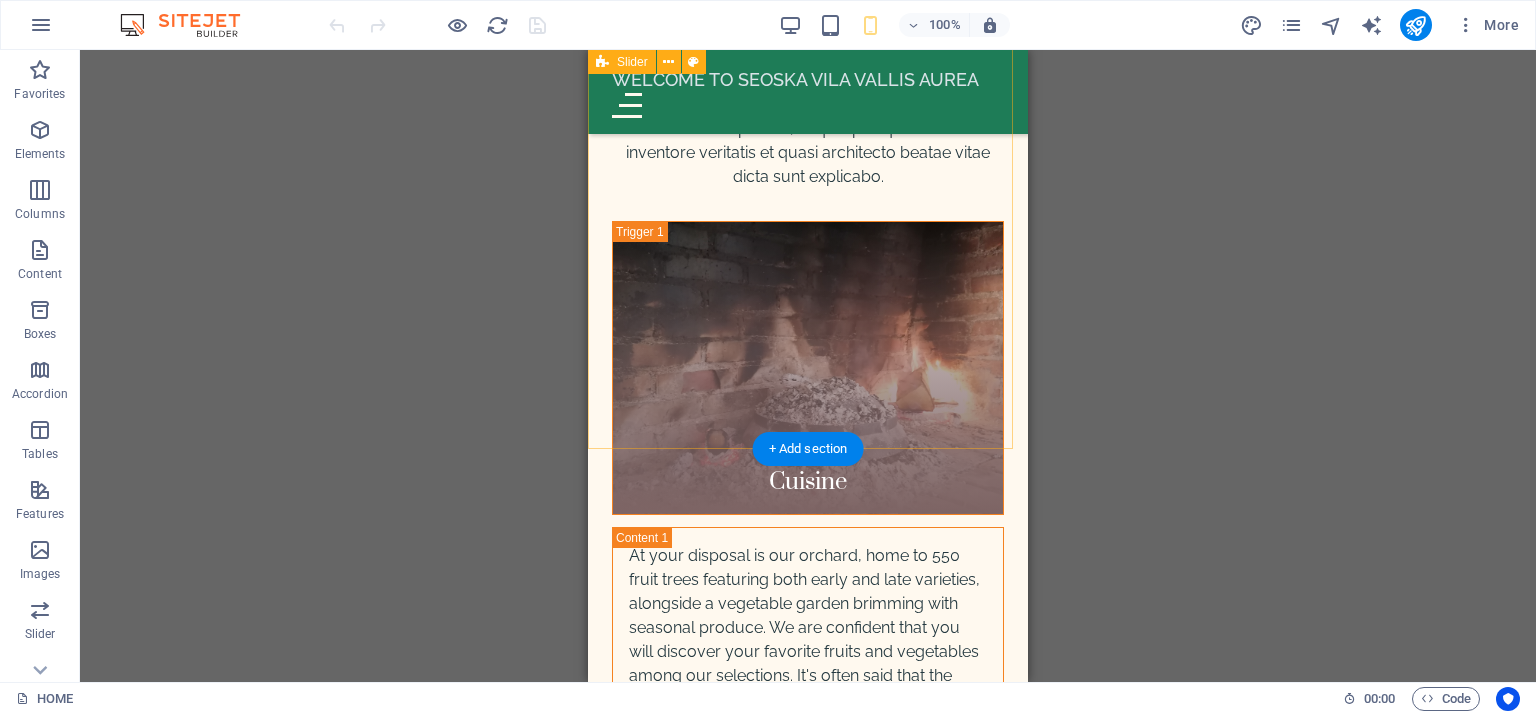 scroll, scrollTop: 8900, scrollLeft: 0, axis: vertical 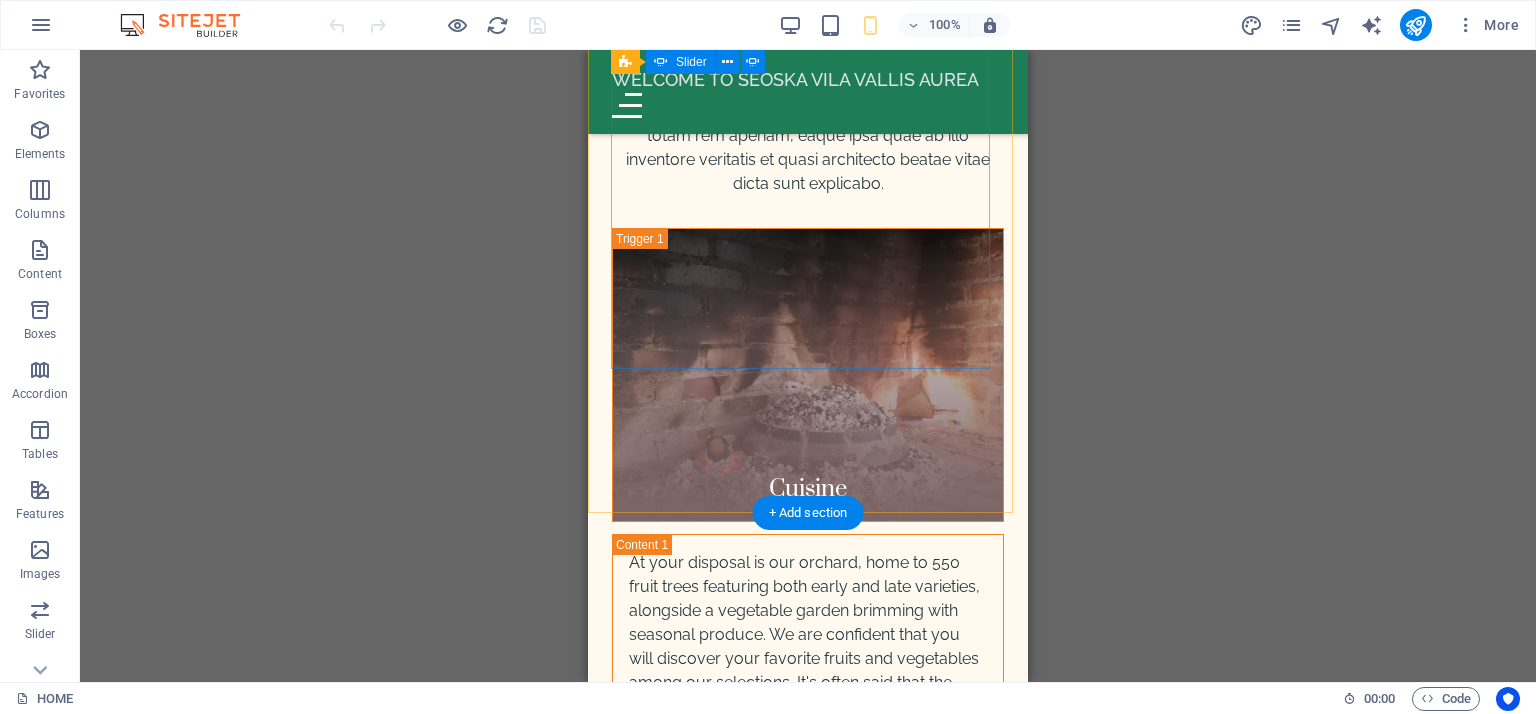 click on "4" at bounding box center (660, -8168) 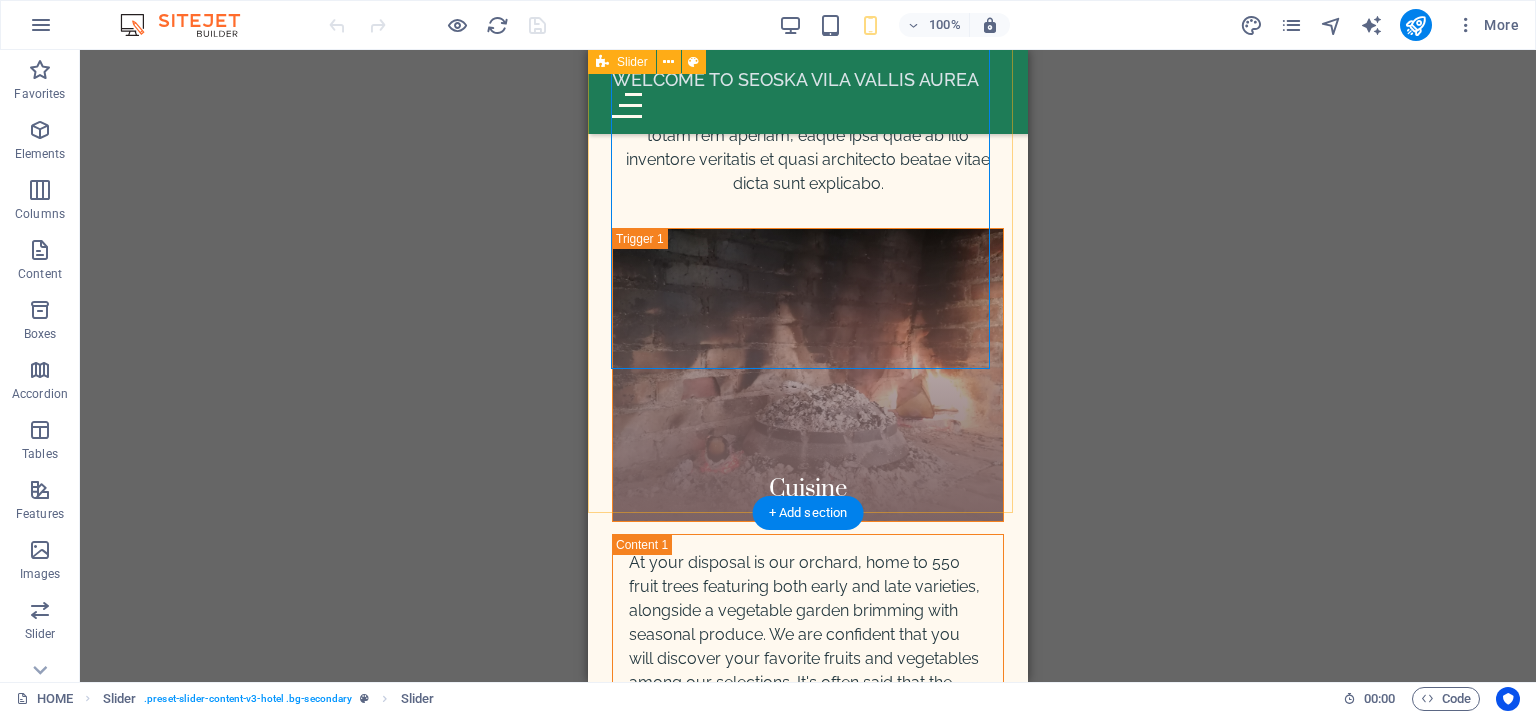 click on "Room 21m 2 2 1 Room 21m 2 2 1 Room 23m 2 2 1 Room 17m 2 2 1 Room 21m 2 2 1 Room 21m 2 2 1 1 2 3 4" at bounding box center [808, 2087] 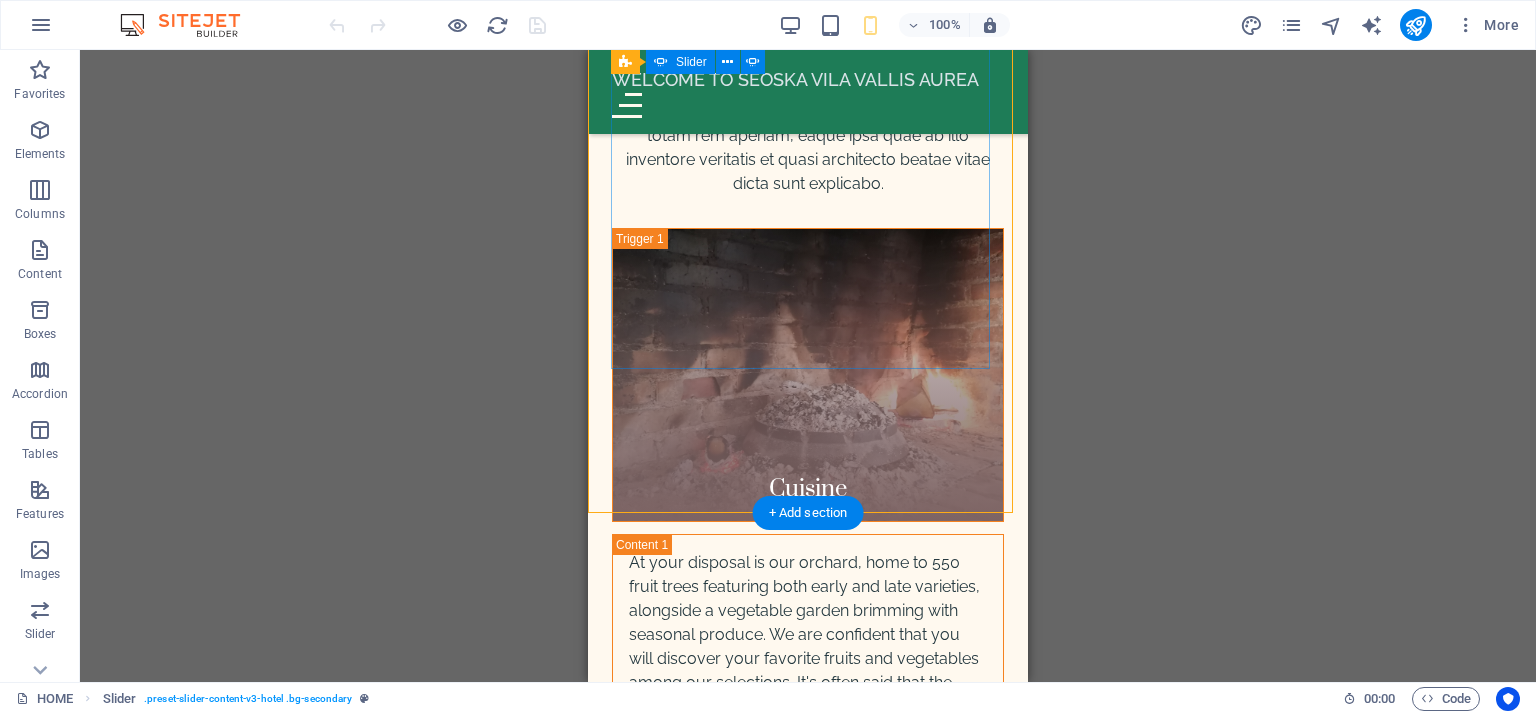 click on "3" at bounding box center [660, -8192] 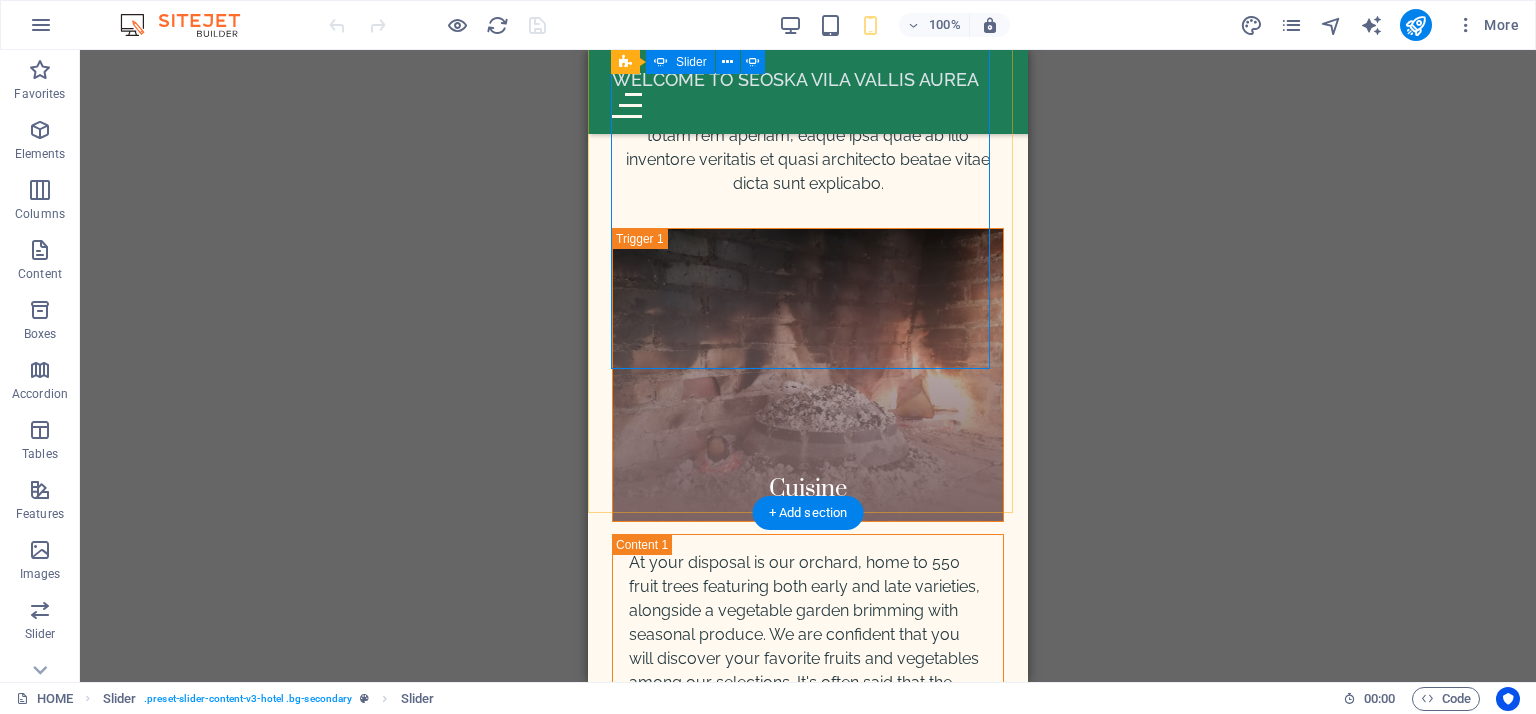 click on "2" at bounding box center (660, -8216) 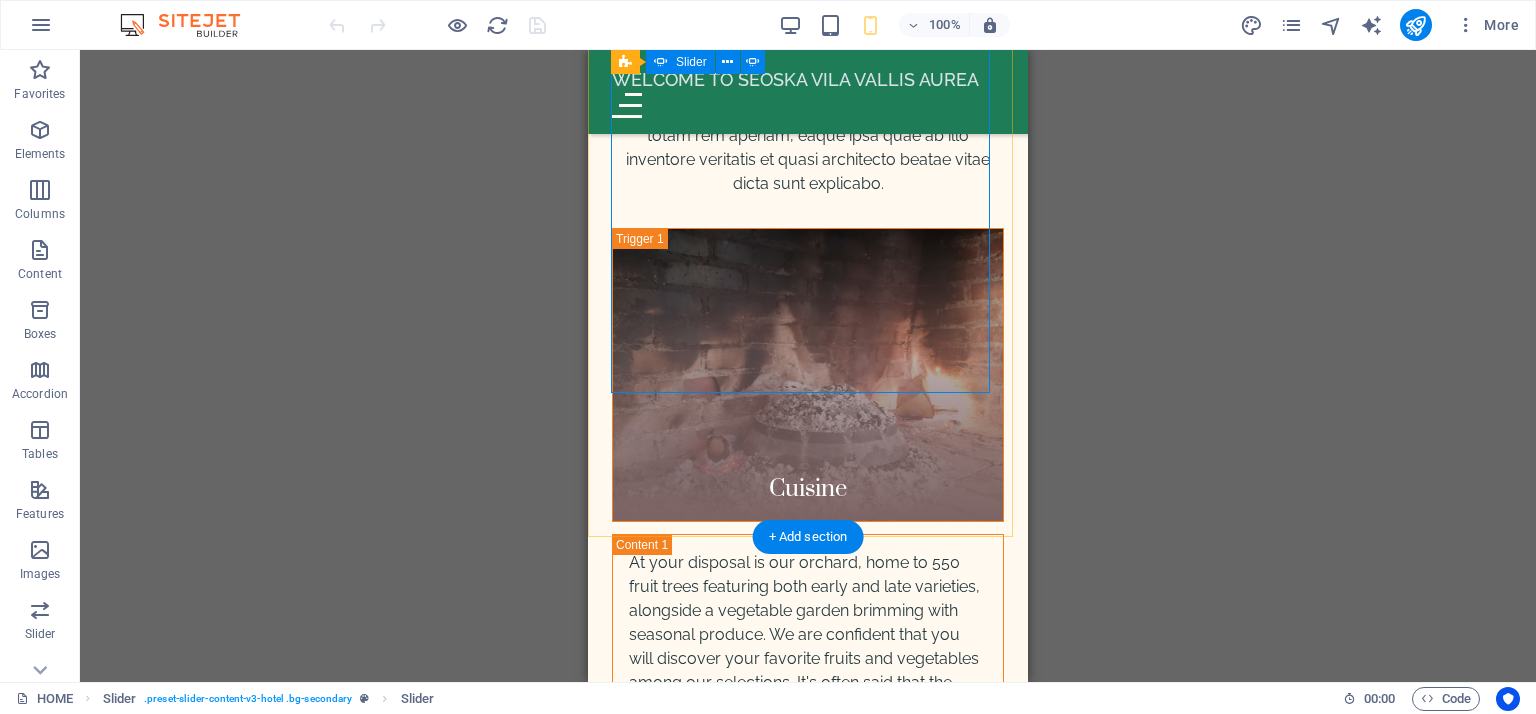 click on "1" at bounding box center [660, -8240] 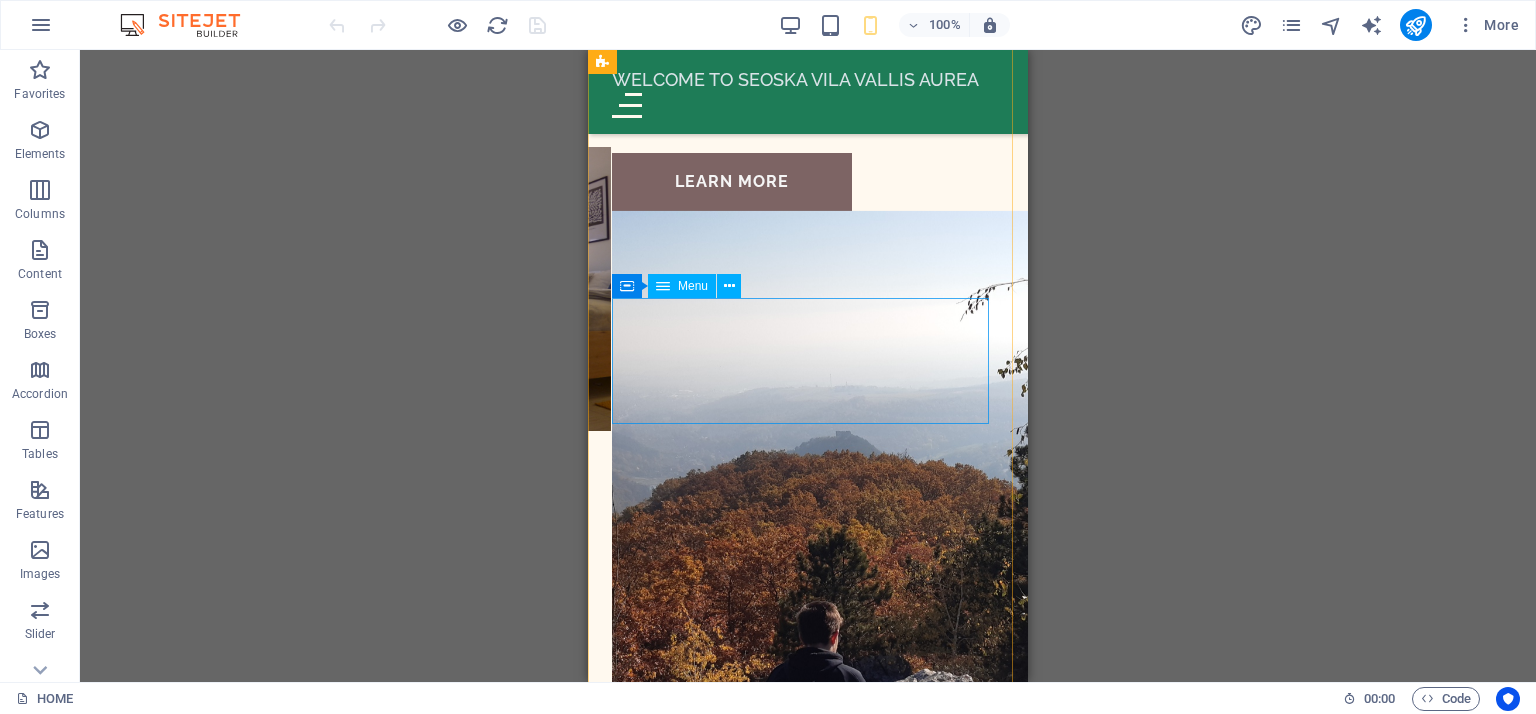 scroll, scrollTop: 11717, scrollLeft: 0, axis: vertical 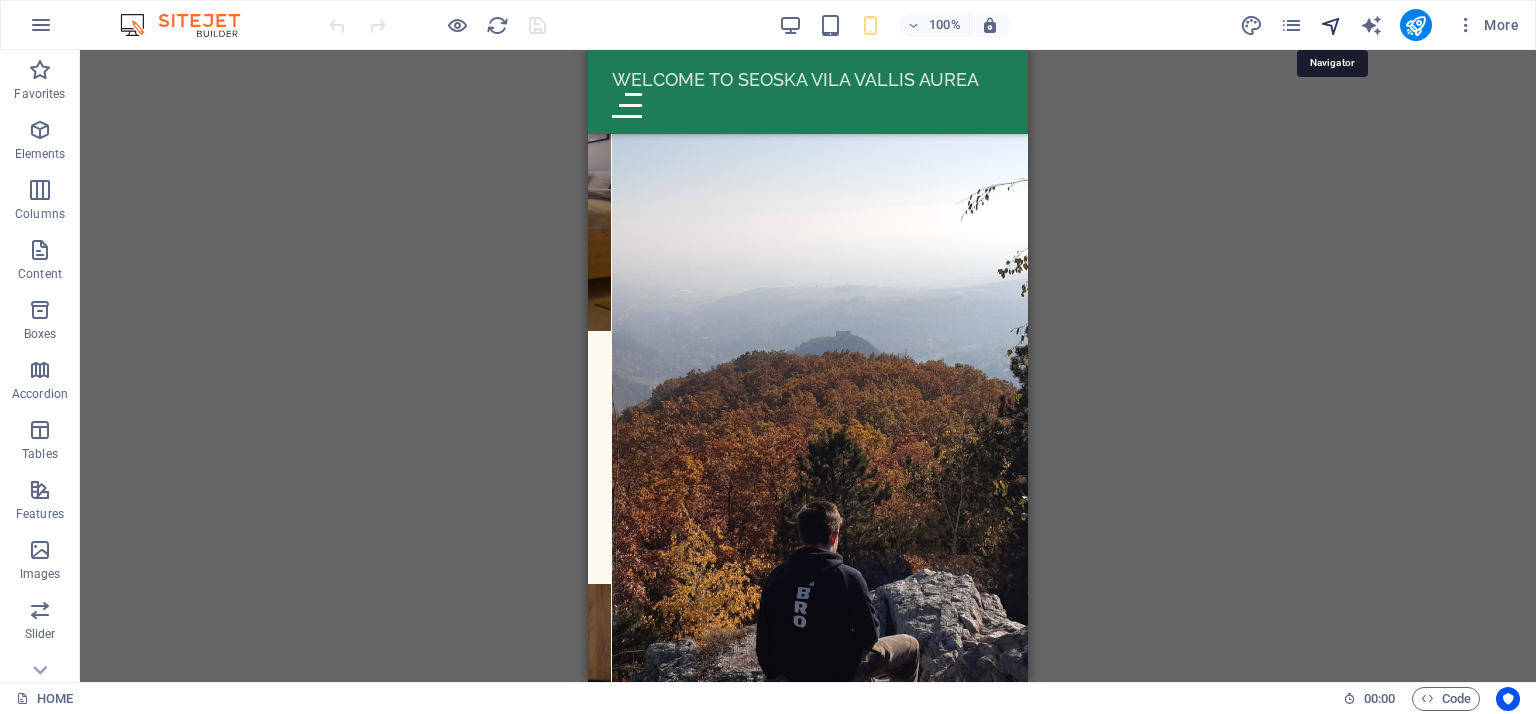 click at bounding box center [1331, 25] 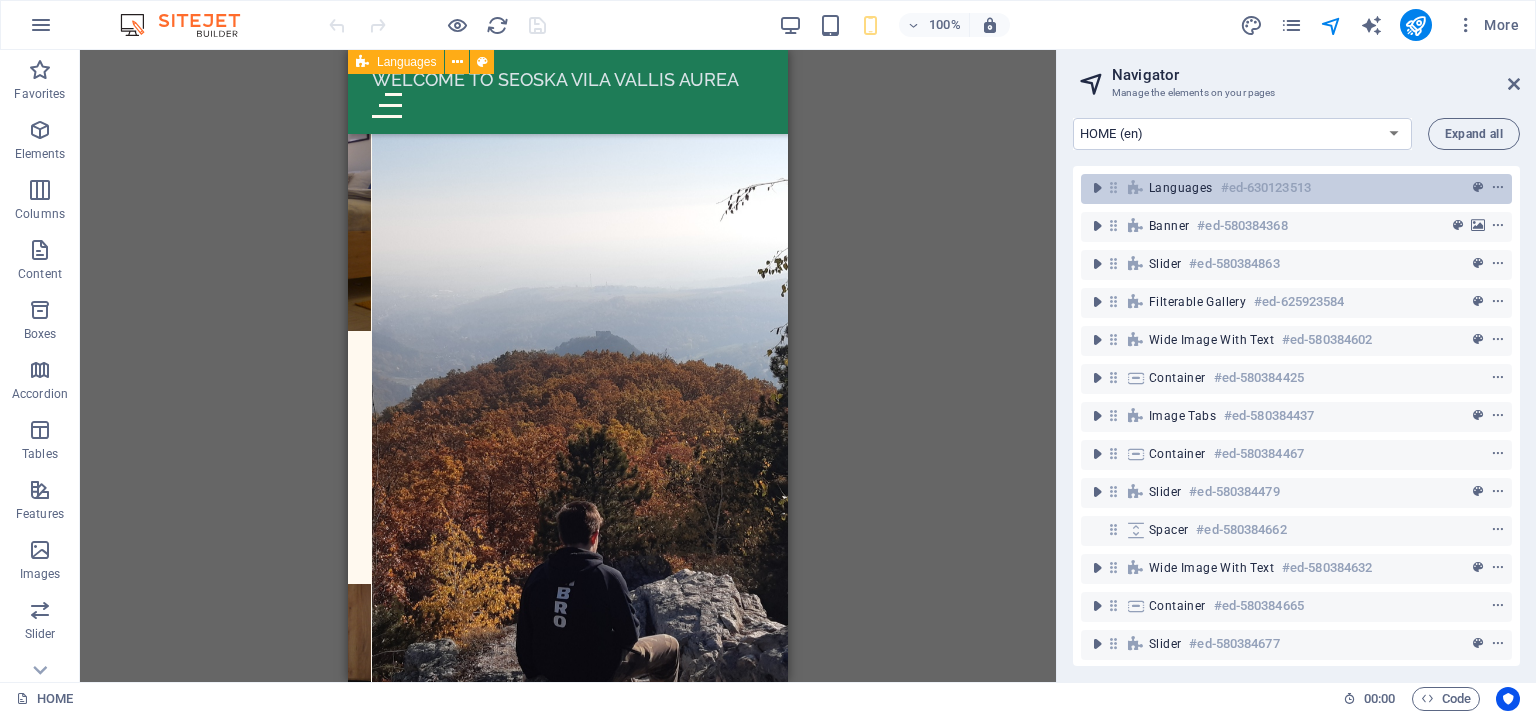 click on "Languages" at bounding box center [1181, 188] 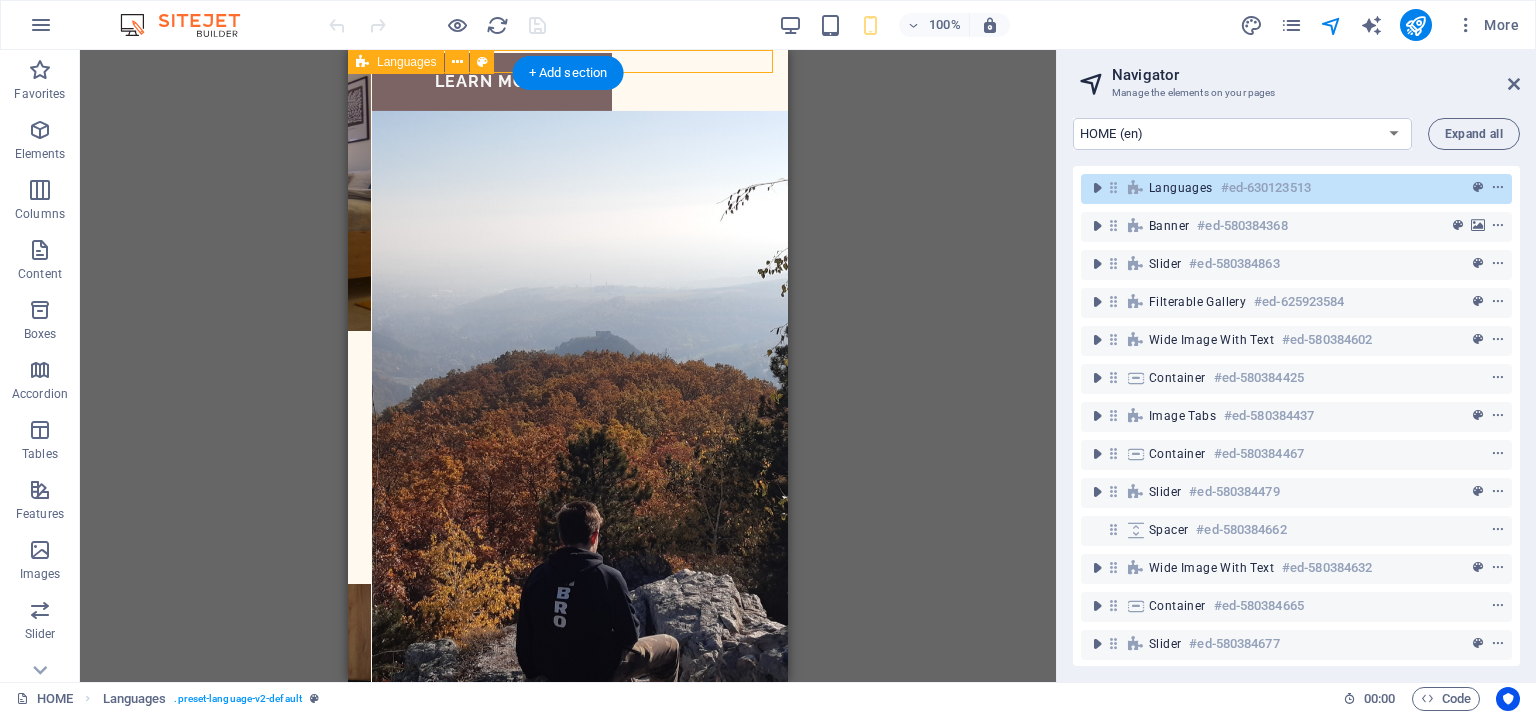 scroll, scrollTop: 0, scrollLeft: 0, axis: both 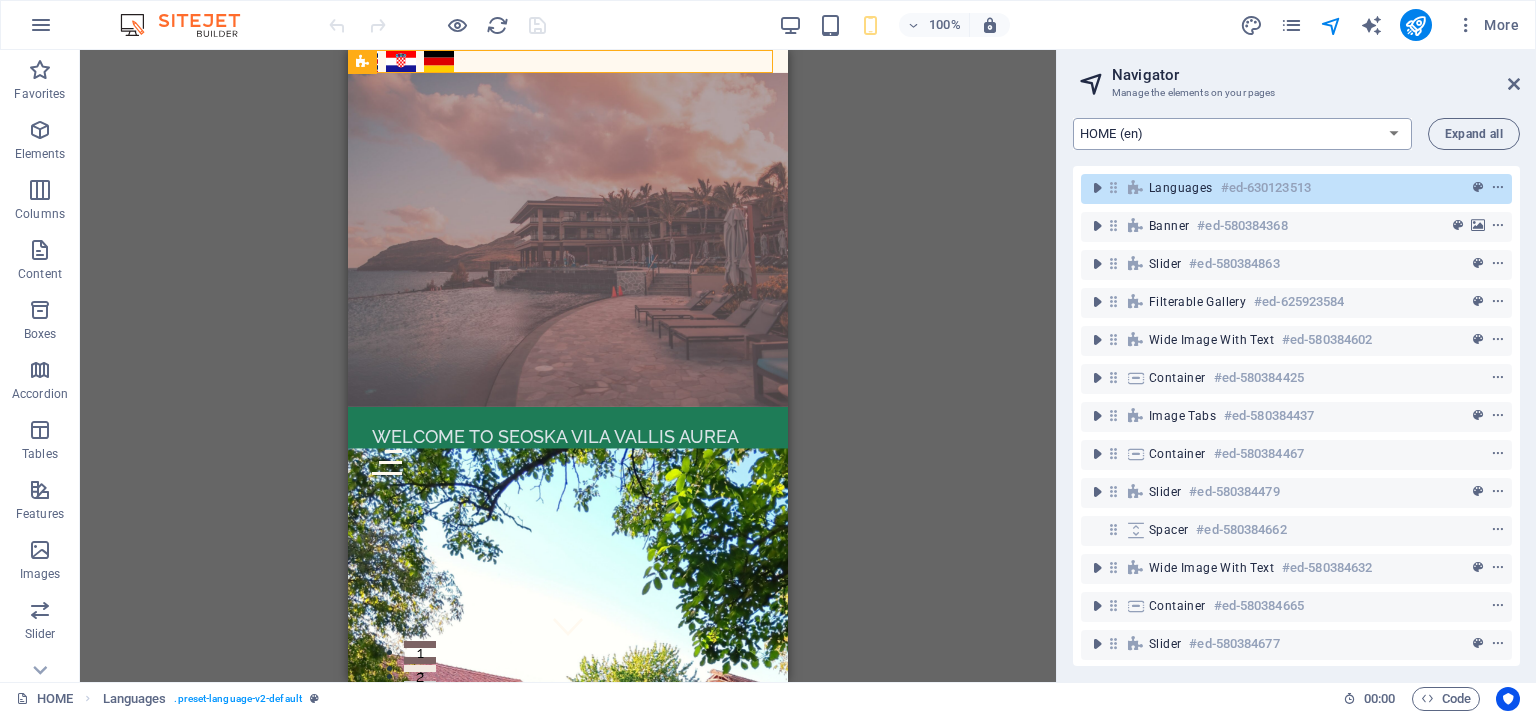 click on "HOME (en) SUITES (en) WELLNESS AND SPA (en) Contact (en) Legal Notice (en) Privacy (en) Home (hr) SUITES (hr) WELLNESS AND SPA (hr) Contact (hr) Legal Notice (hr) Privacy (hr) Home (de) SUITES (de) WELLNESS AND SPA (de) Contact (de) Legal Notice (de) Privacy (de)" at bounding box center (1242, 134) 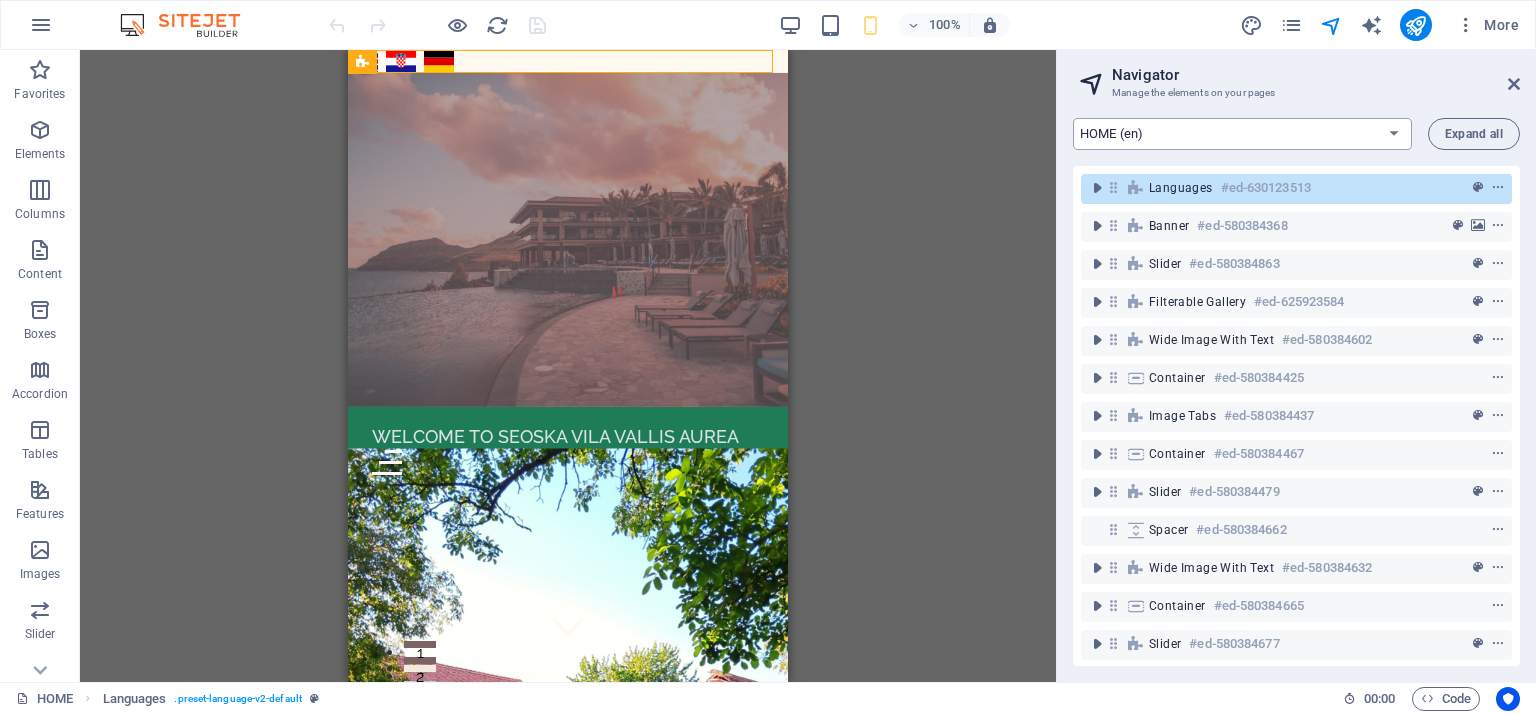 click on "HOME (en) SUITES (en) WELLNESS AND SPA (en) Contact (en) Legal Notice (en) Privacy (en) Home (hr) SUITES (hr) WELLNESS AND SPA (hr) Contact (hr) Legal Notice (hr) Privacy (hr) Home (de) SUITES (de) WELLNESS AND SPA (de) Contact (de) Legal Notice (de) Privacy (de)" at bounding box center (1242, 134) 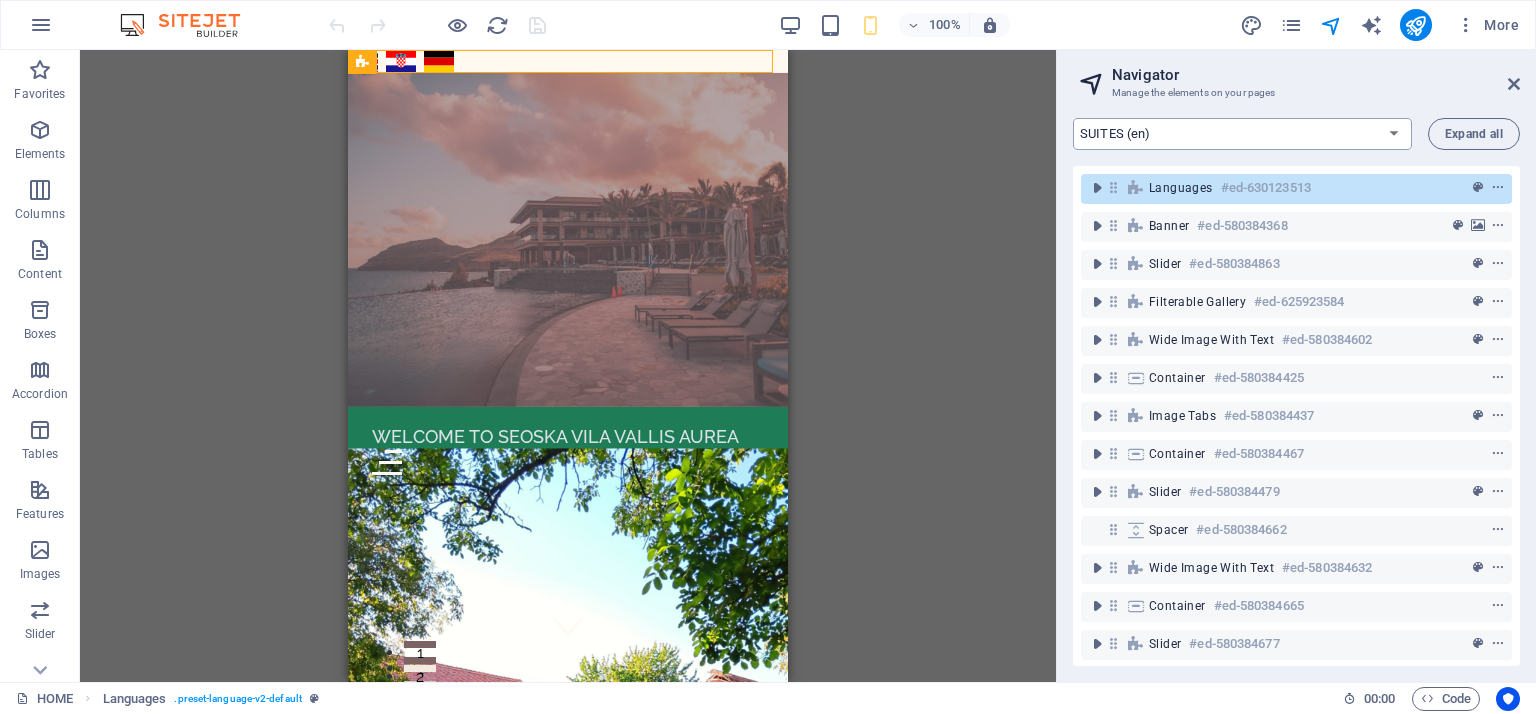 click on "HOME (en) SUITES (en) WELLNESS AND SPA (en) Contact (en) Legal Notice (en) Privacy (en) Home (hr) SUITES (hr) WELLNESS AND SPA (hr) Contact (hr) Legal Notice (hr) Privacy (hr) Home (de) SUITES (de) WELLNESS AND SPA (de) Contact (de) Legal Notice (de) Privacy (de)" at bounding box center (1242, 134) 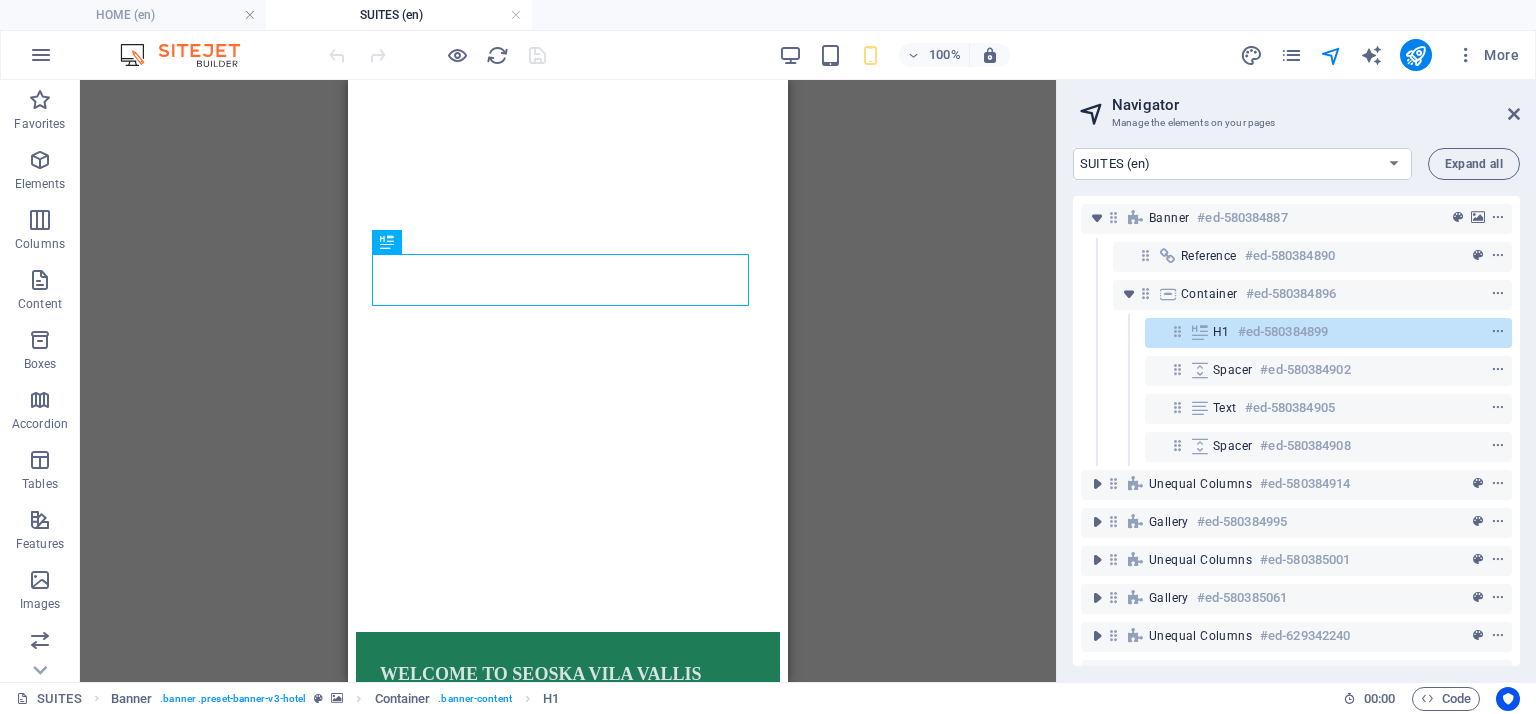 scroll, scrollTop: 0, scrollLeft: 0, axis: both 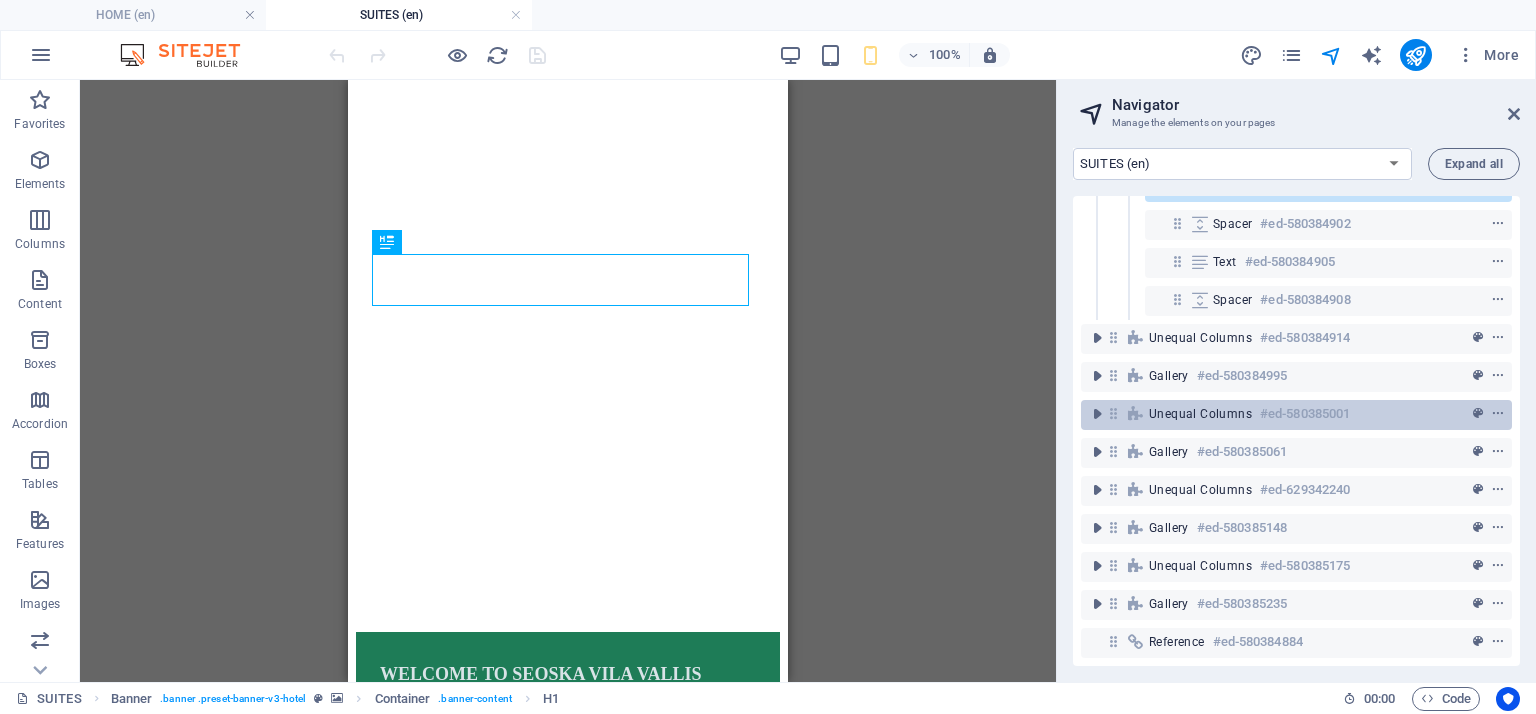 click on "Unequal Columns" at bounding box center (1200, 414) 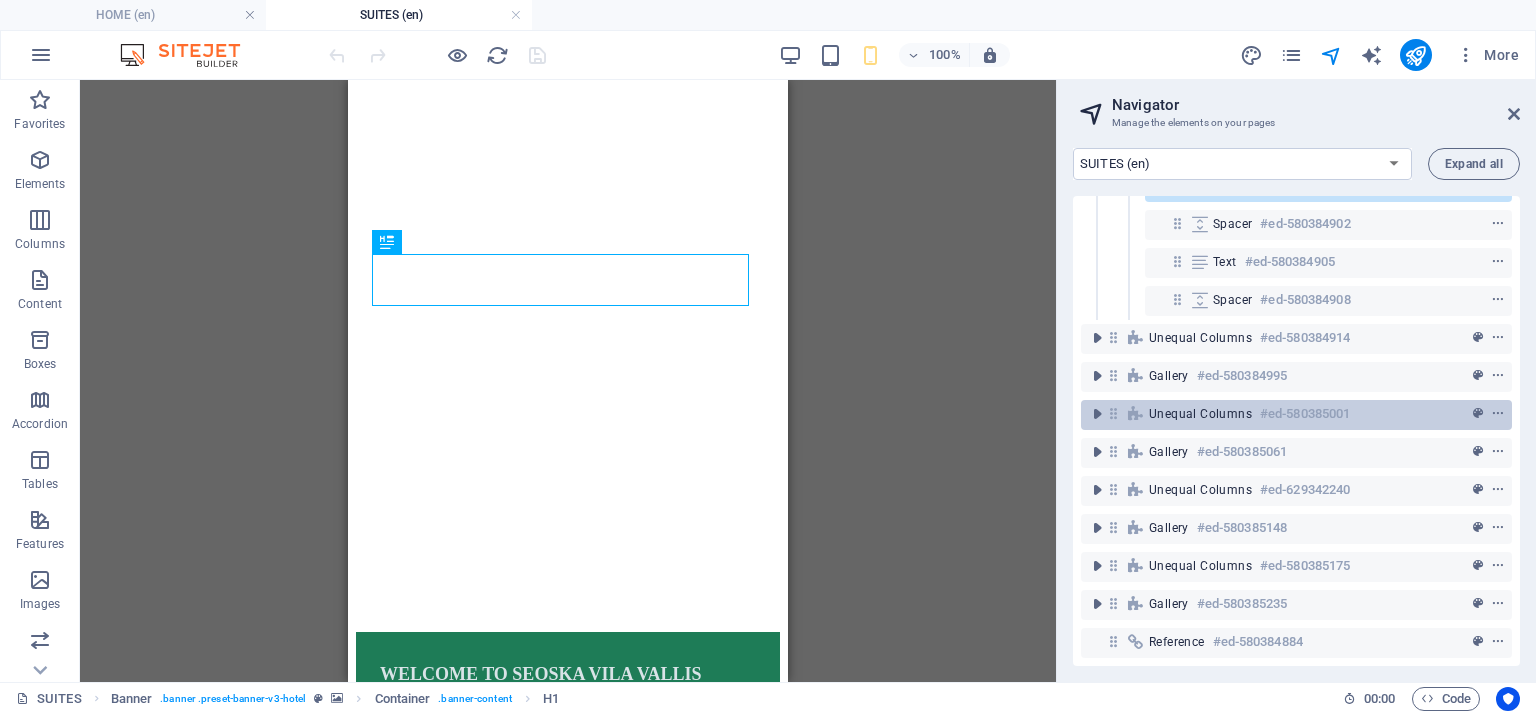 scroll, scrollTop: 2052, scrollLeft: 0, axis: vertical 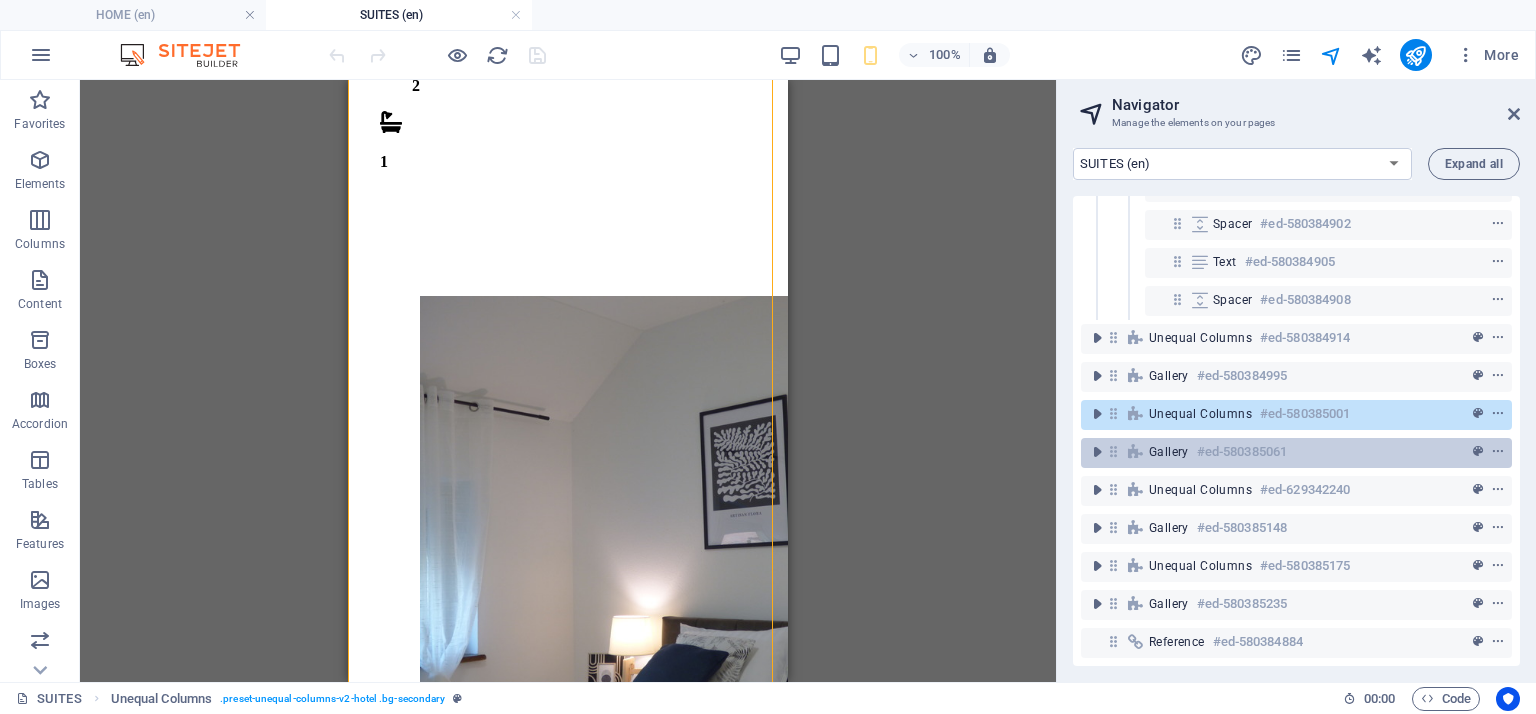 click on "Gallery" at bounding box center [1169, 452] 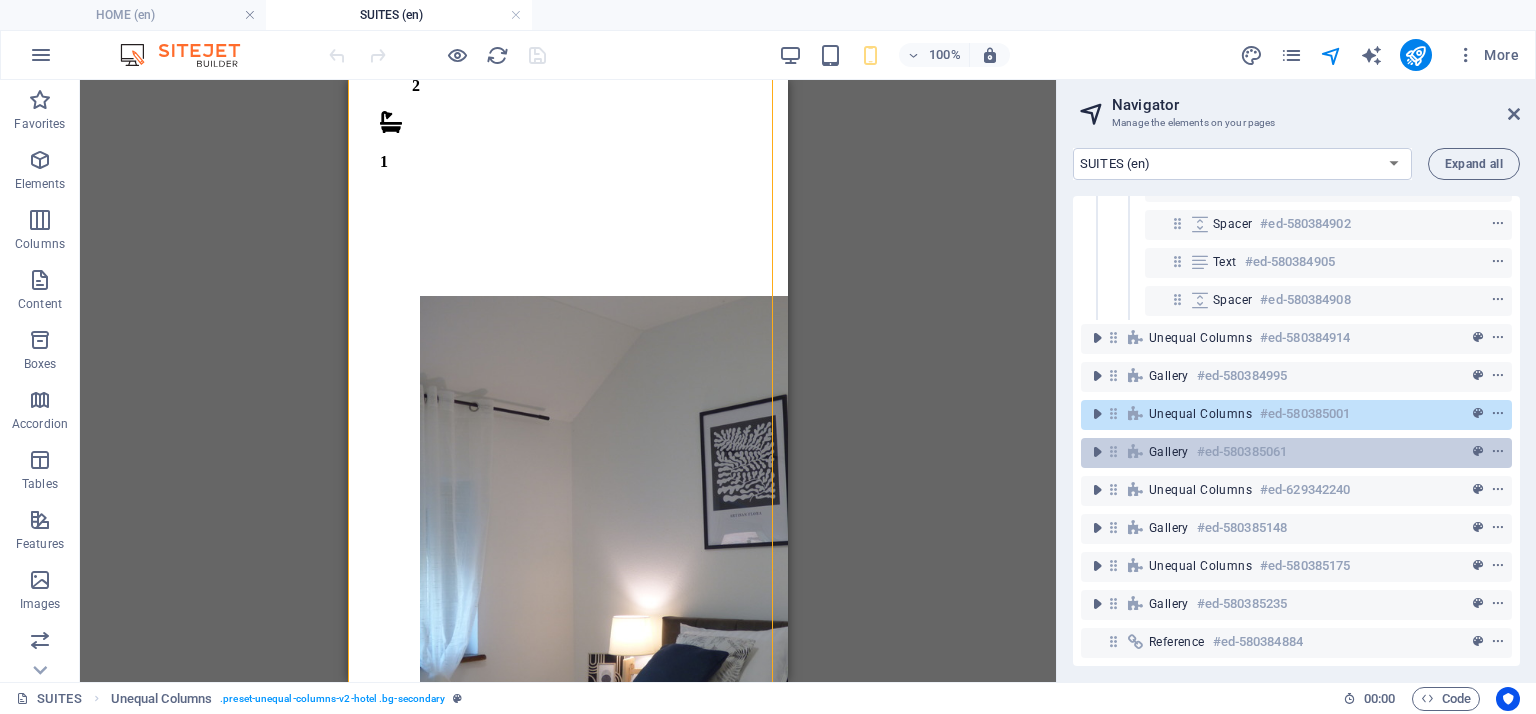 scroll, scrollTop: 2790, scrollLeft: 0, axis: vertical 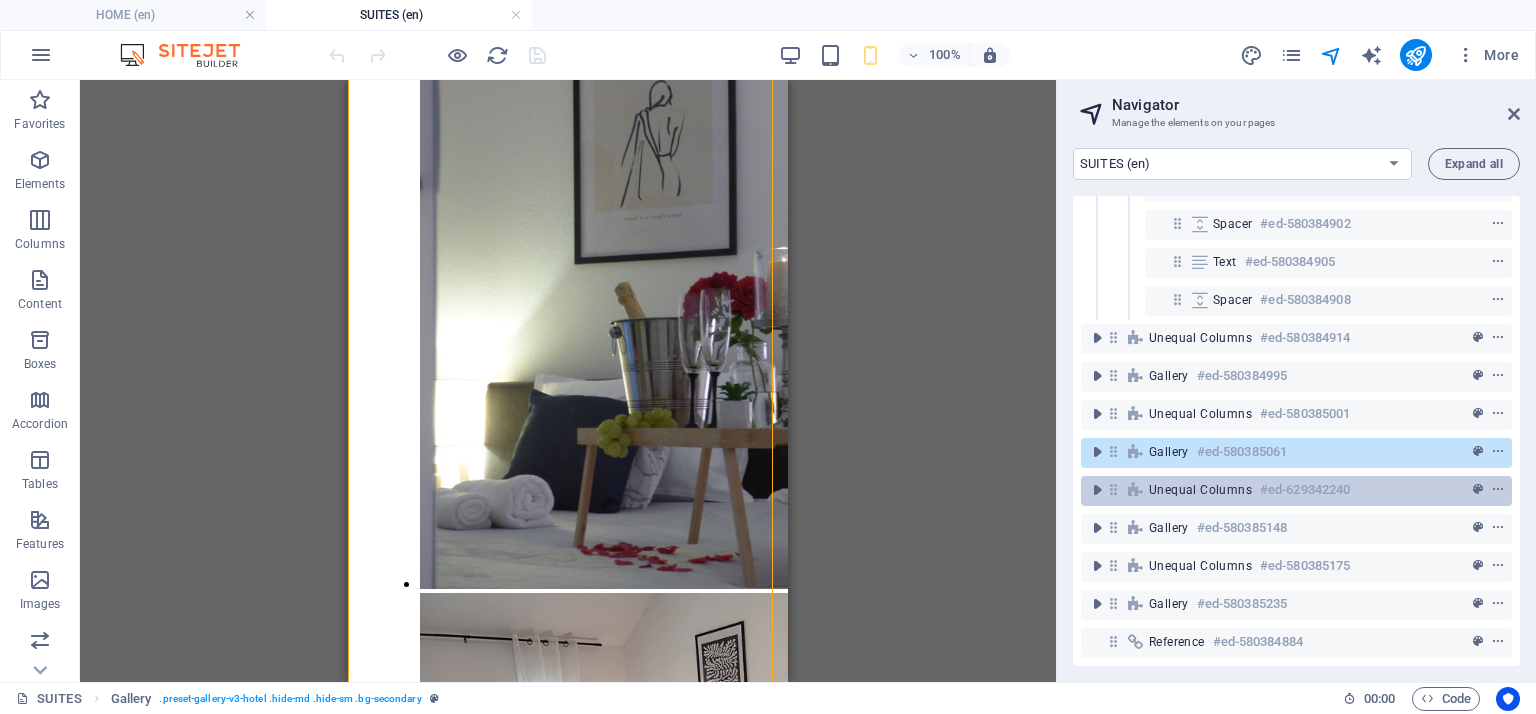 click on "Unequal Columns" at bounding box center [1200, 490] 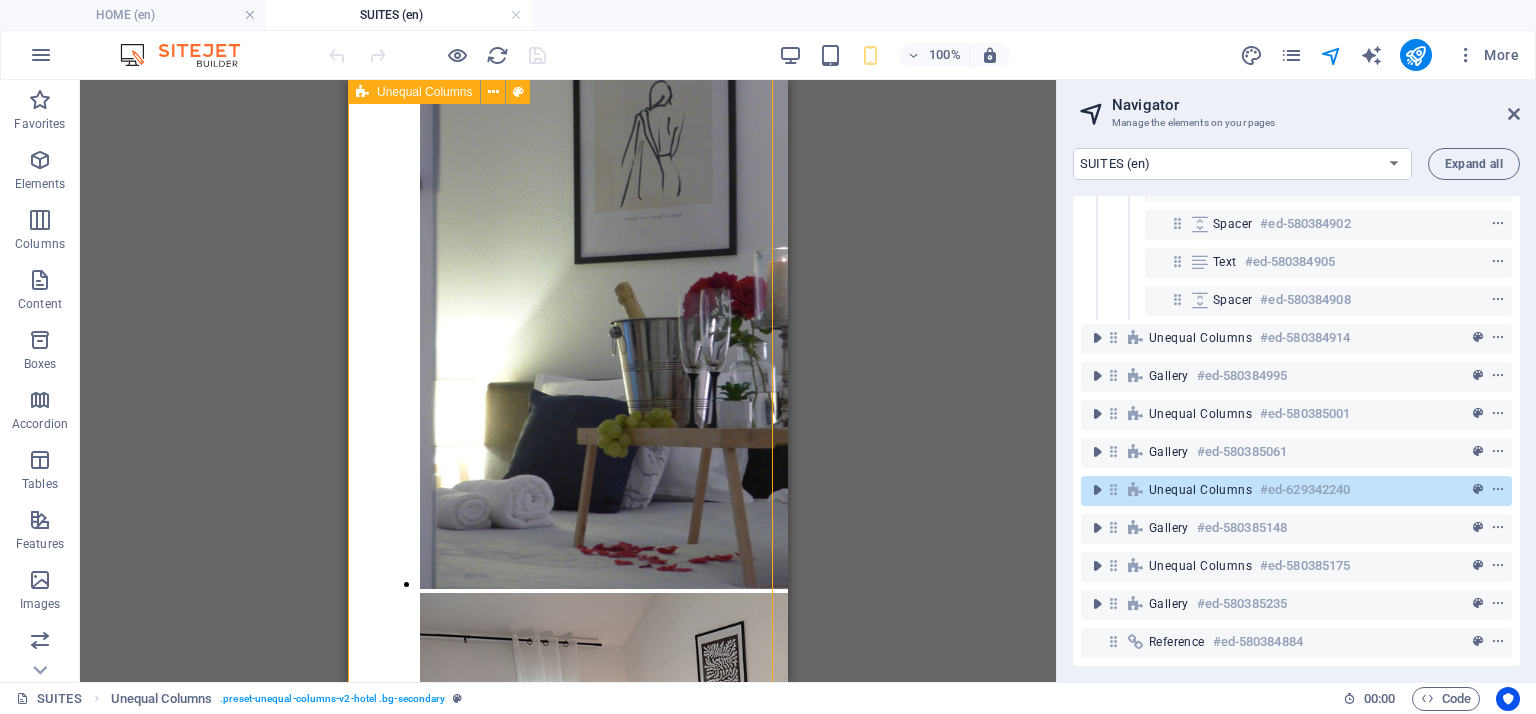 scroll, scrollTop: 3539, scrollLeft: 0, axis: vertical 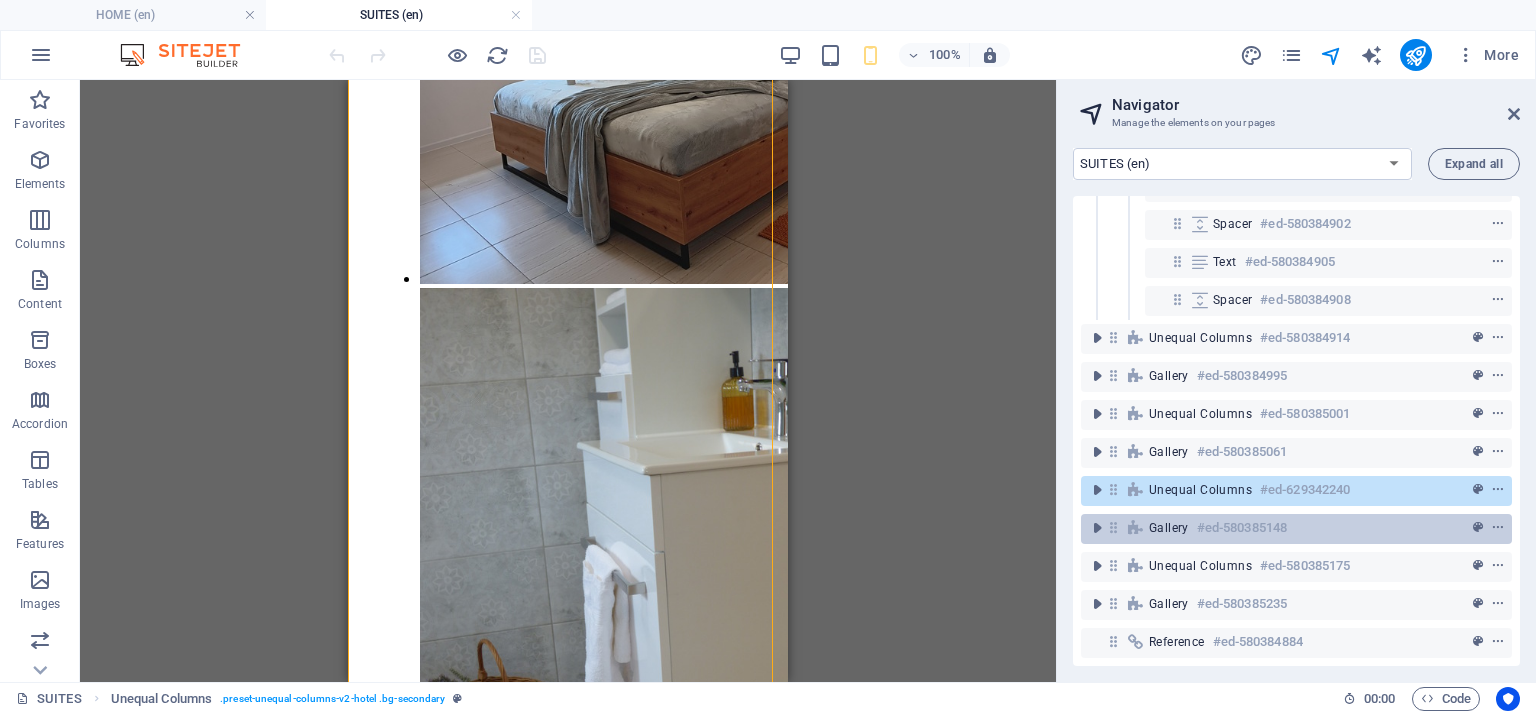 click on "Gallery #ed-580385148" at bounding box center [1280, 528] 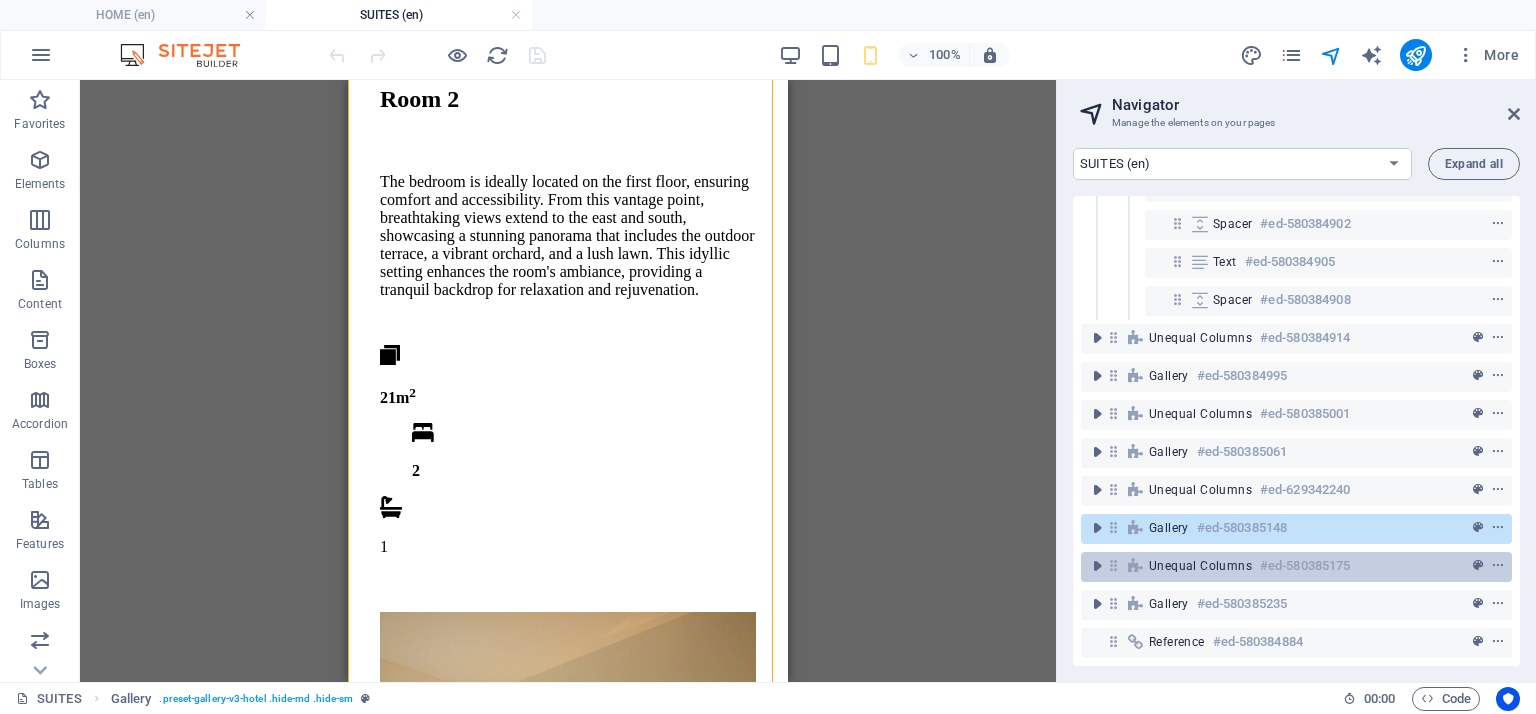 click on "Unequal Columns #ed-580385175" at bounding box center [1280, 566] 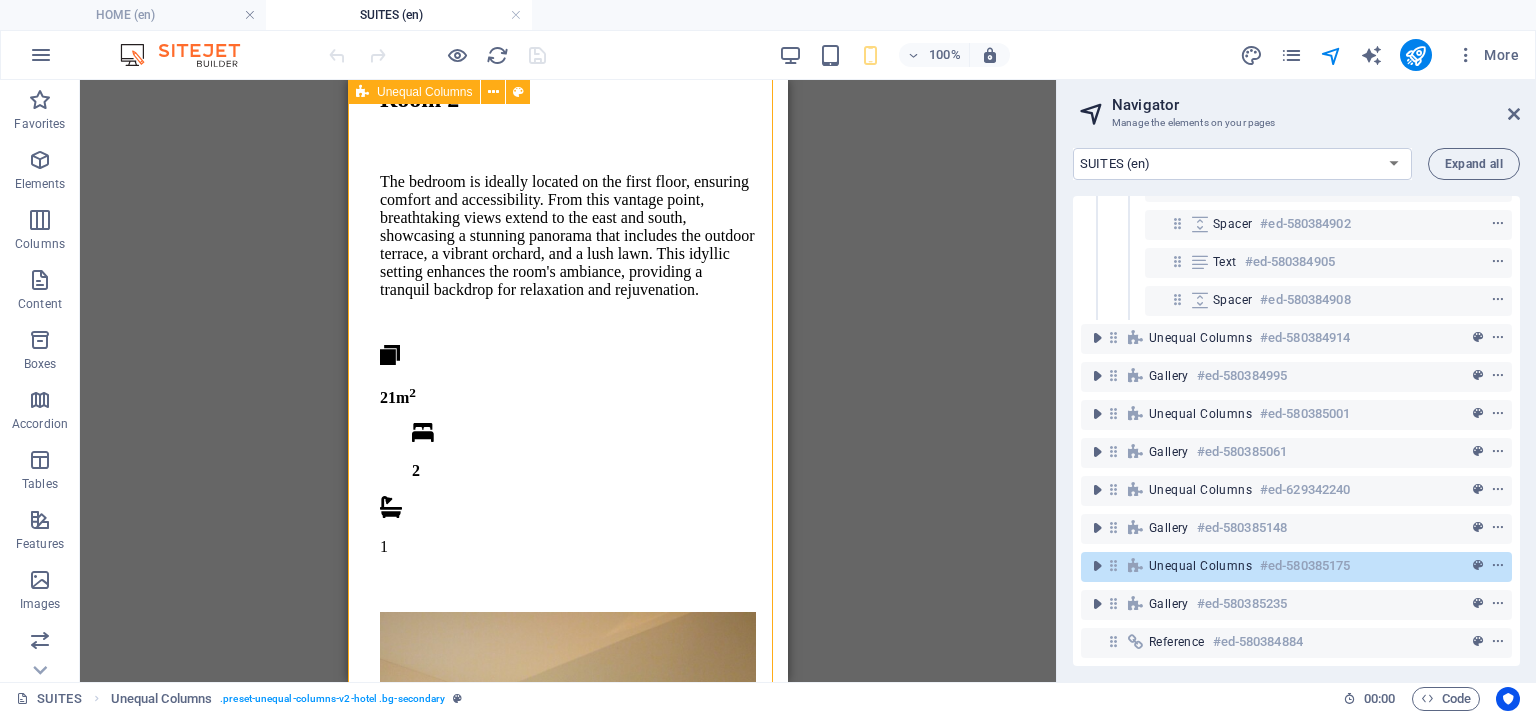 scroll, scrollTop: 5121, scrollLeft: 0, axis: vertical 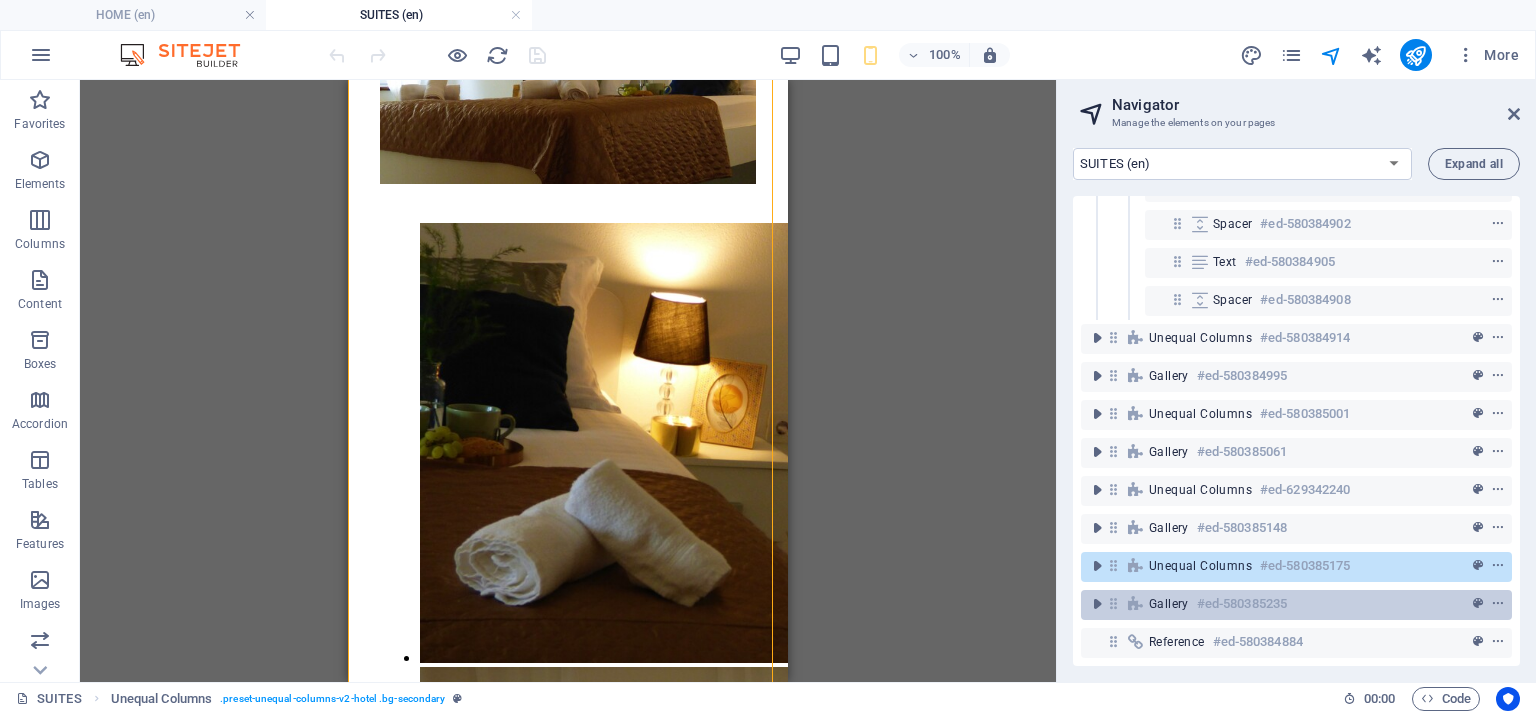 click on "#ed-580385235" at bounding box center (1242, 604) 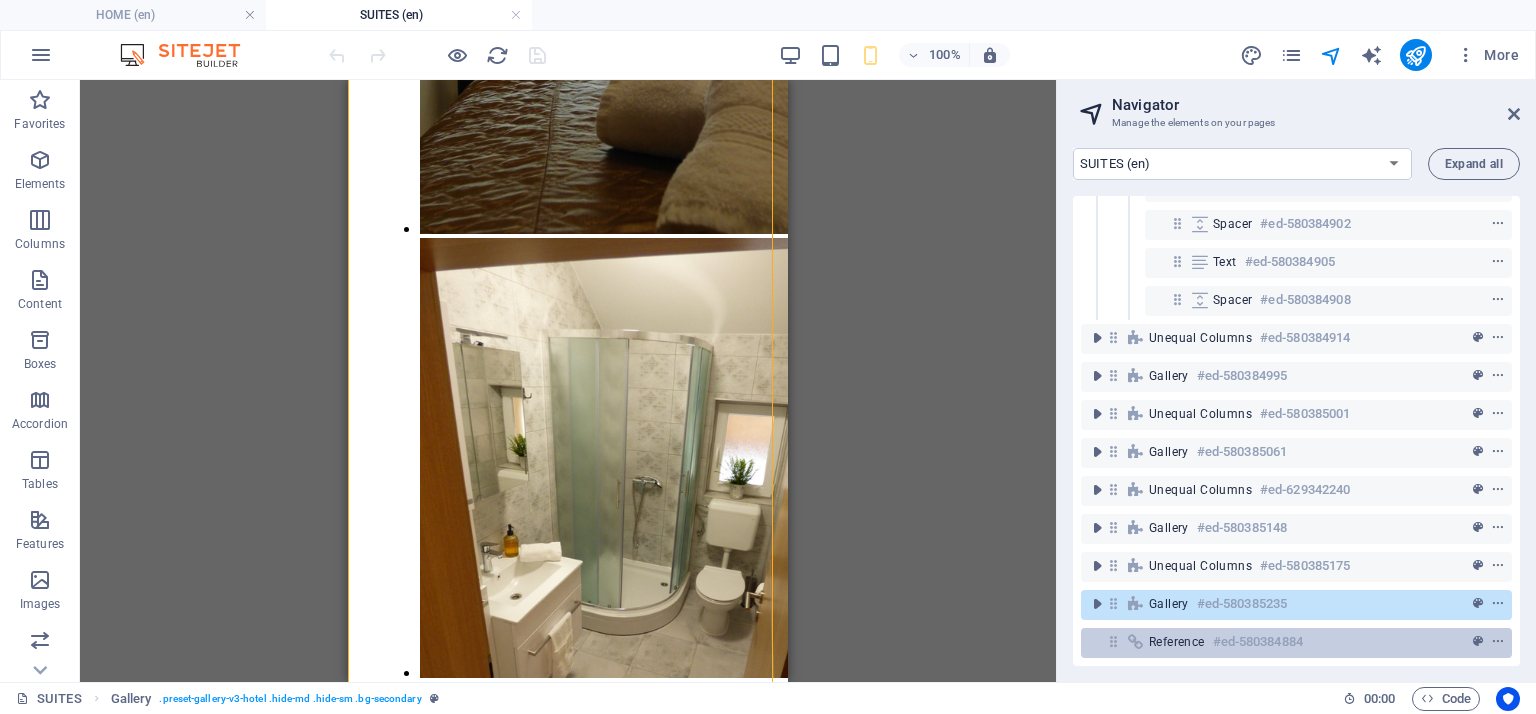 click on "Reference" at bounding box center (1177, 642) 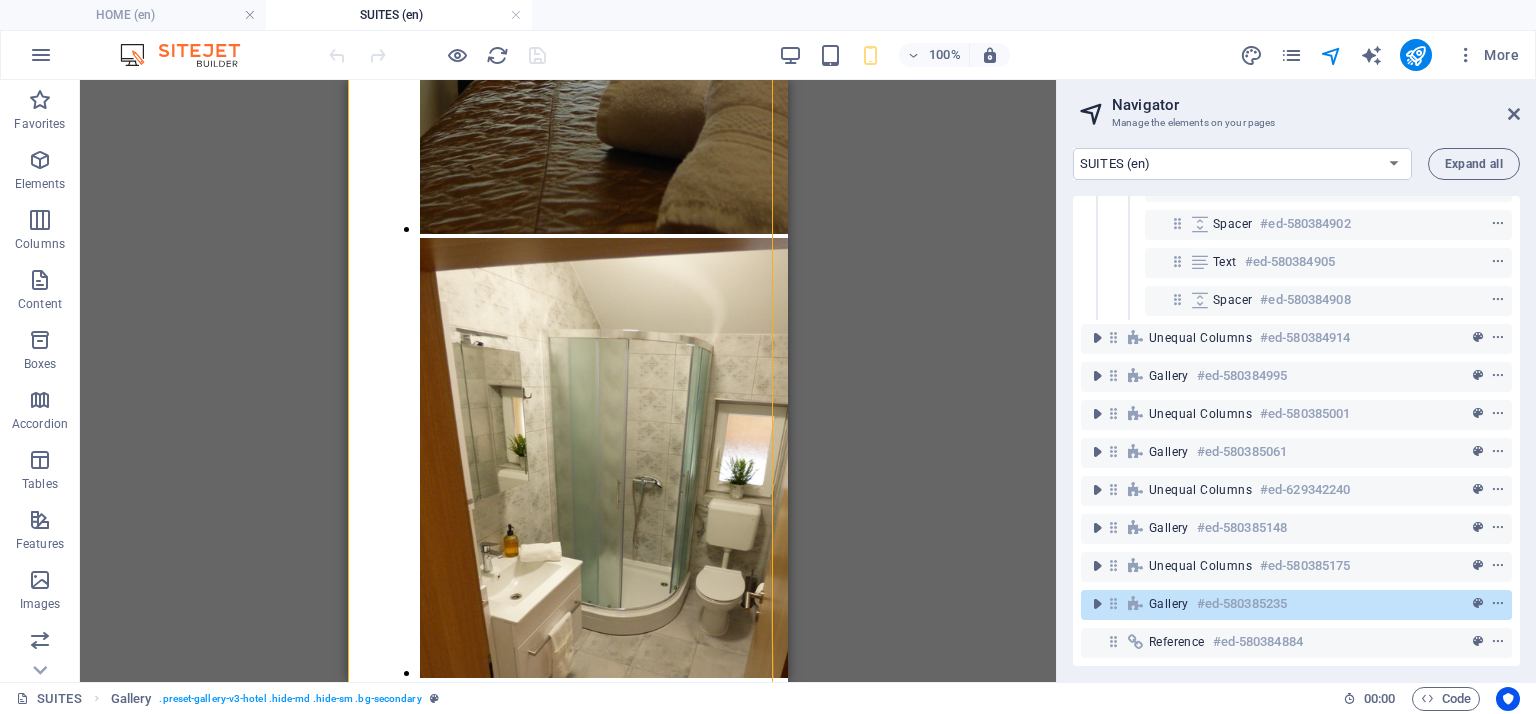 scroll, scrollTop: 6882, scrollLeft: 0, axis: vertical 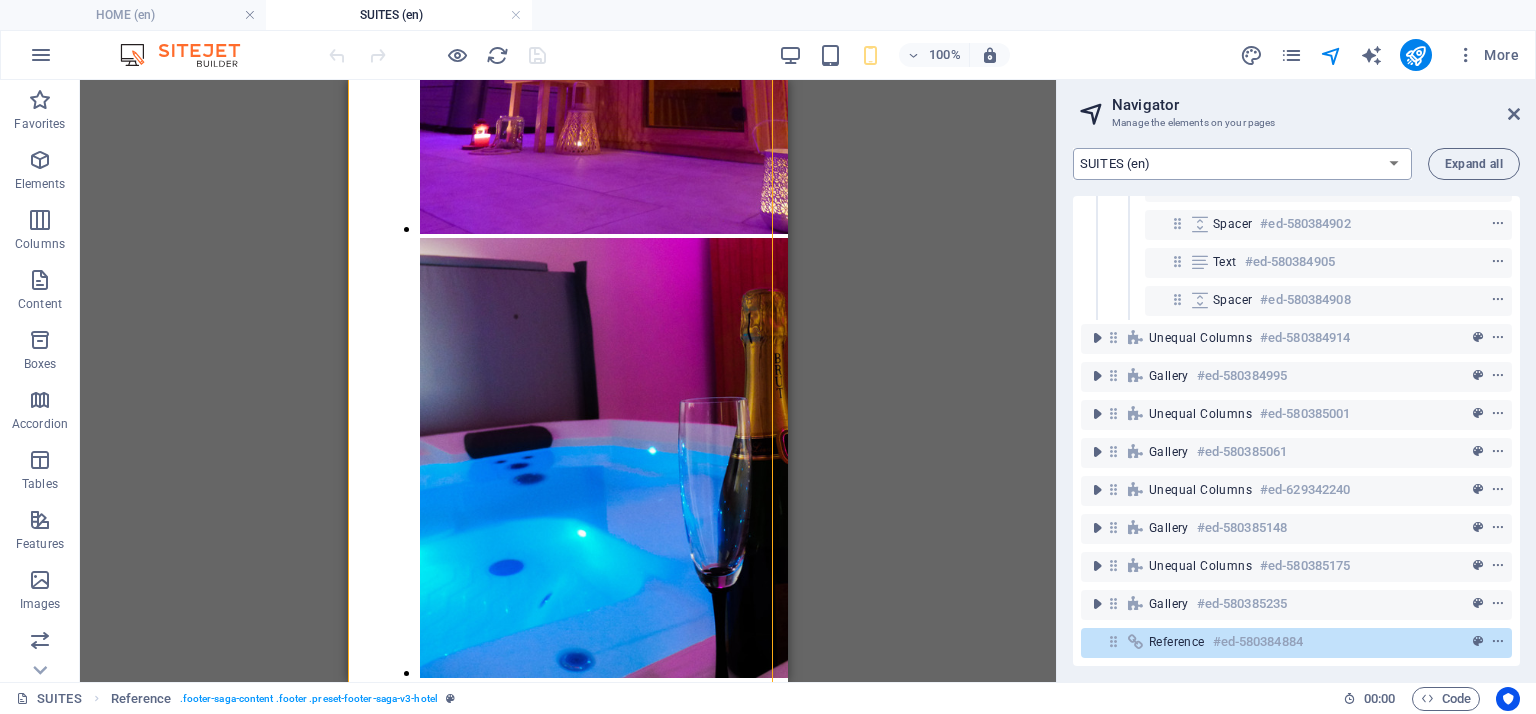 click on "HOME (en) SUITES (en) WELLNESS AND SPA (en) Contact (en) Legal Notice (en) Privacy (en) Home (hr) SUITES (hr) WELLNESS AND SPA (hr) Contact (hr) Legal Notice (hr) Privacy (hr) Home (de) SUITES (de) WELLNESS AND SPA (de) Contact (de) Legal Notice (de) Privacy (de)" at bounding box center [1242, 164] 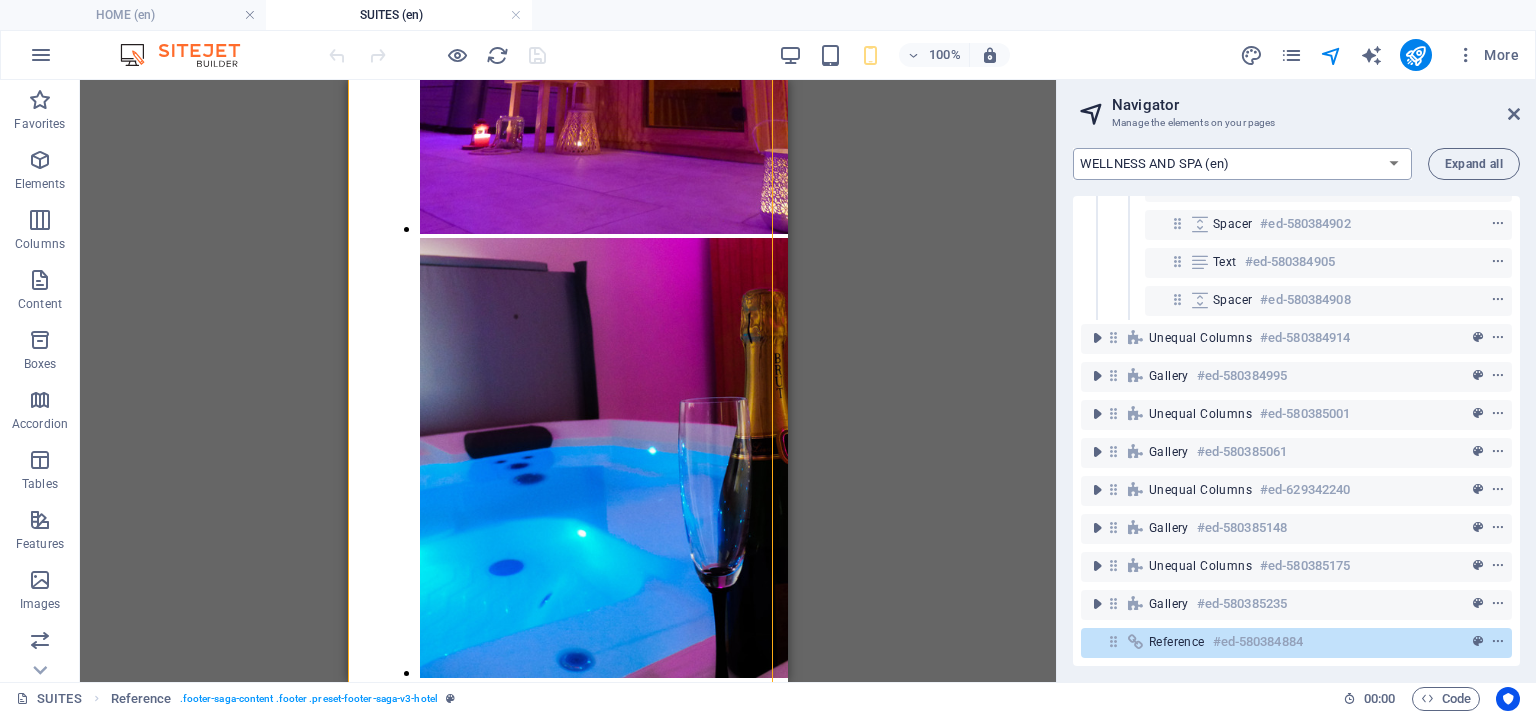 click on "HOME (en) SUITES (en) WELLNESS AND SPA (en) Contact (en) Legal Notice (en) Privacy (en) Home (hr) SUITES (hr) WELLNESS AND SPA (hr) Contact (hr) Legal Notice (hr) Privacy (hr) Home (de) SUITES (de) WELLNESS AND SPA (de) Contact (de) Legal Notice (de) Privacy (de)" at bounding box center (1242, 164) 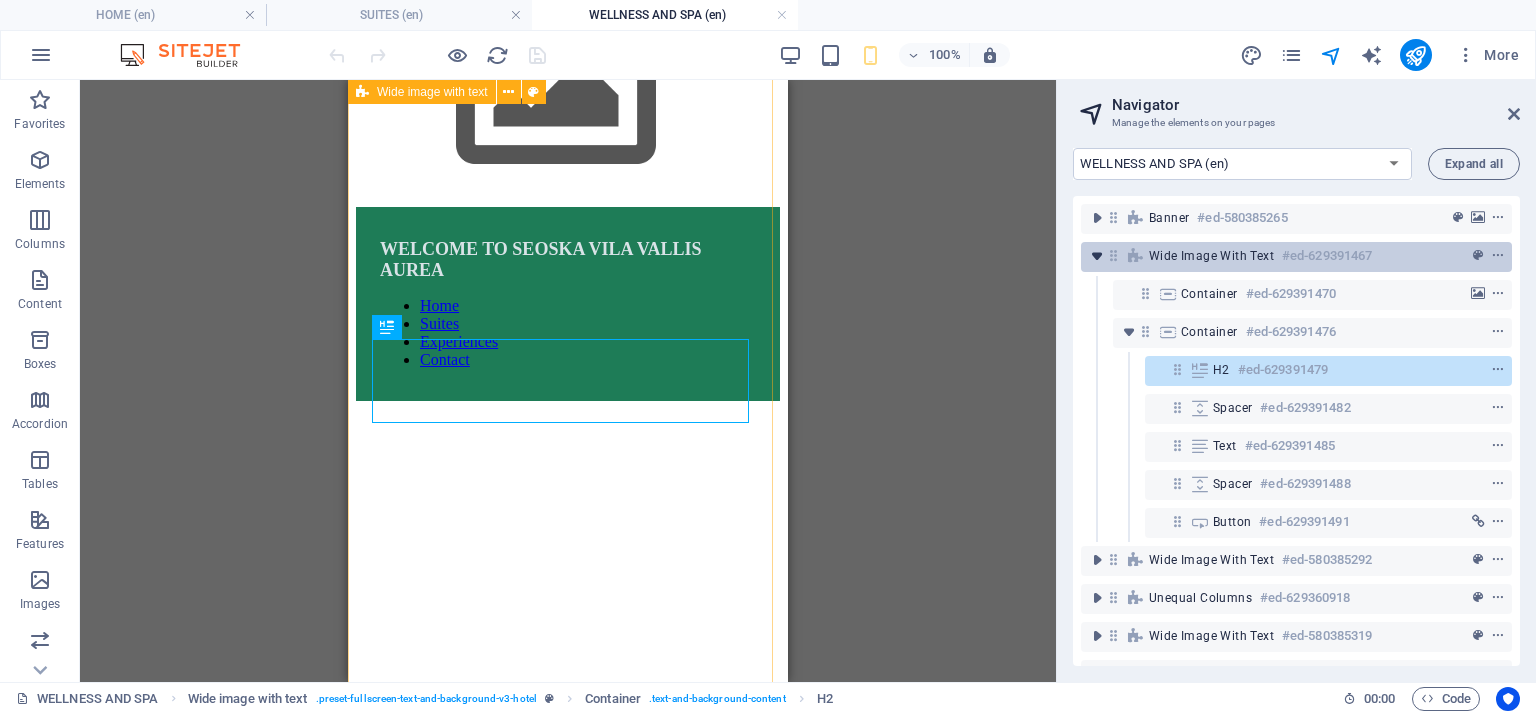 scroll, scrollTop: 307, scrollLeft: 0, axis: vertical 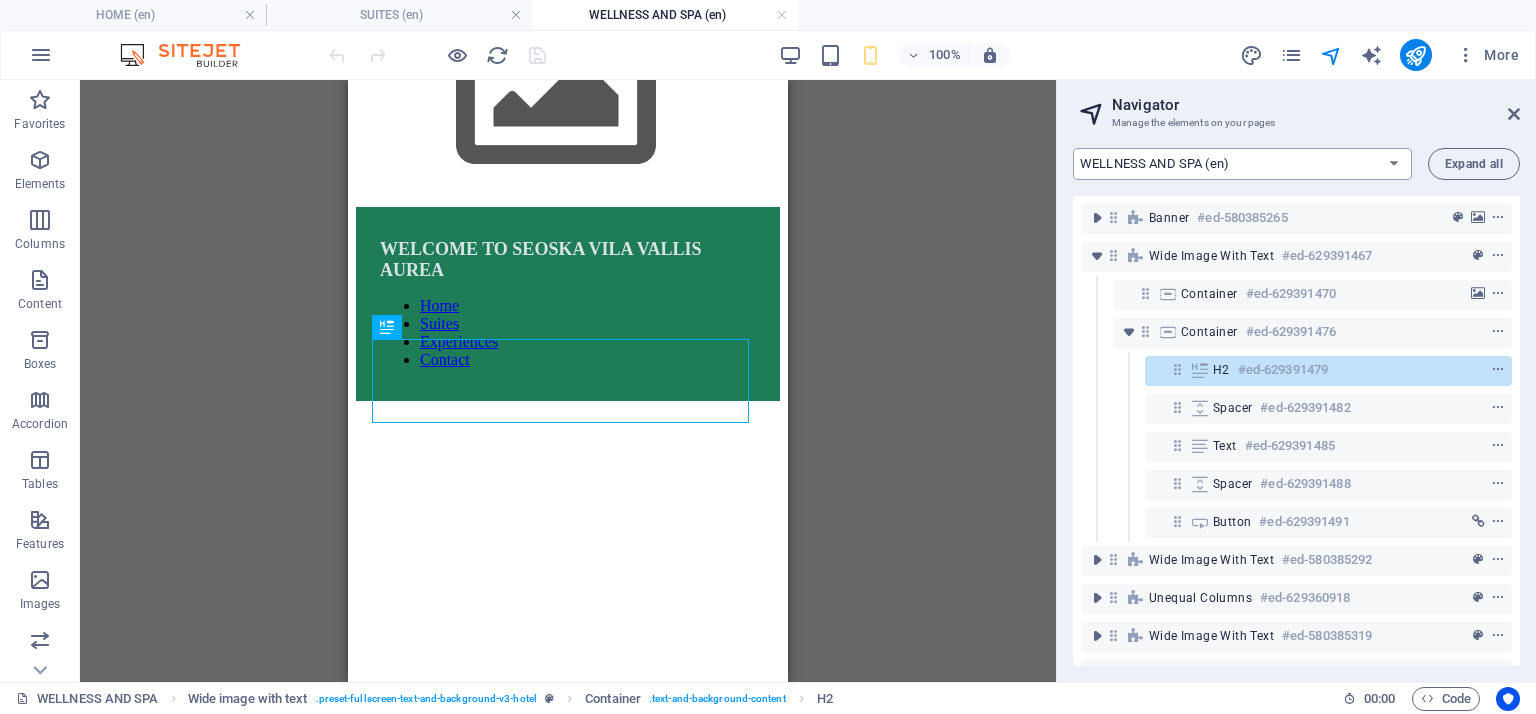 click on "HOME (en) SUITES (en) WELLNESS AND SPA (en) Contact (en) Legal Notice (en) Privacy (en) Home (hr) SUITES (hr) WELLNESS AND SPA (hr) Contact (hr) Legal Notice (hr) Privacy (hr) Home (de) SUITES (de) WELLNESS AND SPA (de) Contact (de) Legal Notice (de) Privacy (de)" at bounding box center [1242, 164] 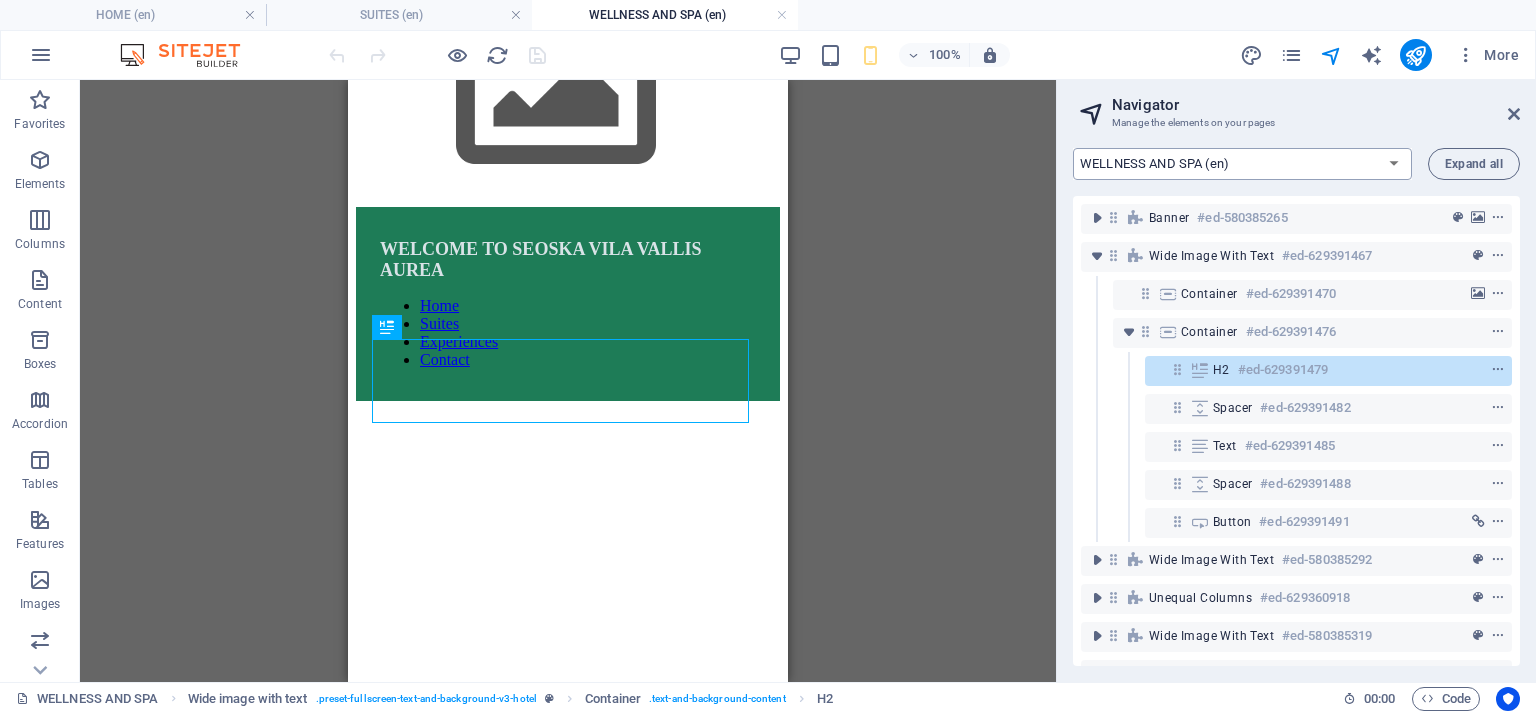 select on "11416347-en" 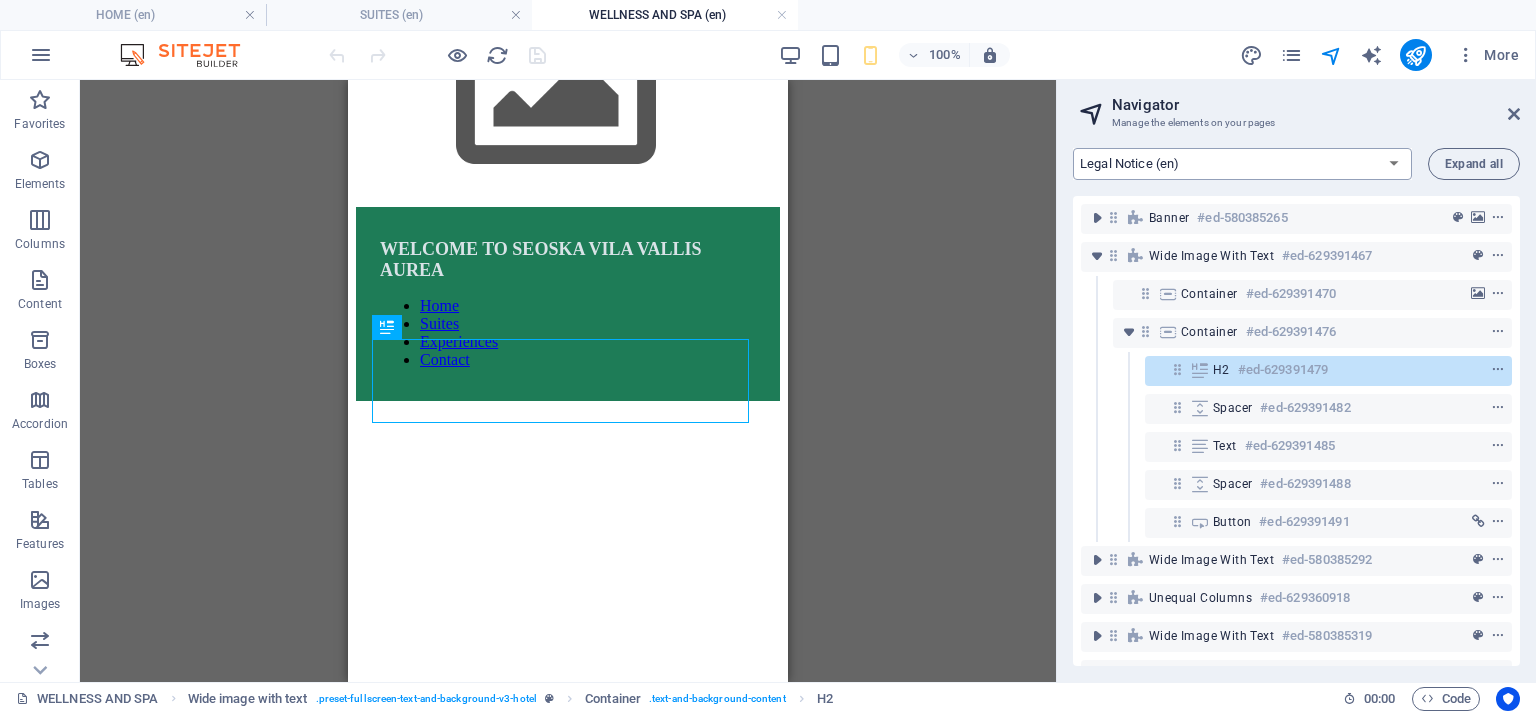 click on "HOME (en) SUITES (en) WELLNESS AND SPA (en) Contact (en) Legal Notice (en) Privacy (en) Home (hr) SUITES (hr) WELLNESS AND SPA (hr) Contact (hr) Legal Notice (hr) Privacy (hr) Home (de) SUITES (de) WELLNESS AND SPA (de) Contact (de) Legal Notice (de) Privacy (de)" at bounding box center [1242, 164] 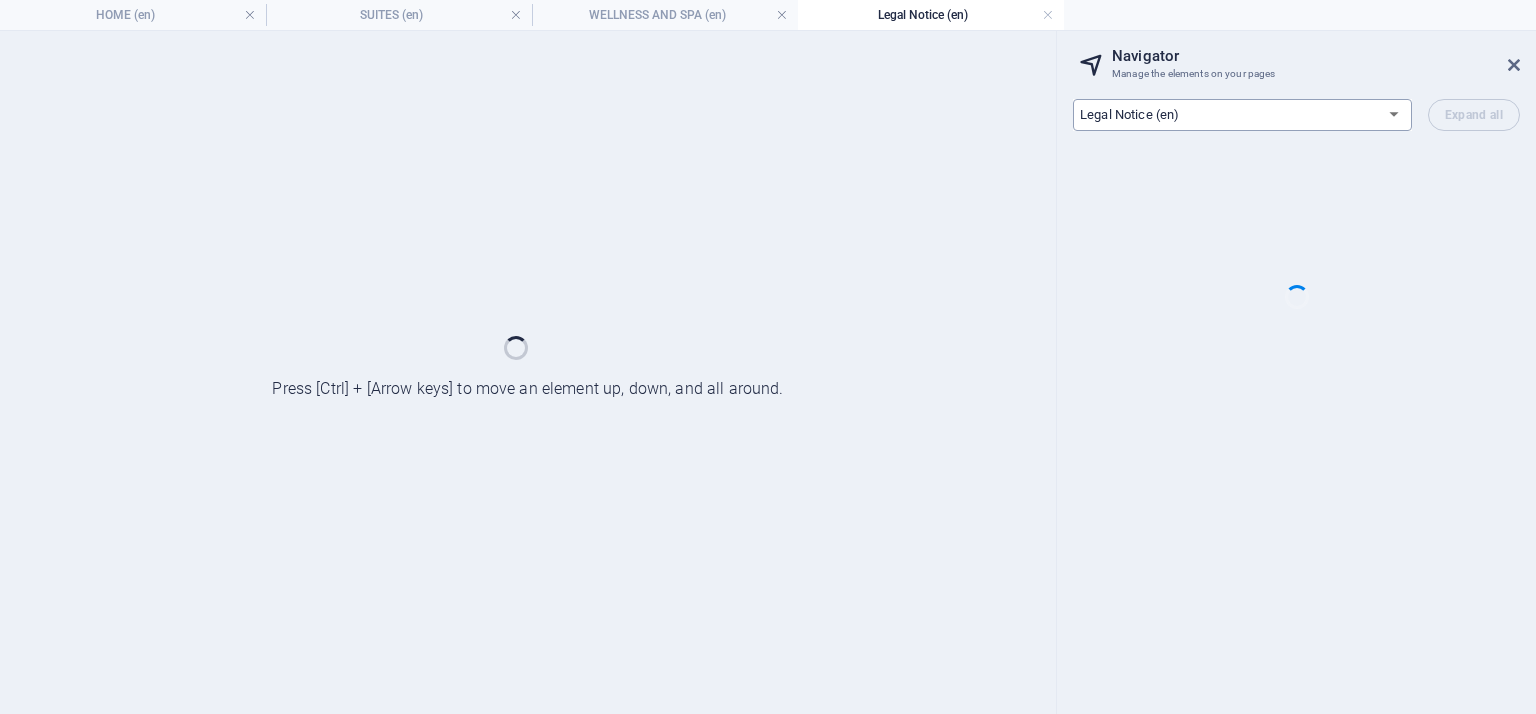scroll, scrollTop: 0, scrollLeft: 0, axis: both 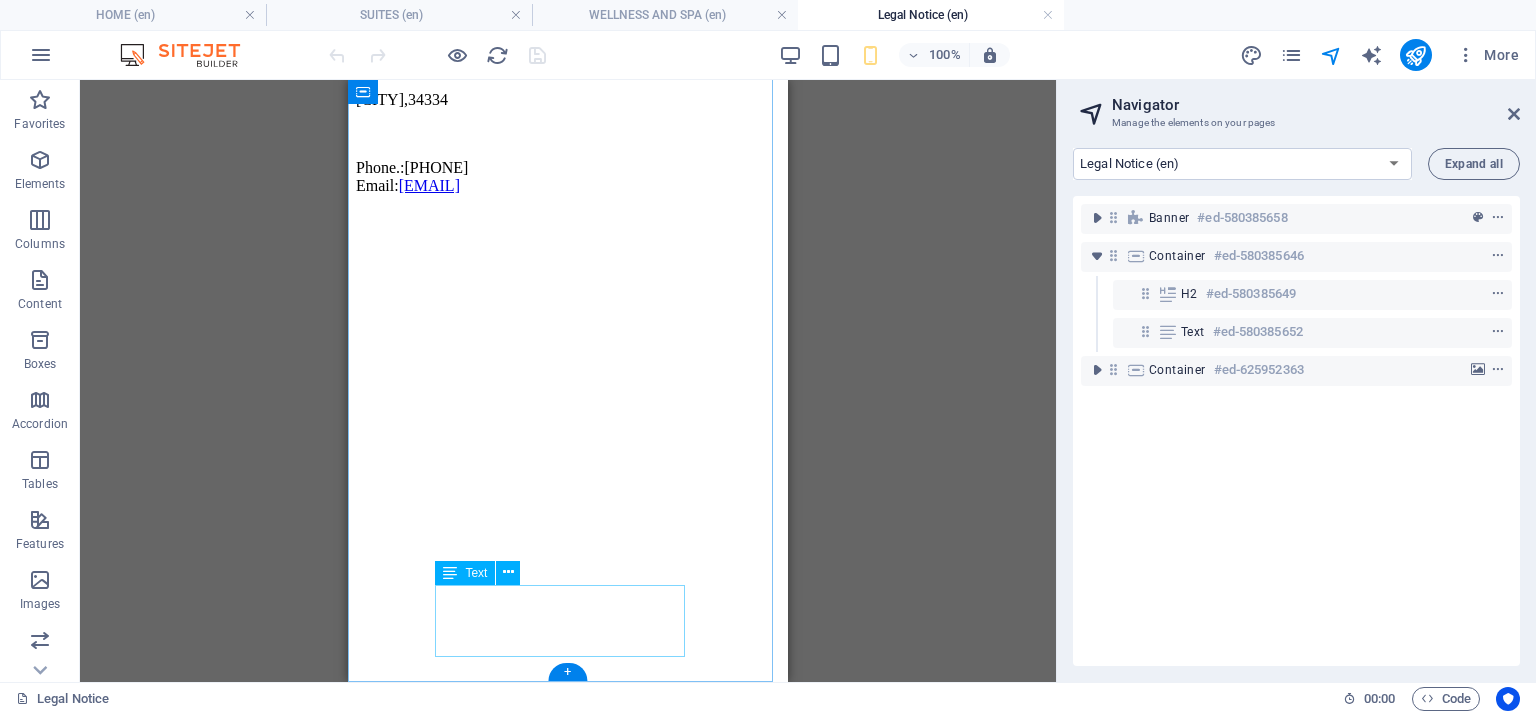 click on "Copyright © 2023 LumeDeAqua. All rights reserved.
Legal Notice & Privacy" at bounding box center [568, 3028] 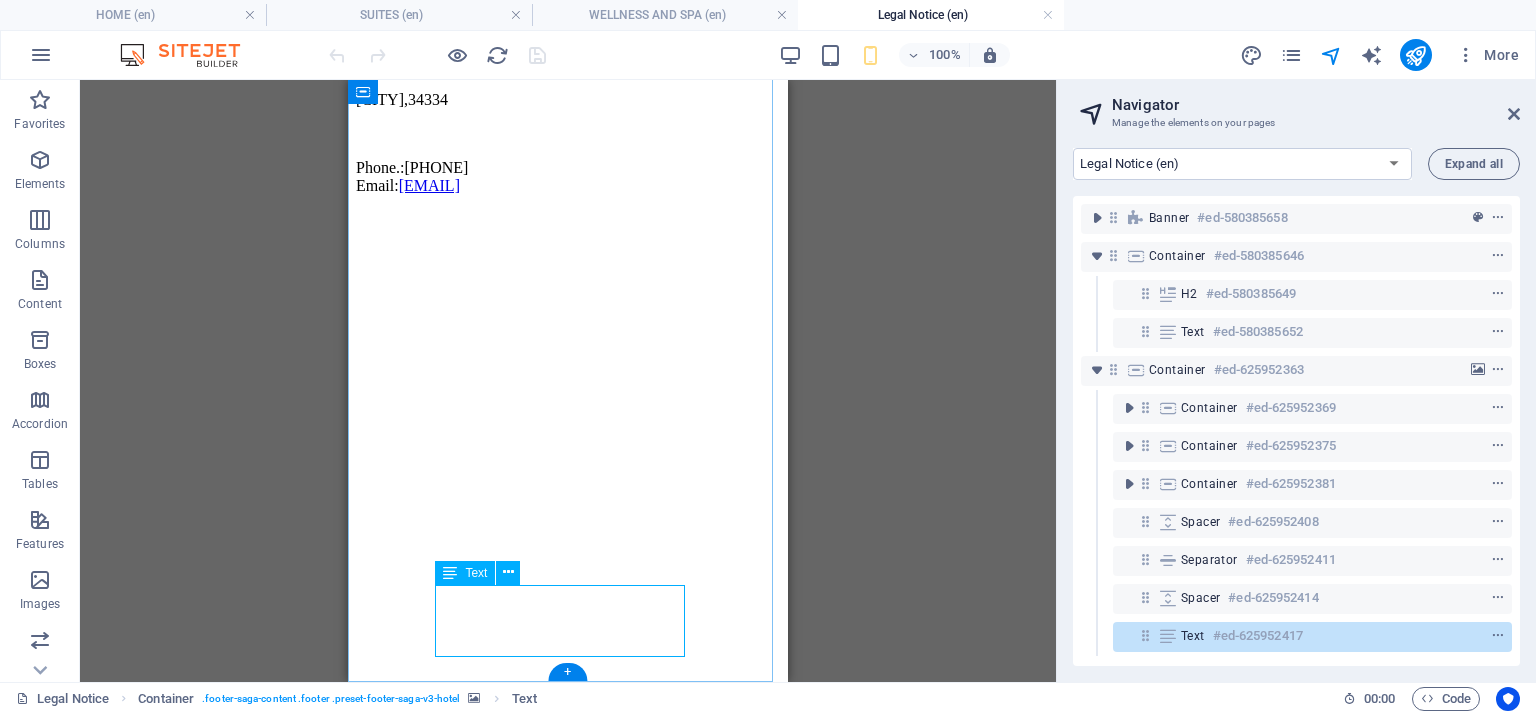 click on "Copyright © 2023 LumeDeAqua. All rights reserved.
Legal Notice & Privacy" at bounding box center [568, 3028] 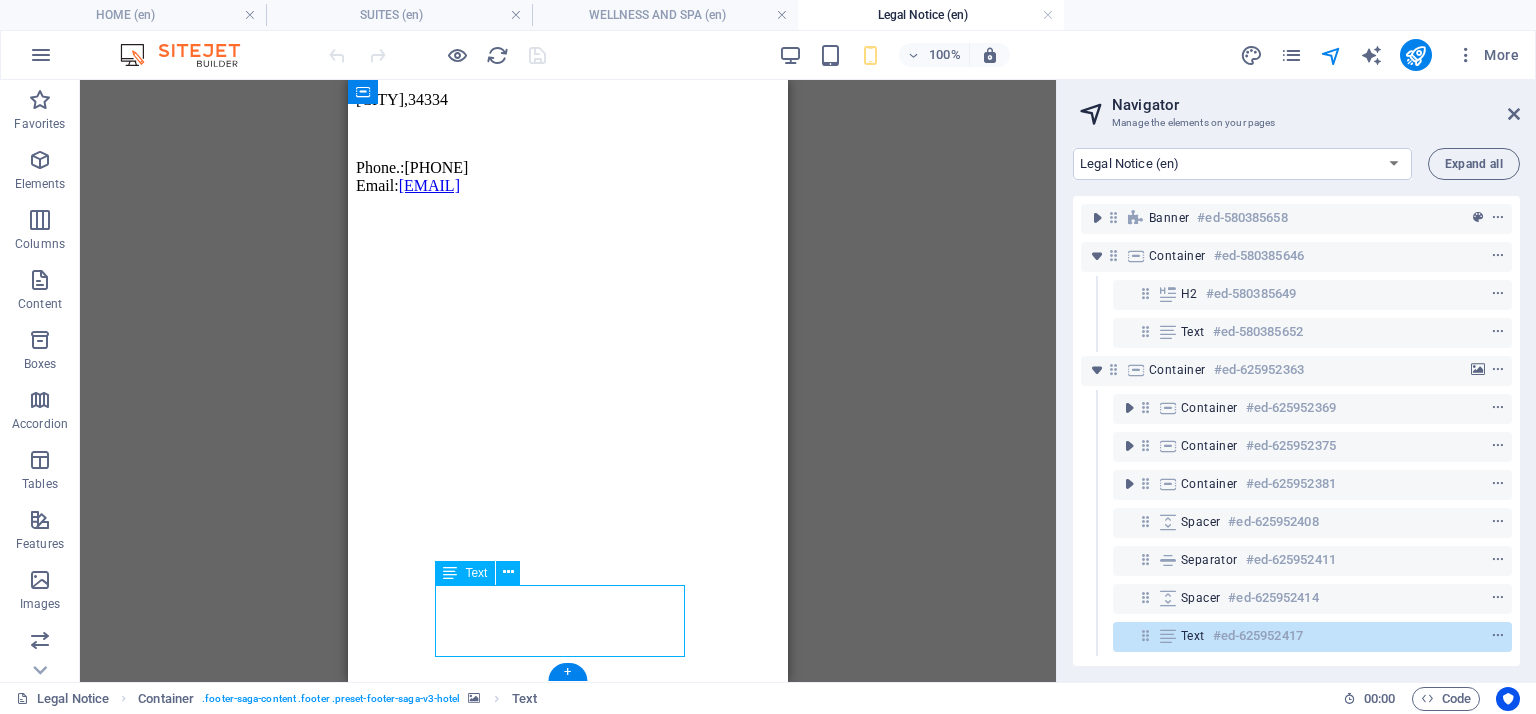 drag, startPoint x: 496, startPoint y: 595, endPoint x: 533, endPoint y: 596, distance: 37.01351 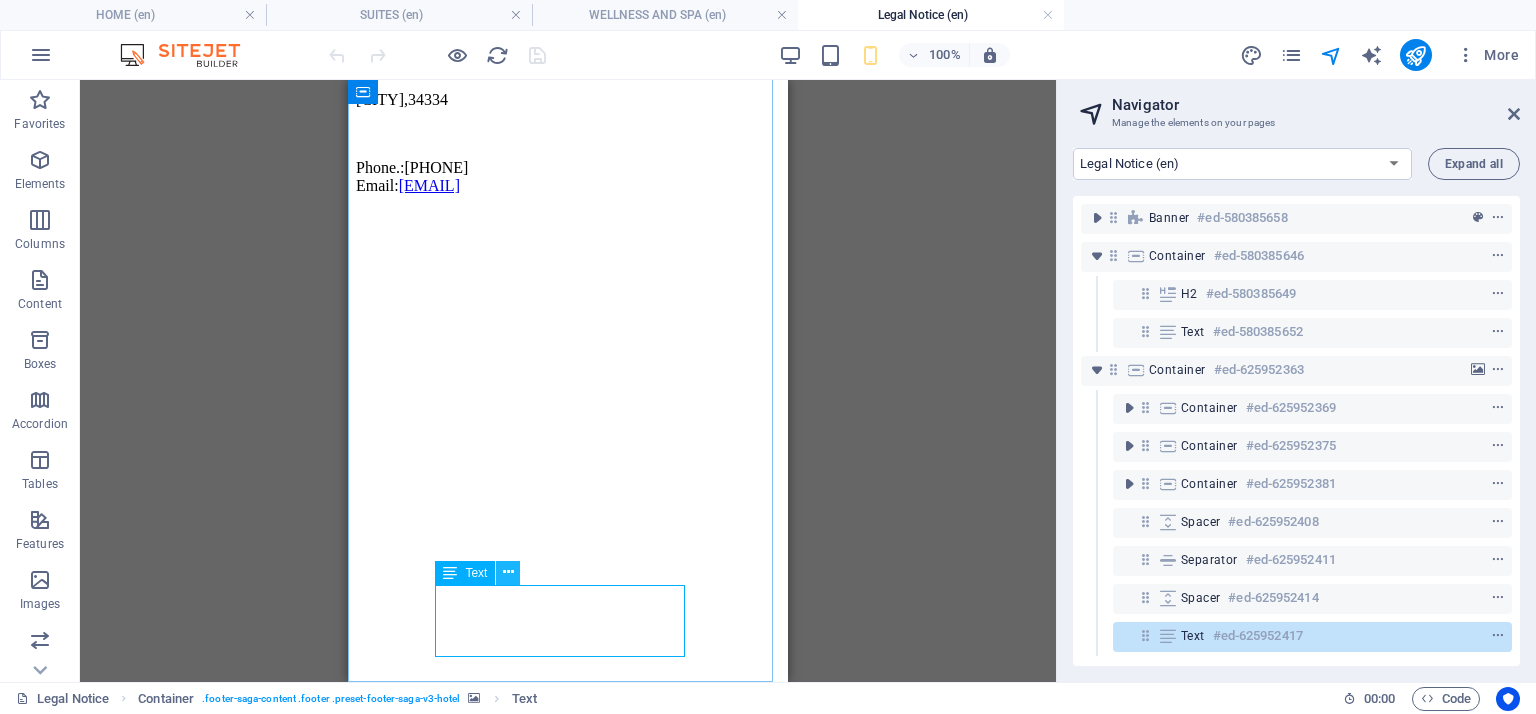 click at bounding box center [508, 573] 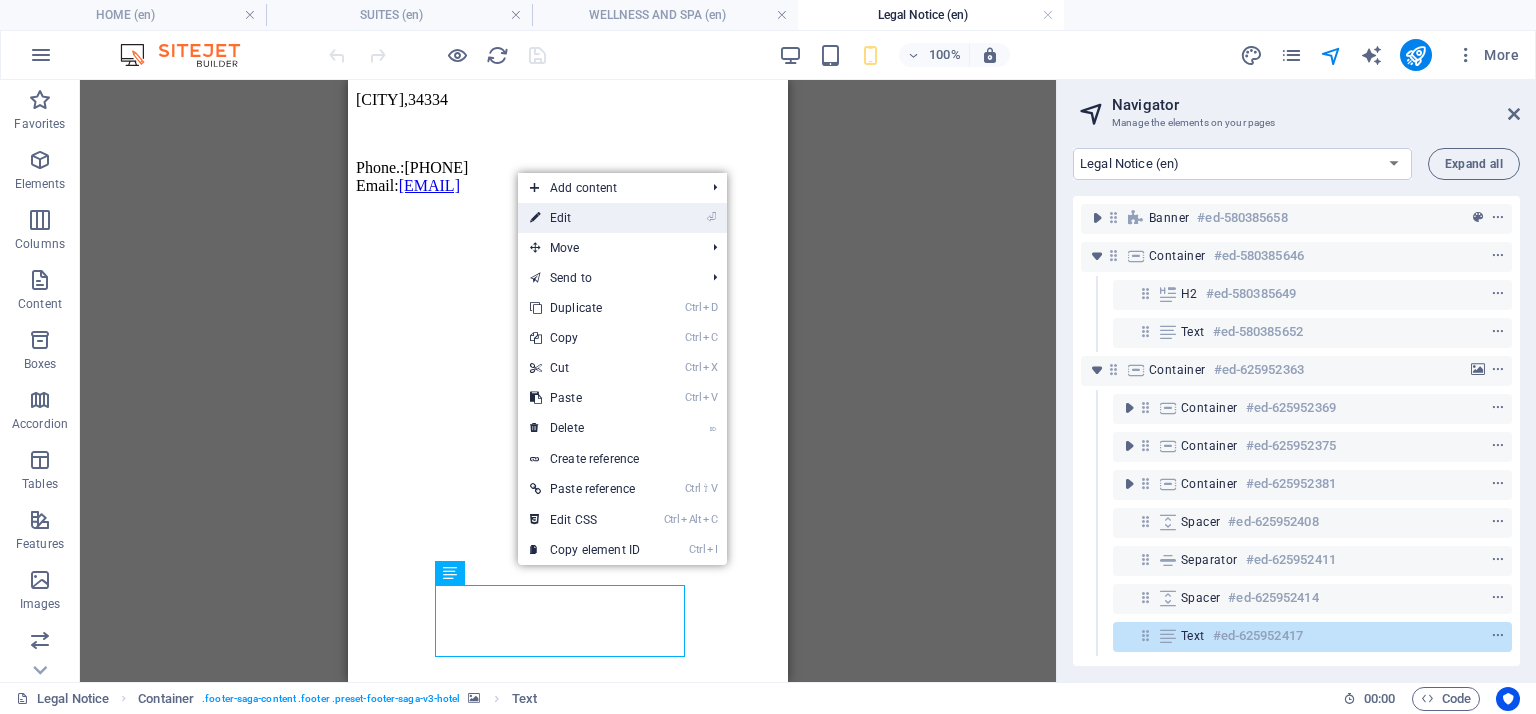 click on "⏎  Edit" at bounding box center [585, 218] 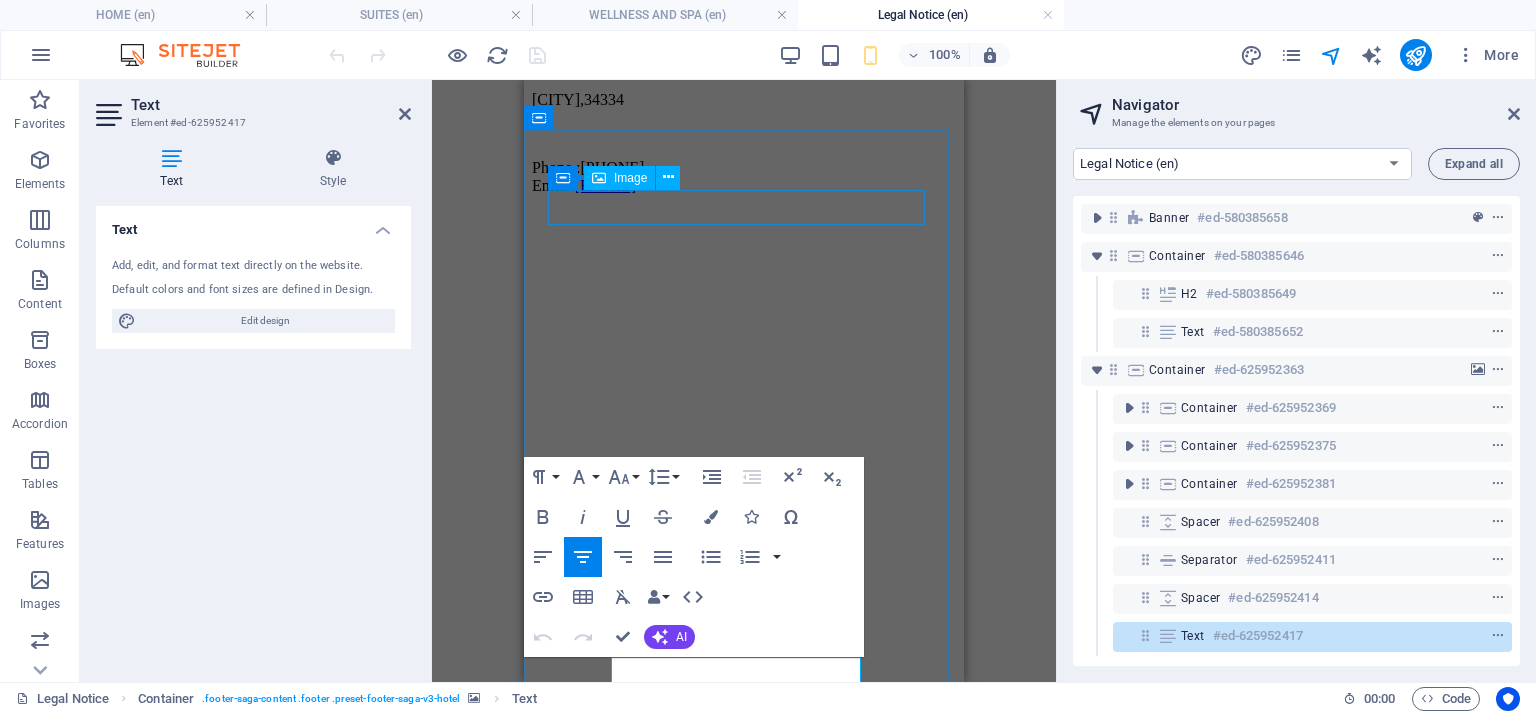 scroll, scrollTop: 288, scrollLeft: 0, axis: vertical 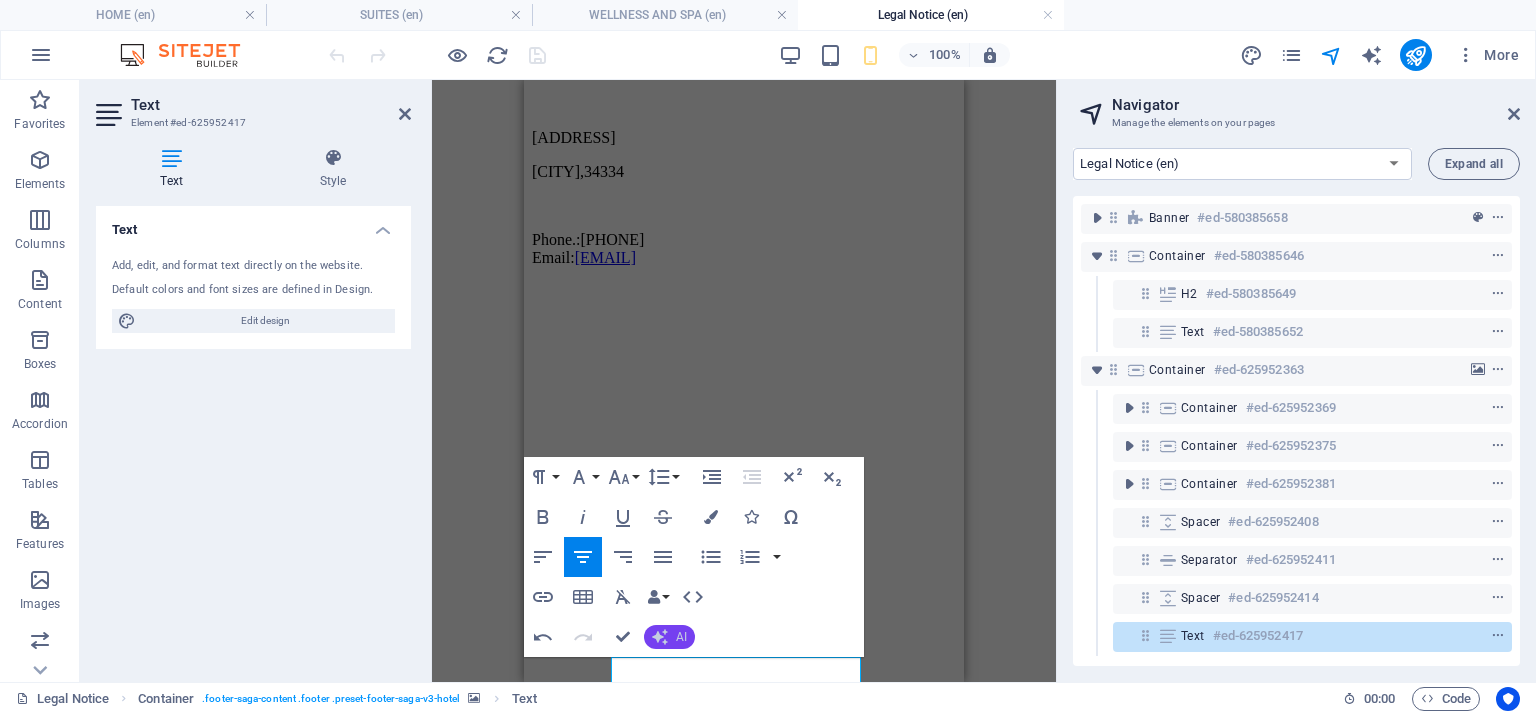 click 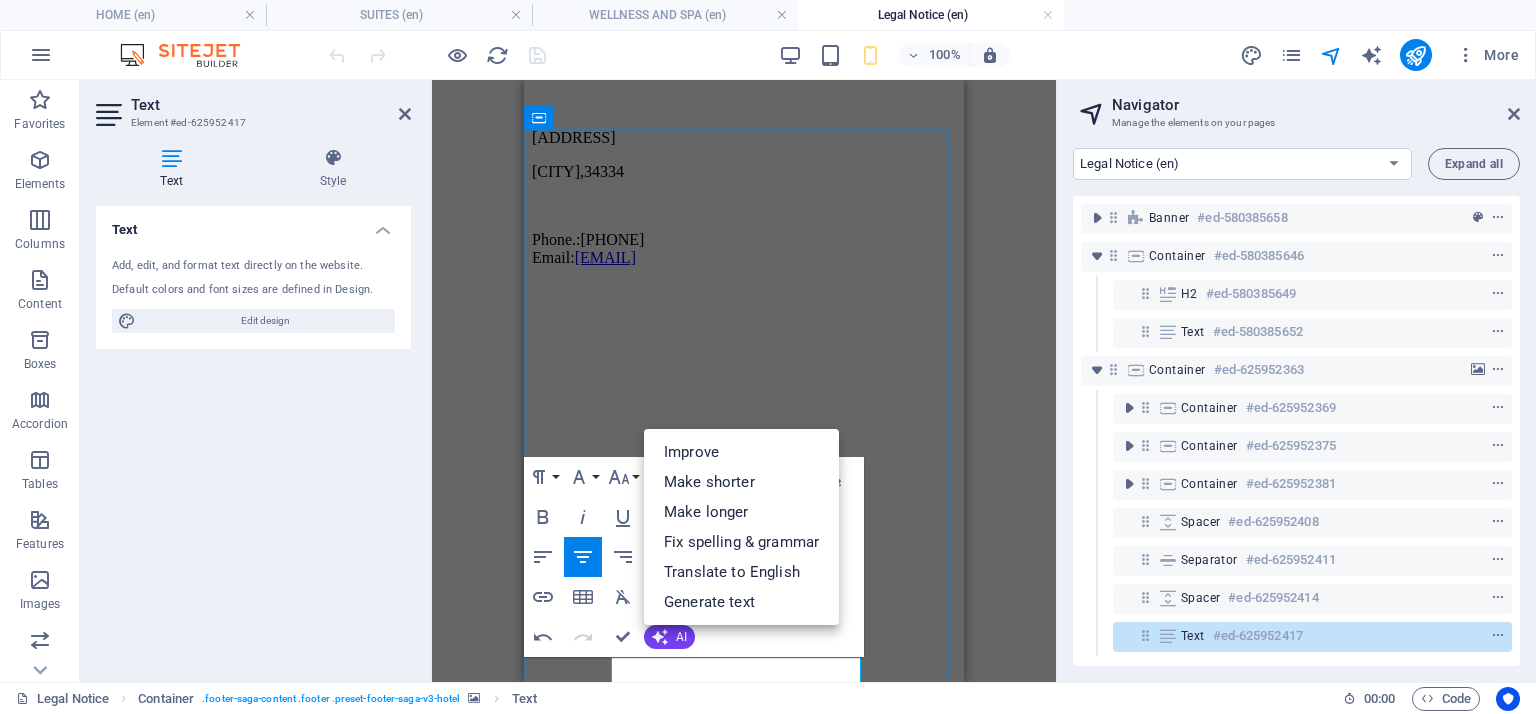 click at bounding box center (744, 3059) 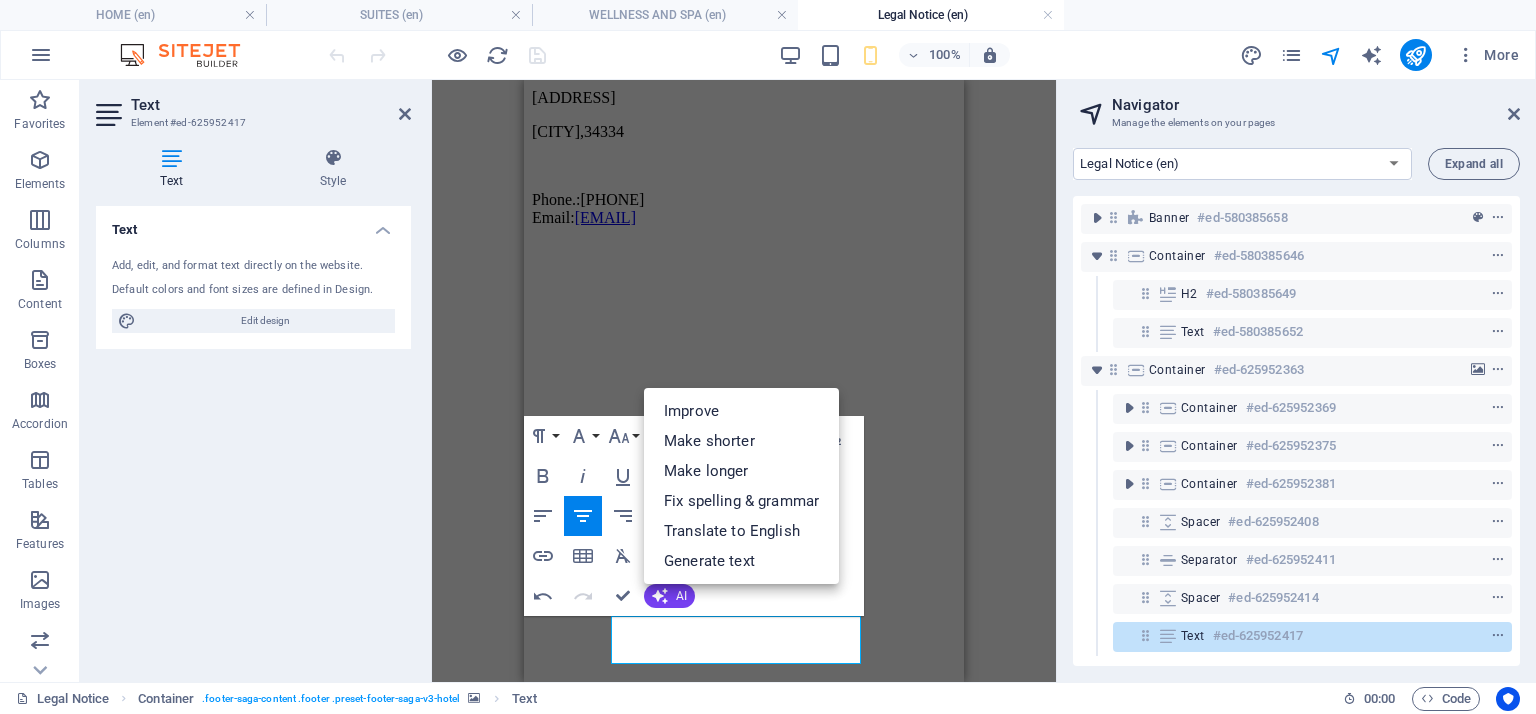 scroll, scrollTop: 336, scrollLeft: 0, axis: vertical 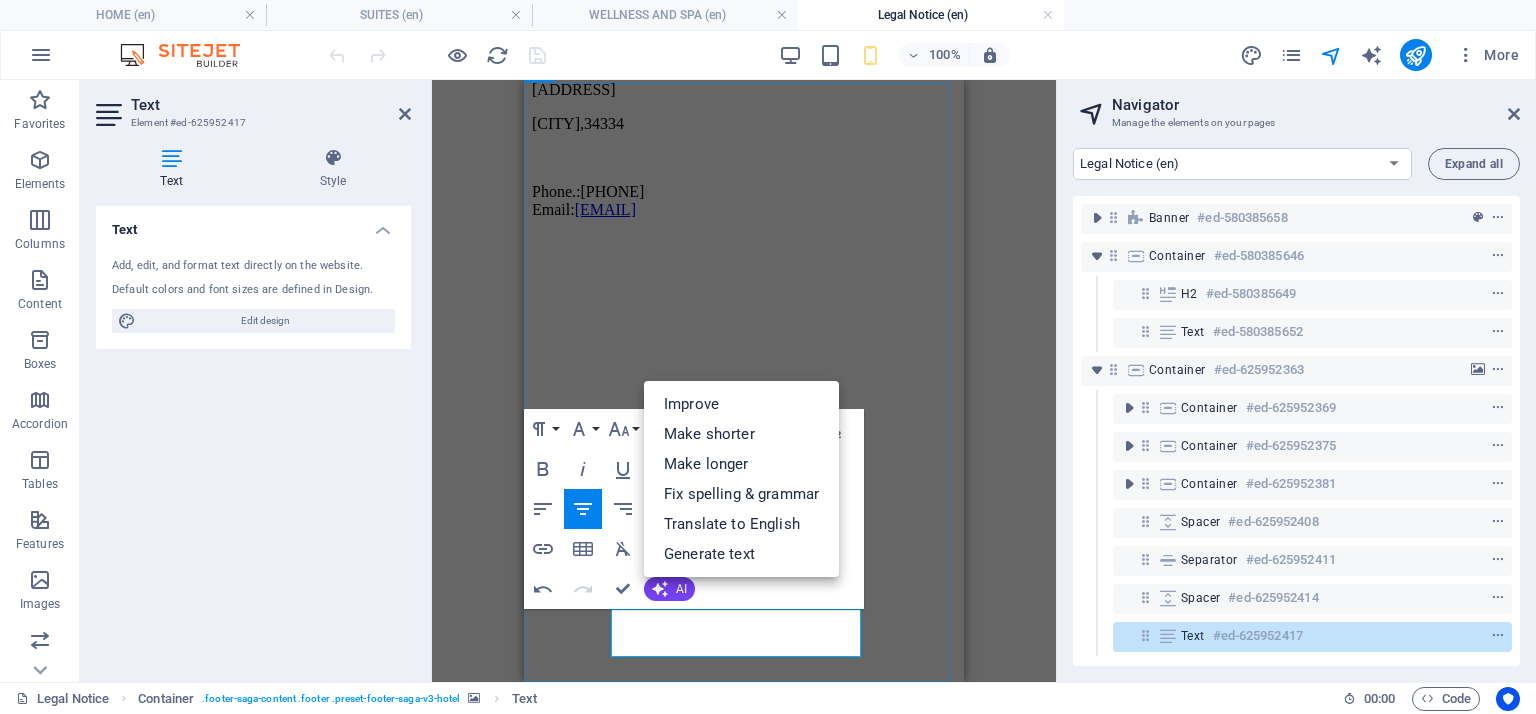 click on "Legal Notice & Privacy" at bounding box center [744, 3044] 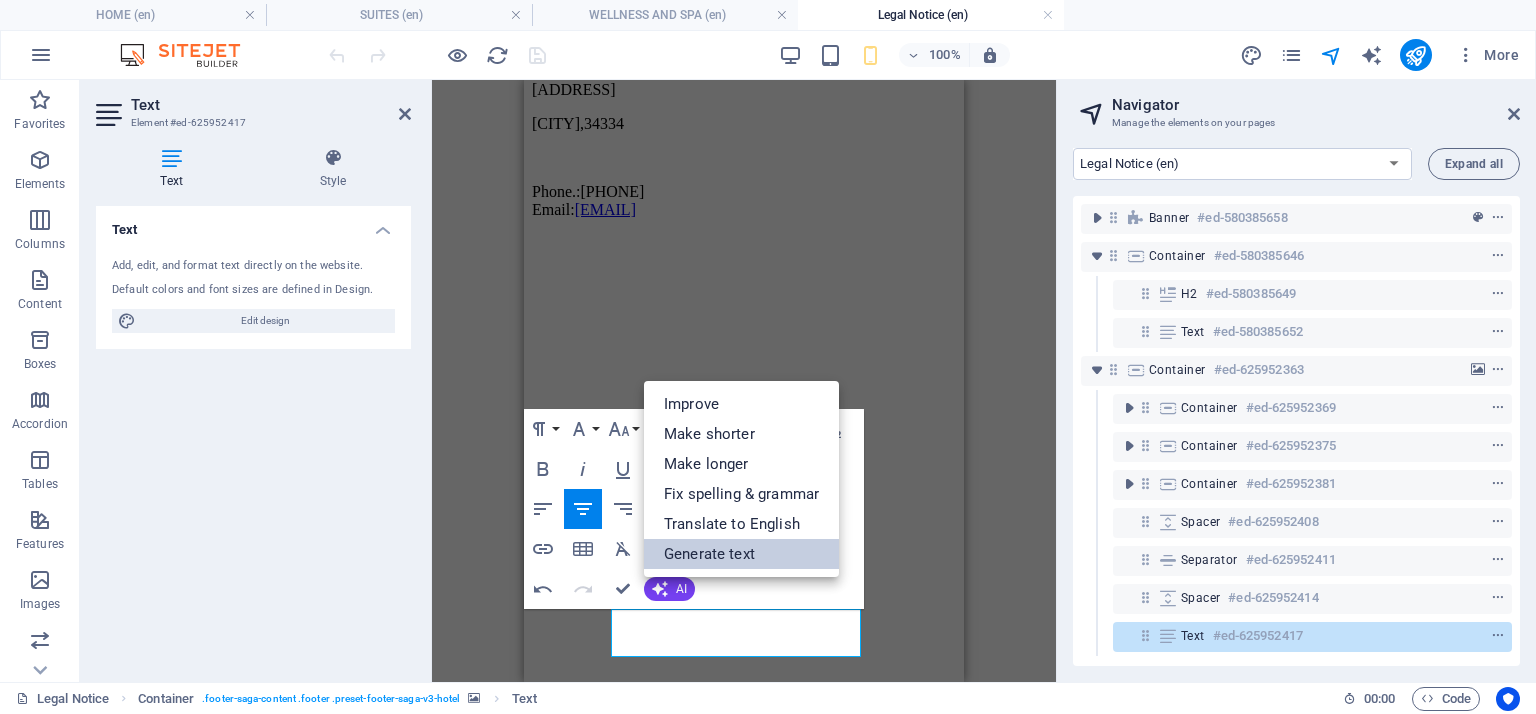 click on "Generate text" at bounding box center (741, 554) 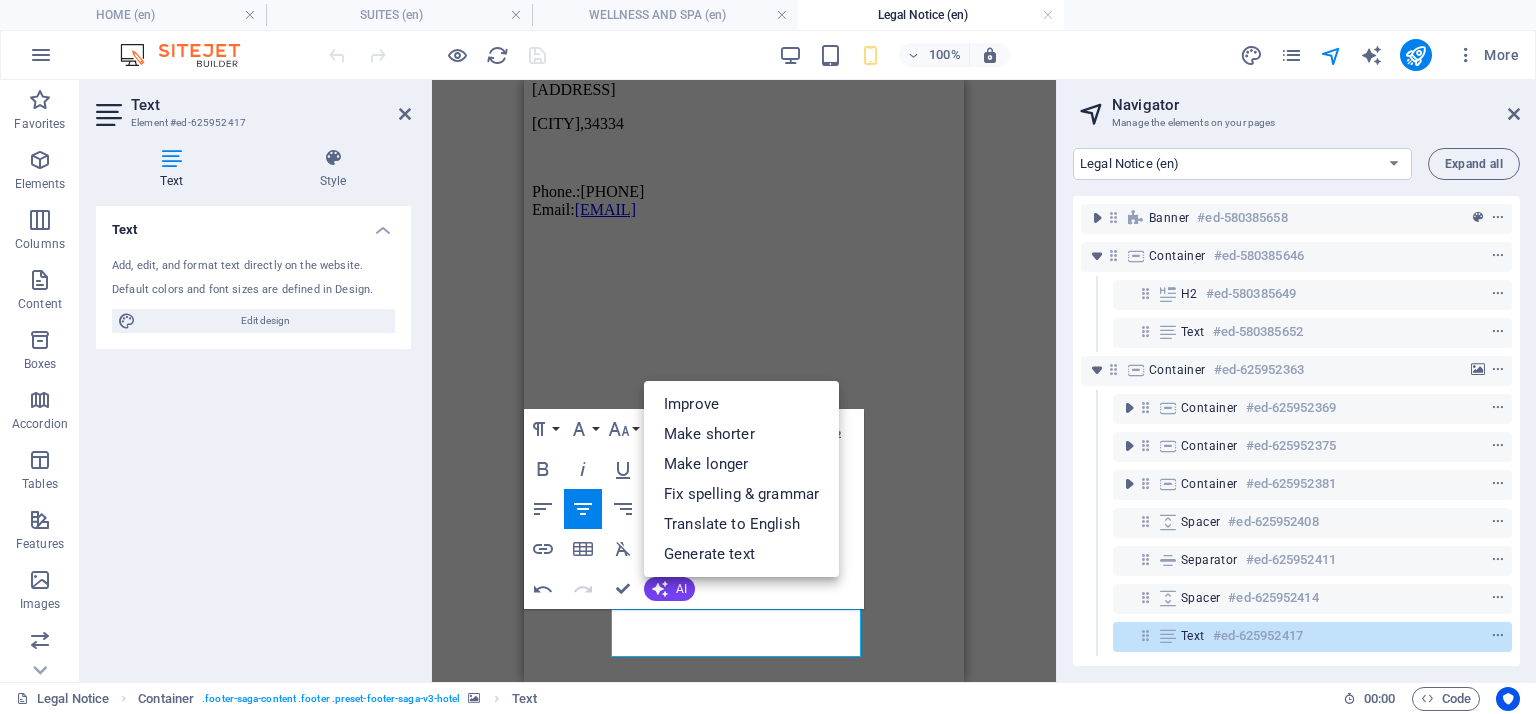 select on "English" 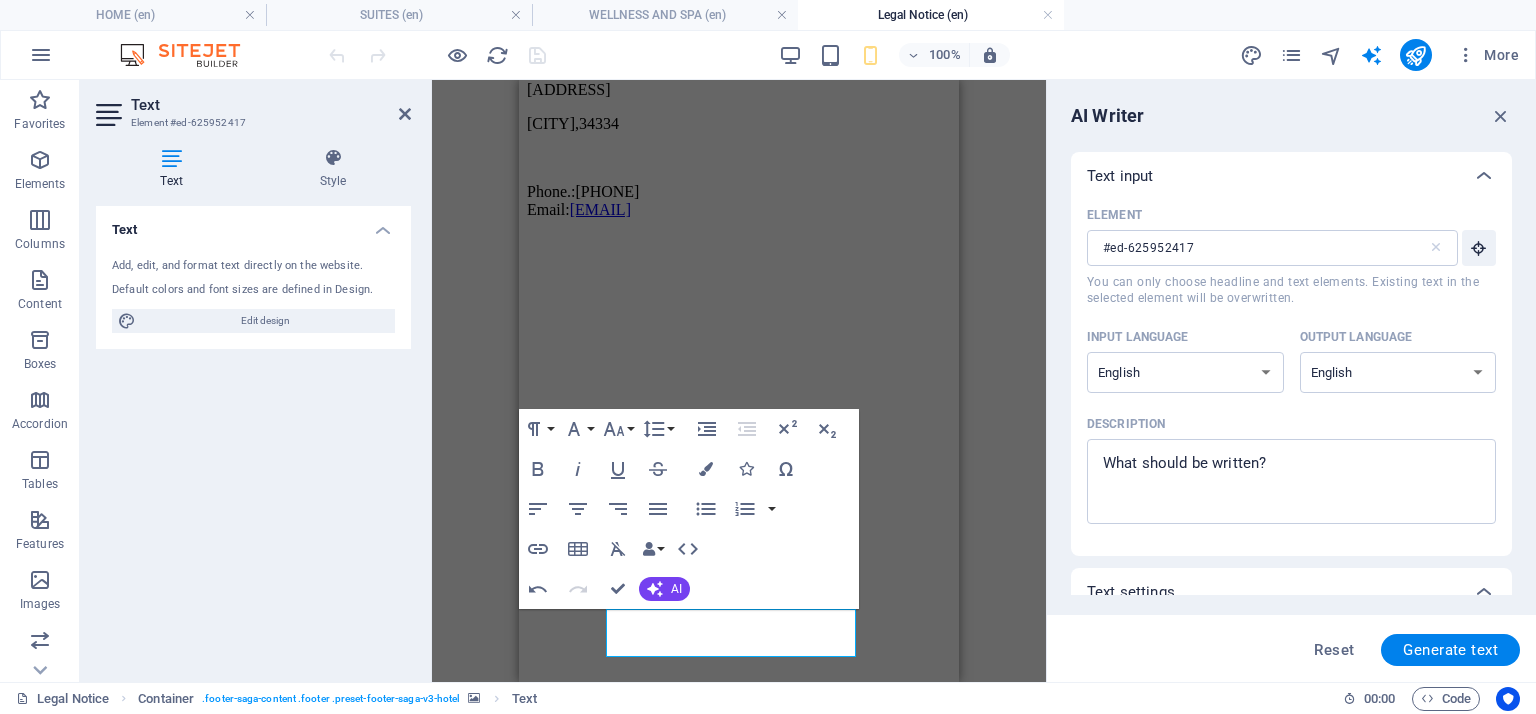 scroll, scrollTop: 0, scrollLeft: 0, axis: both 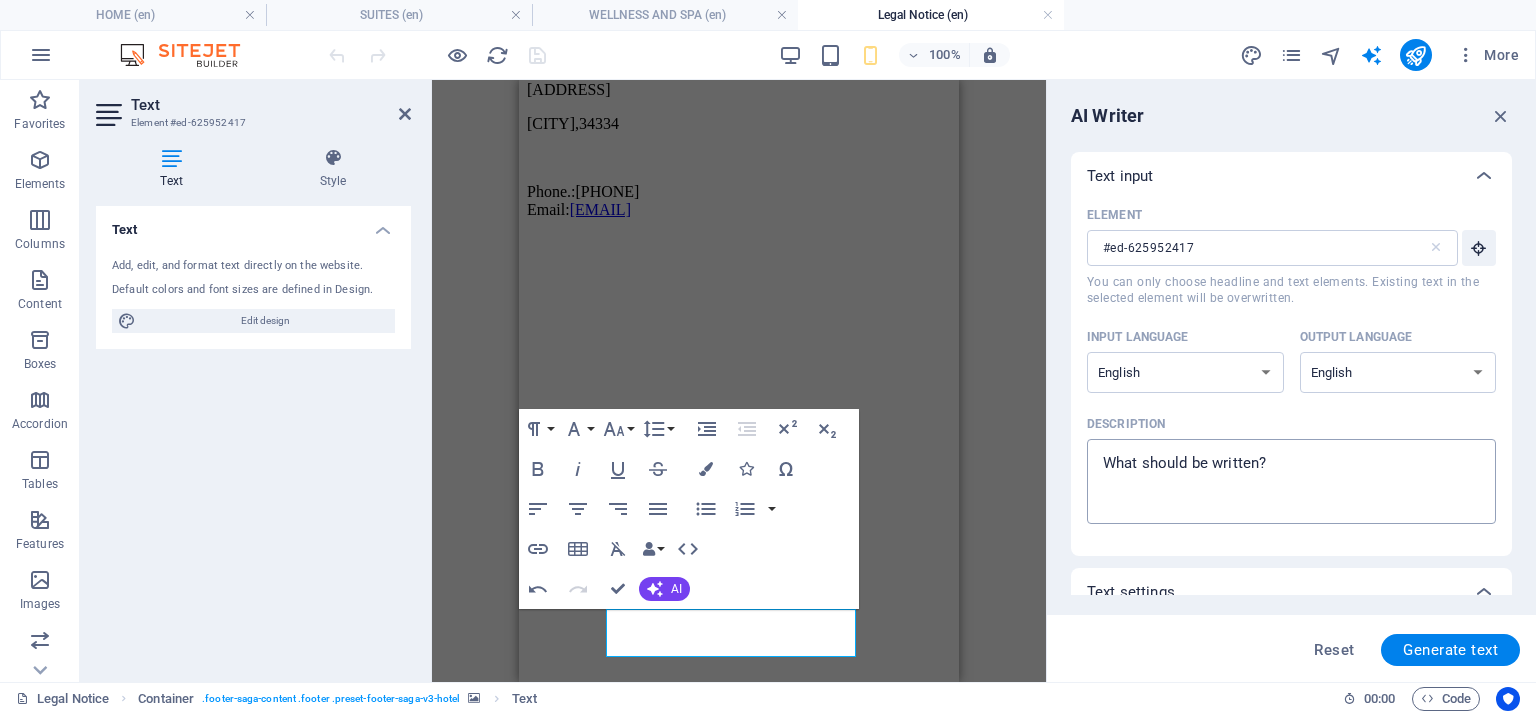 type on "x" 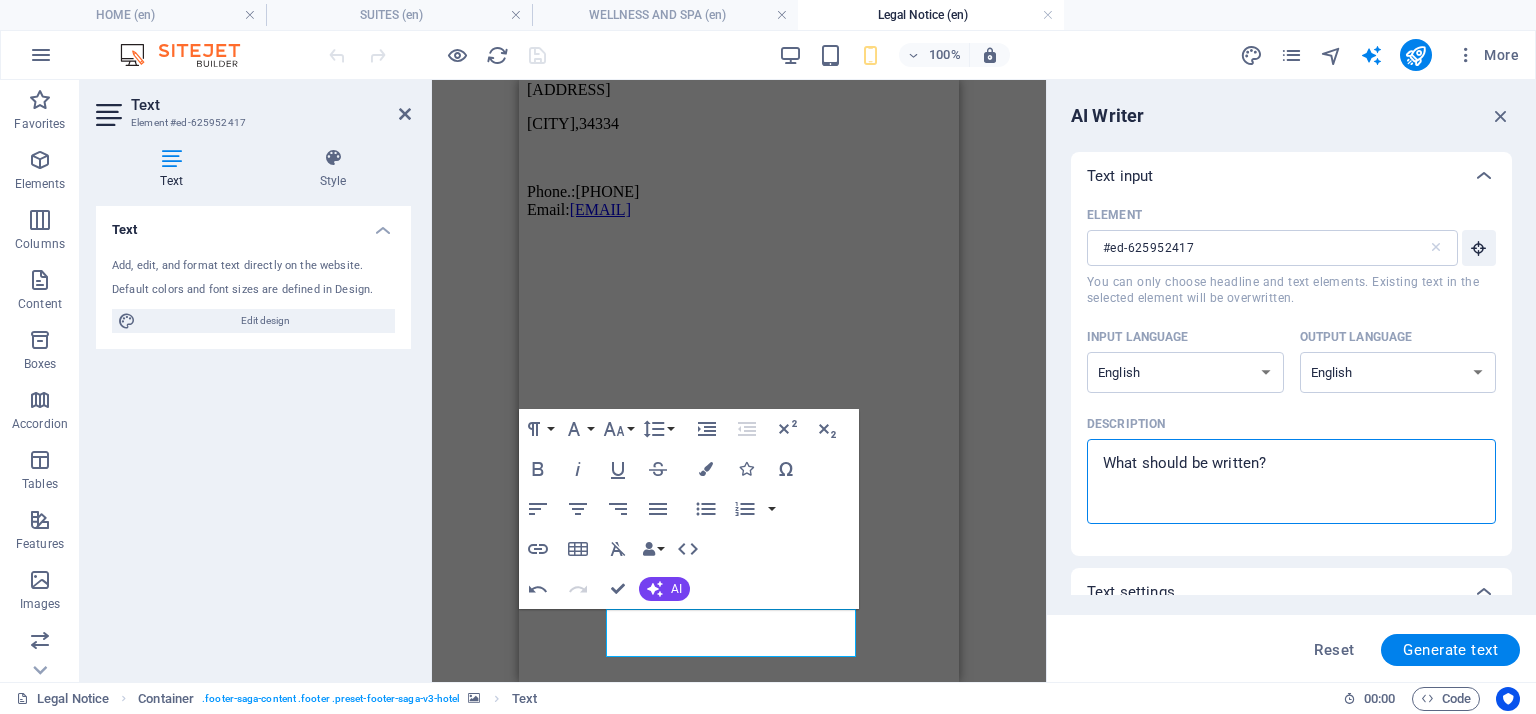 click on "Description x ​" at bounding box center (1291, 481) 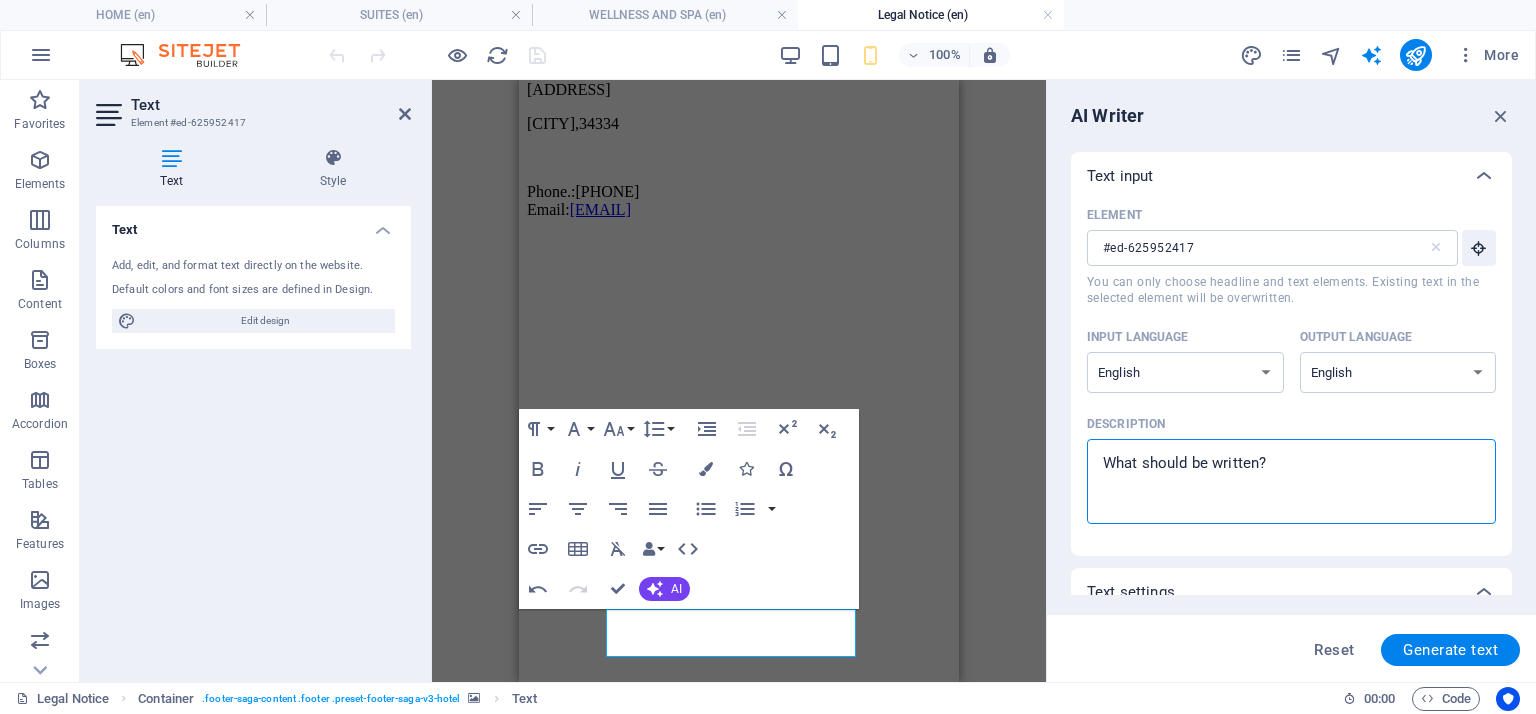 type on "s" 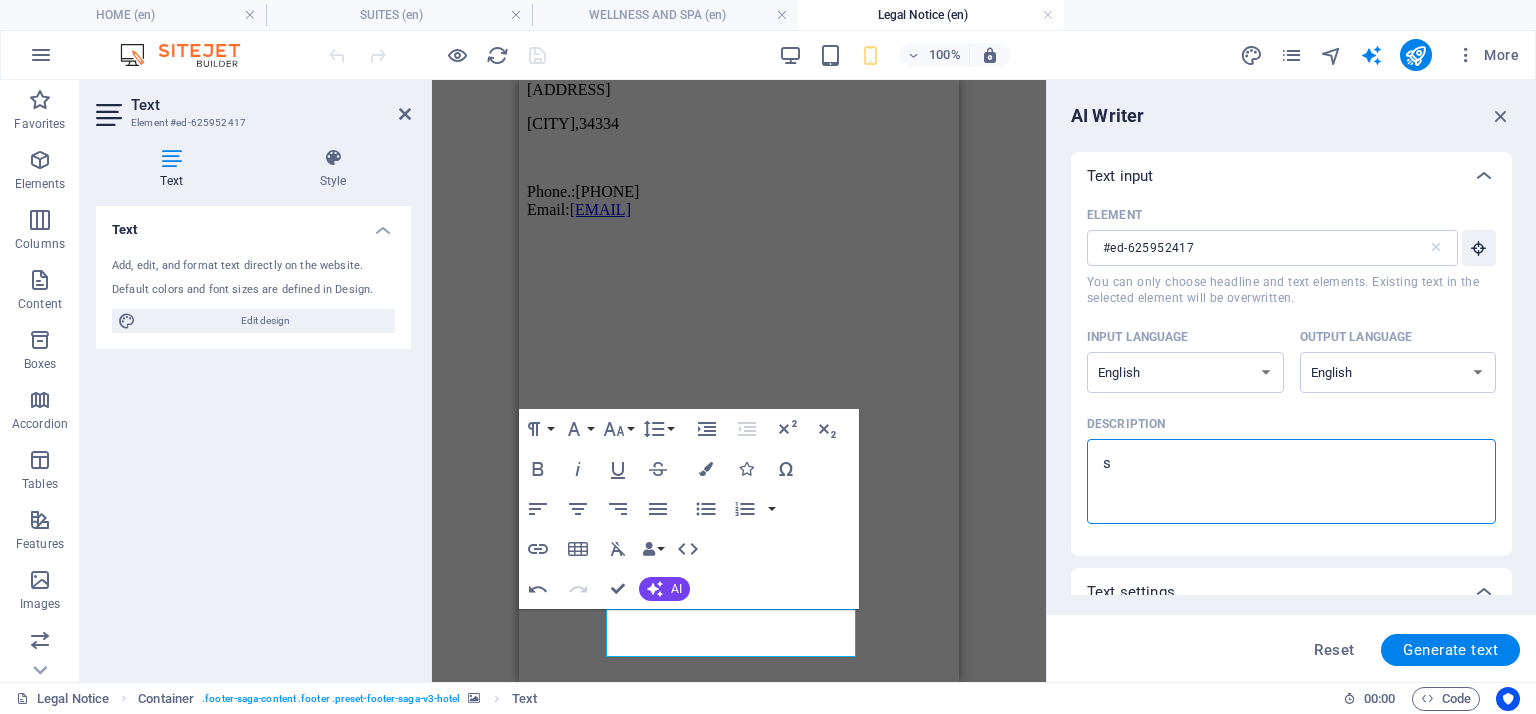 type on "x" 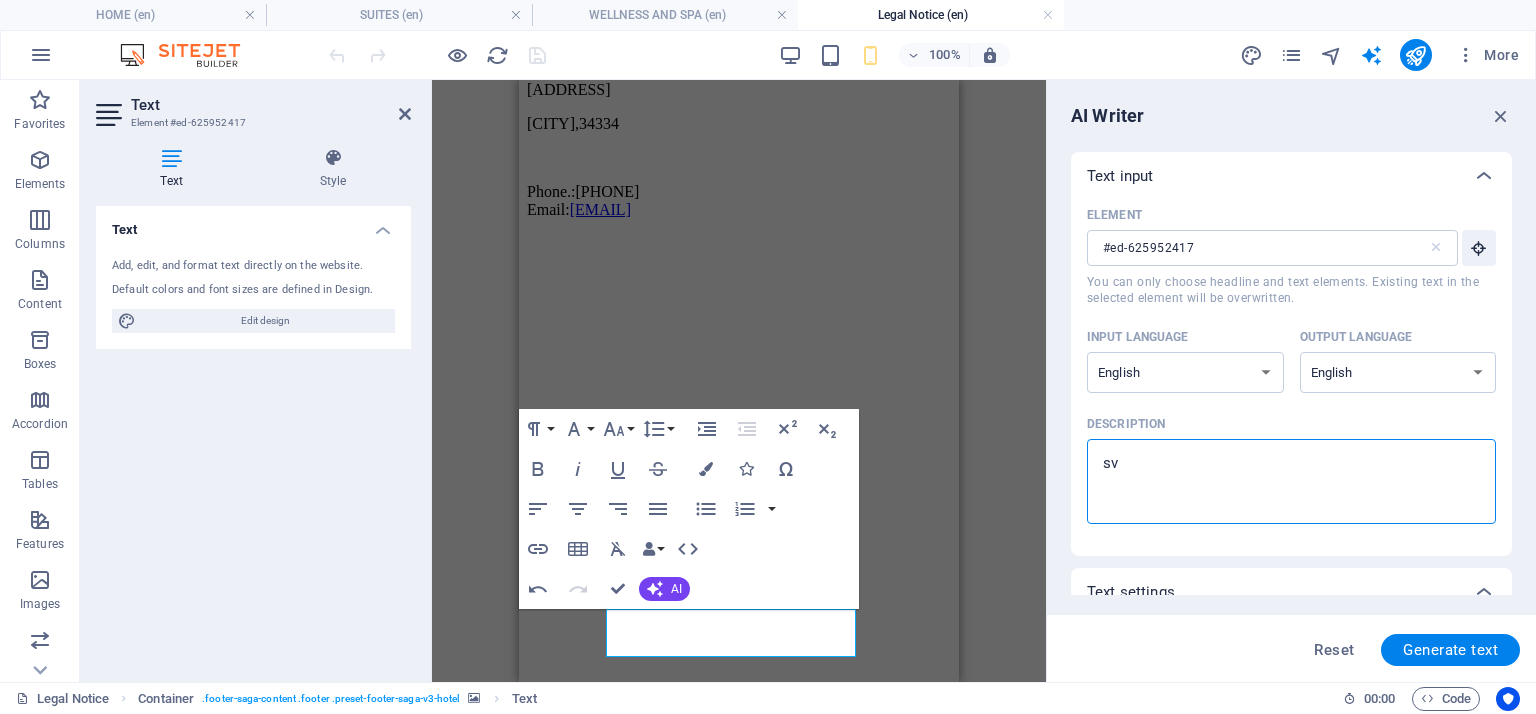 type on "sva" 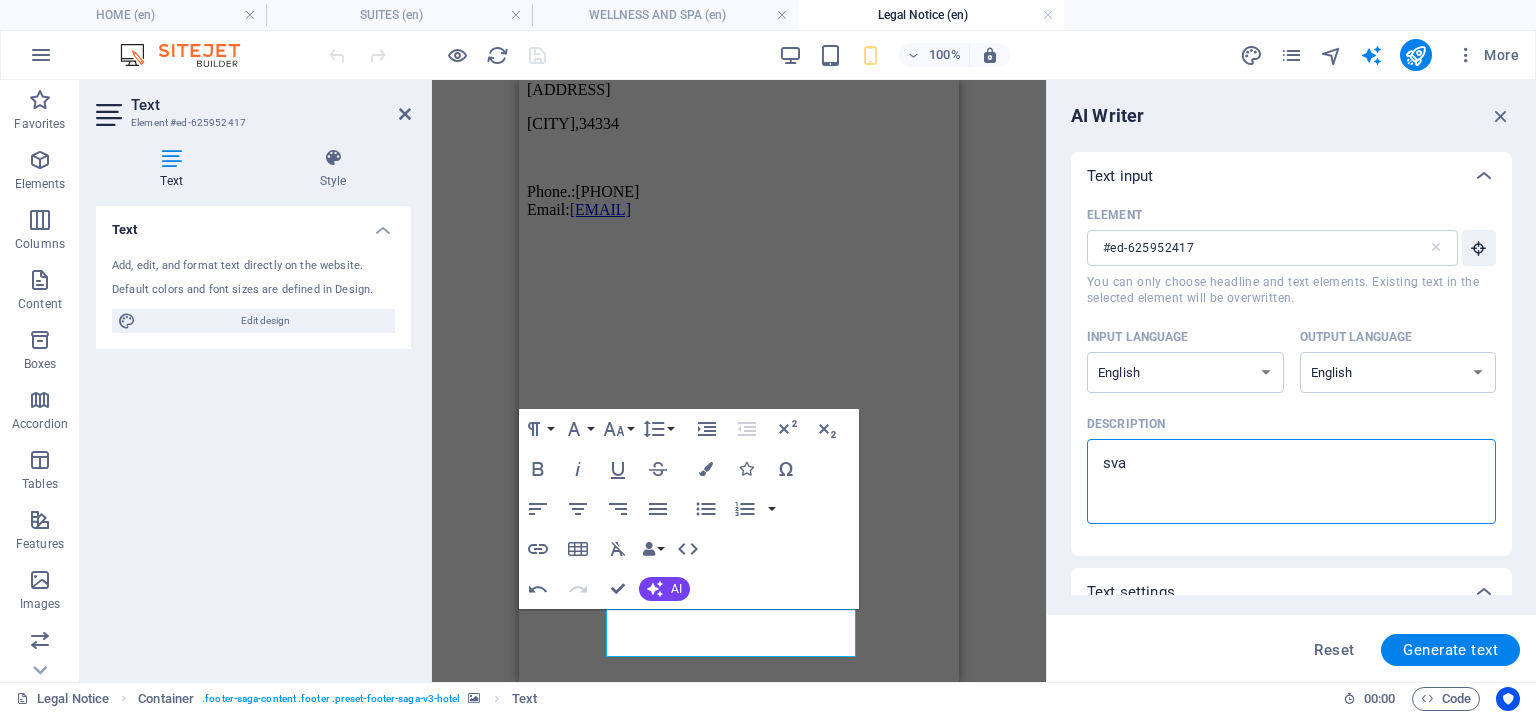 type on "sv" 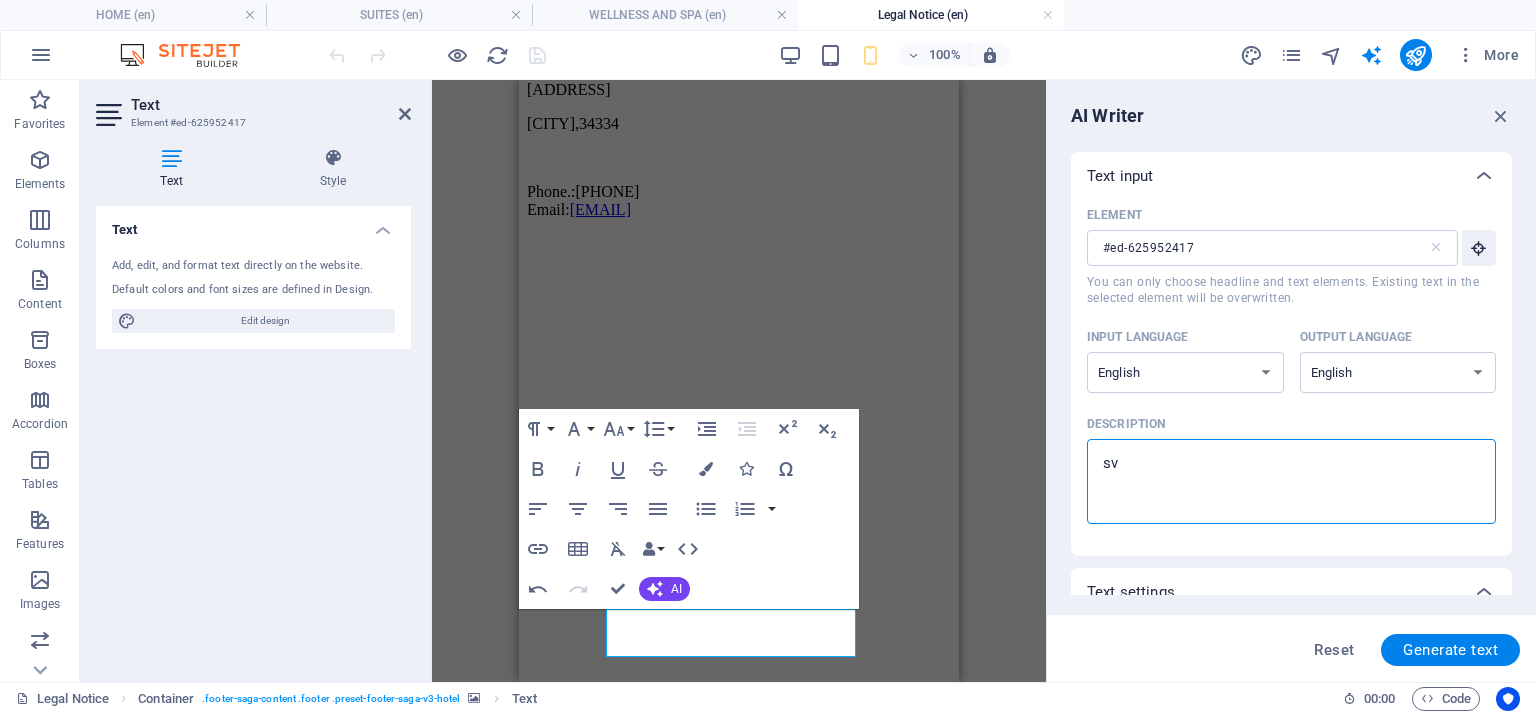 type on "s" 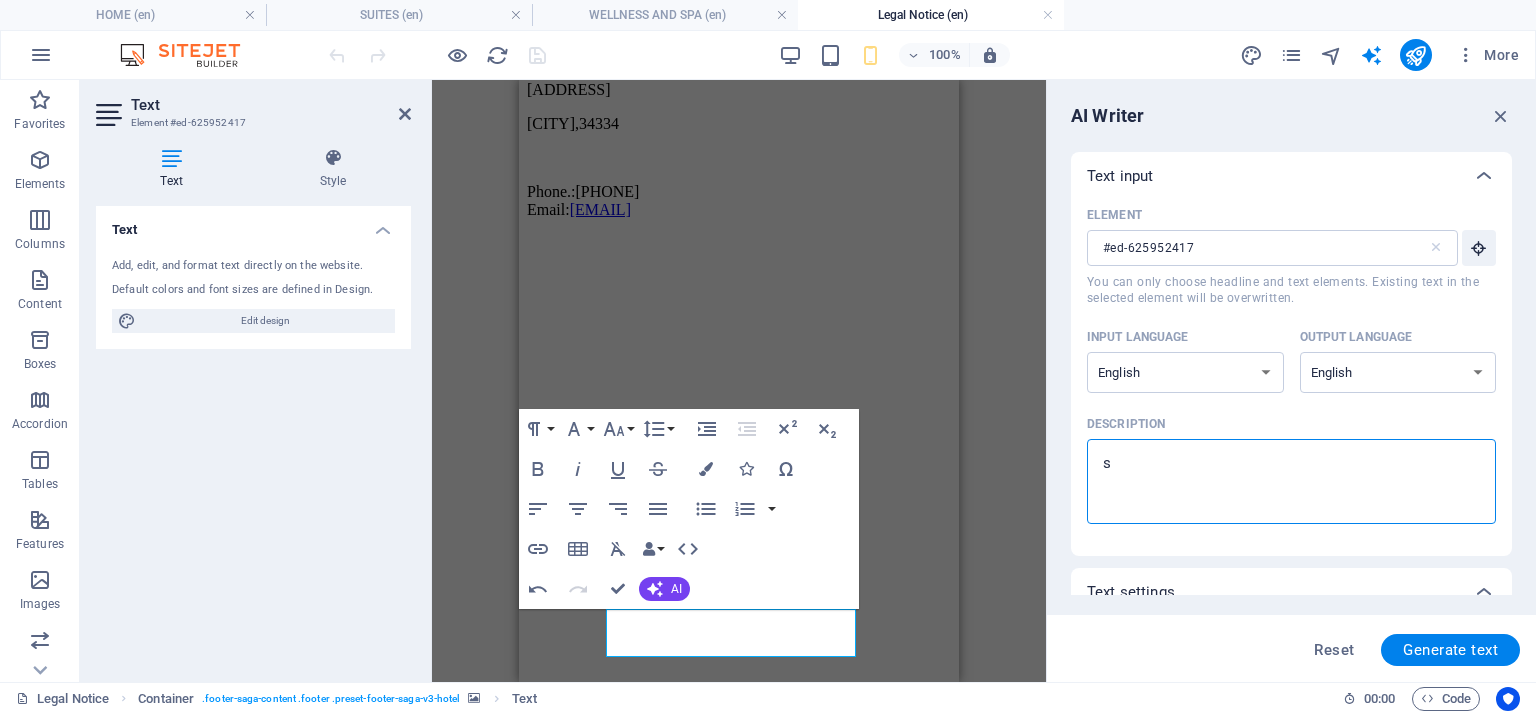 type 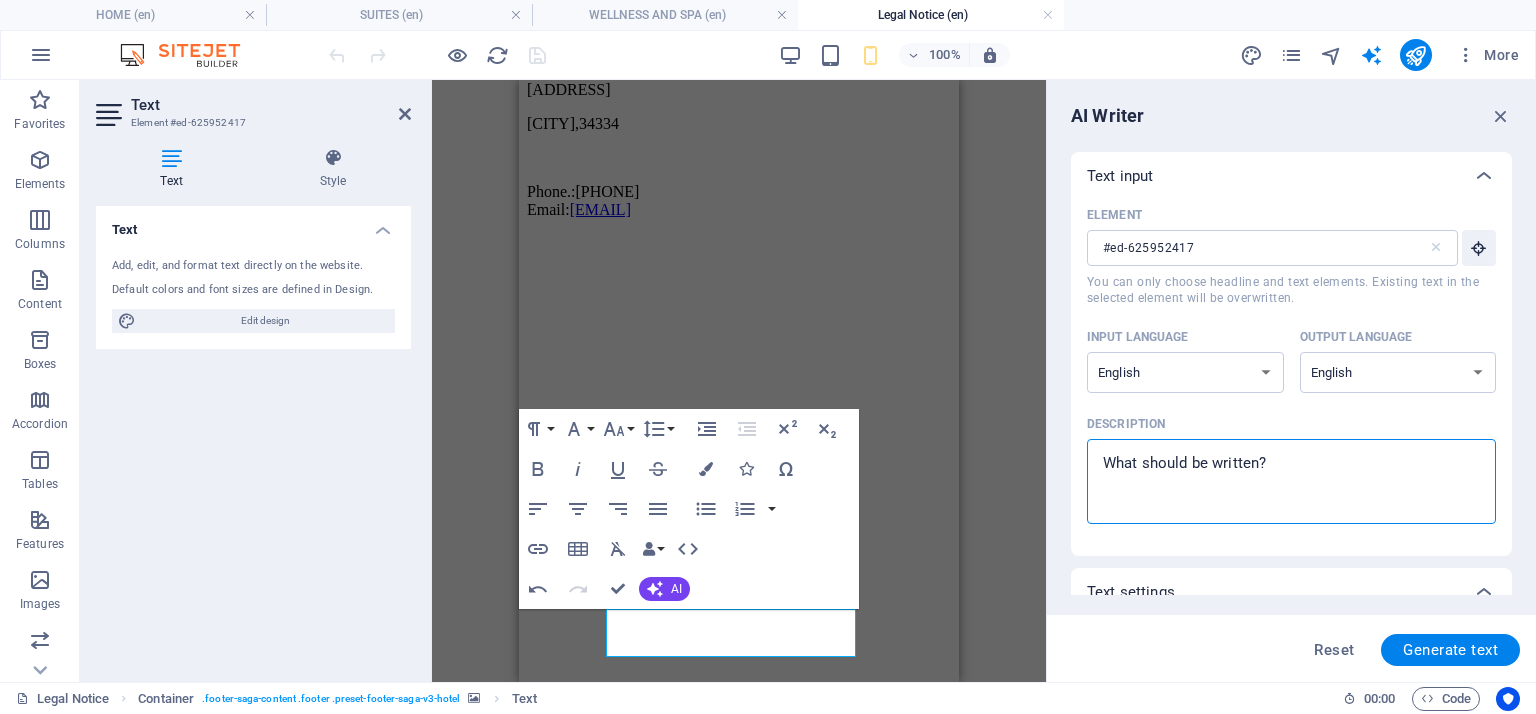 type on "A" 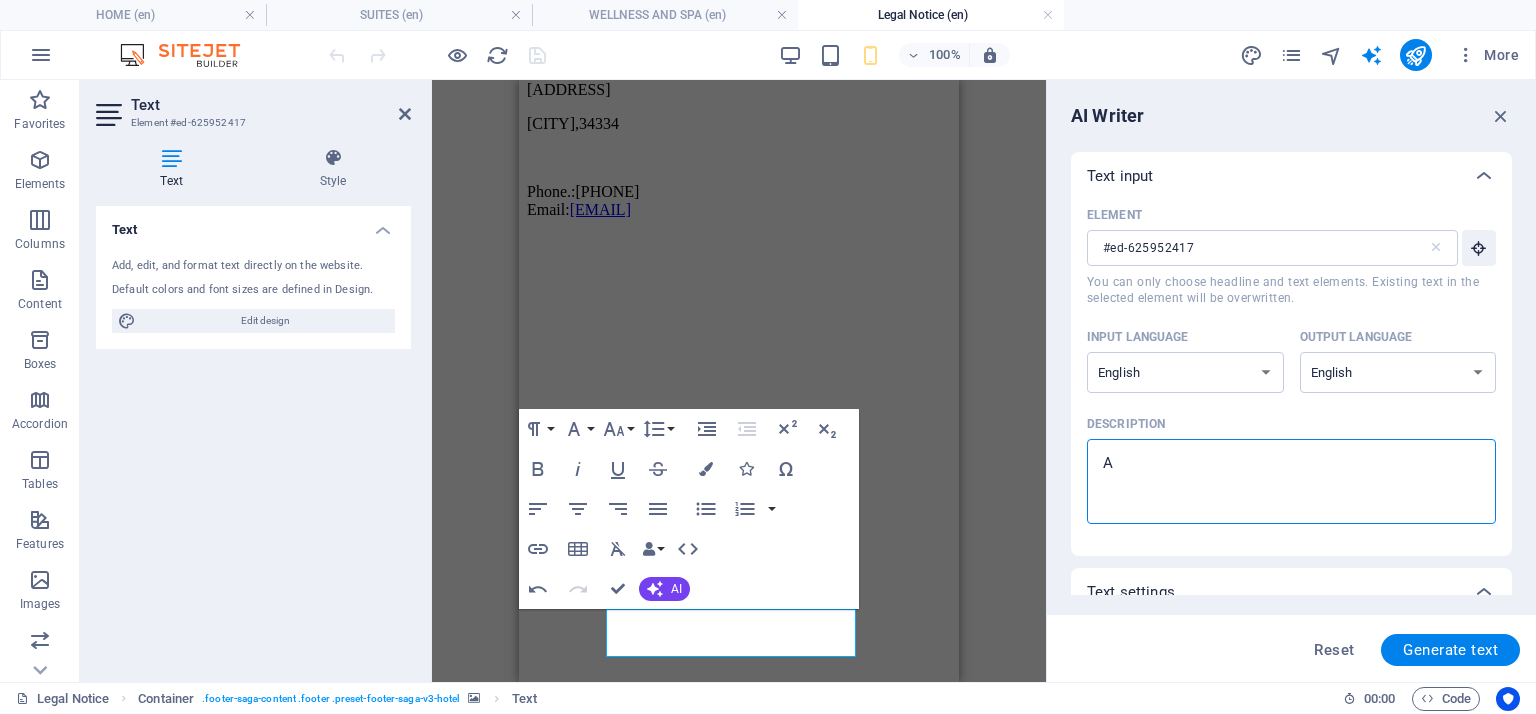 type on "Al" 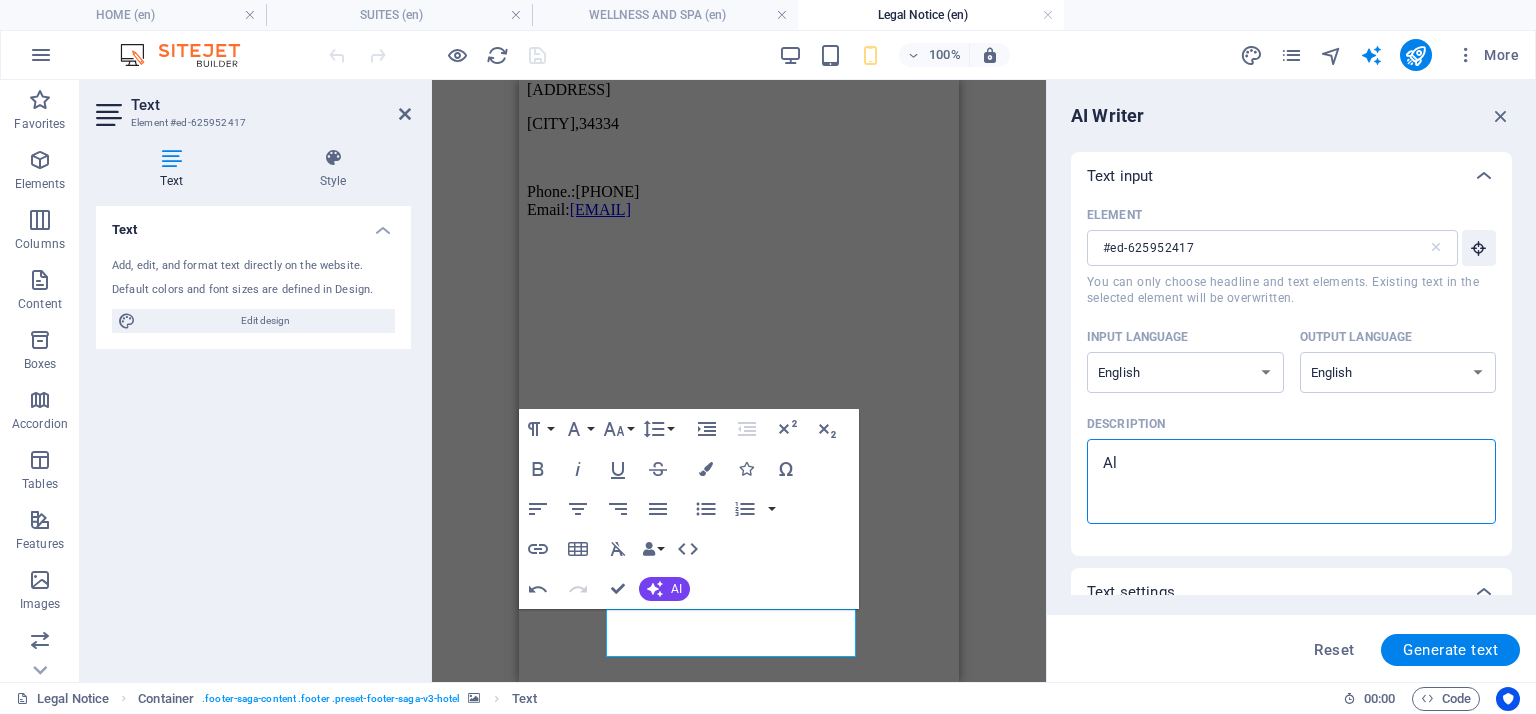 type on "All" 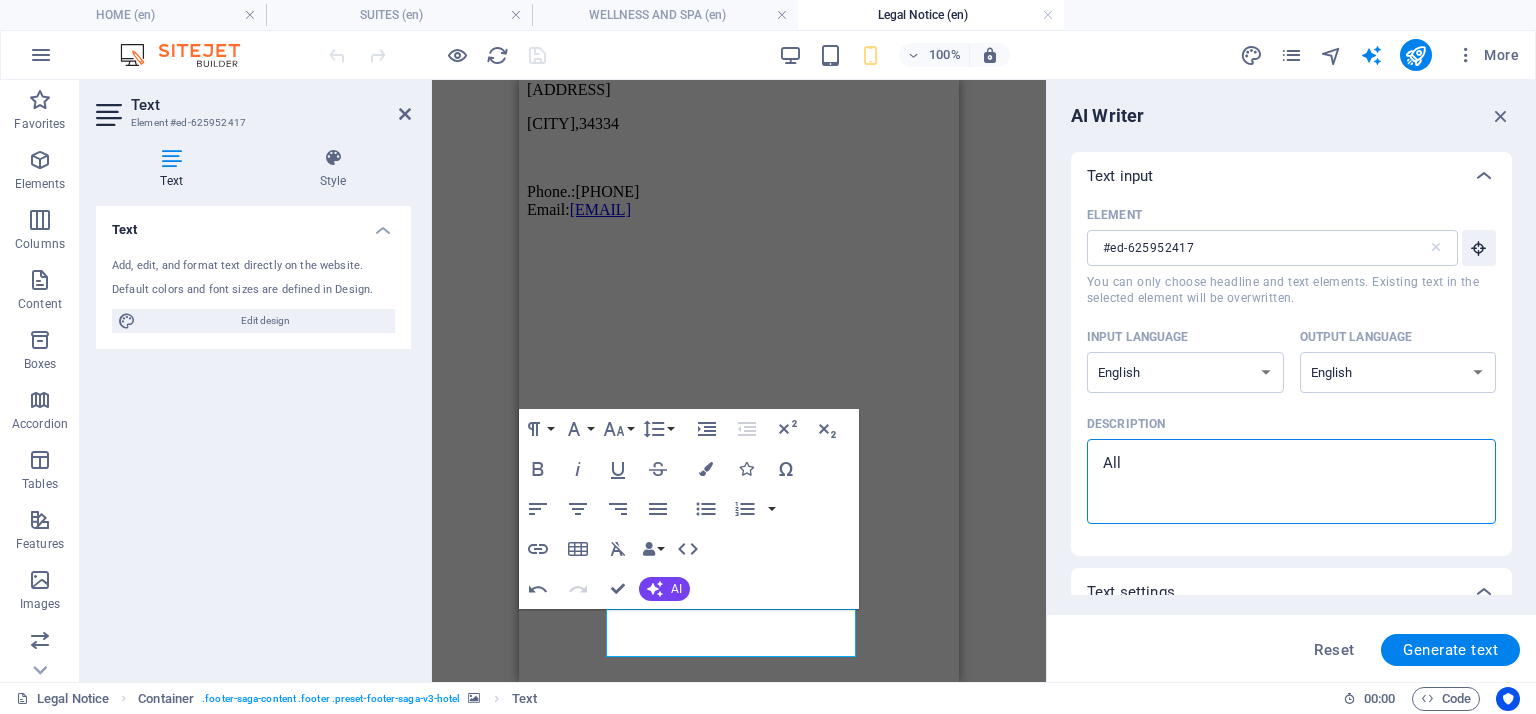 type on "All" 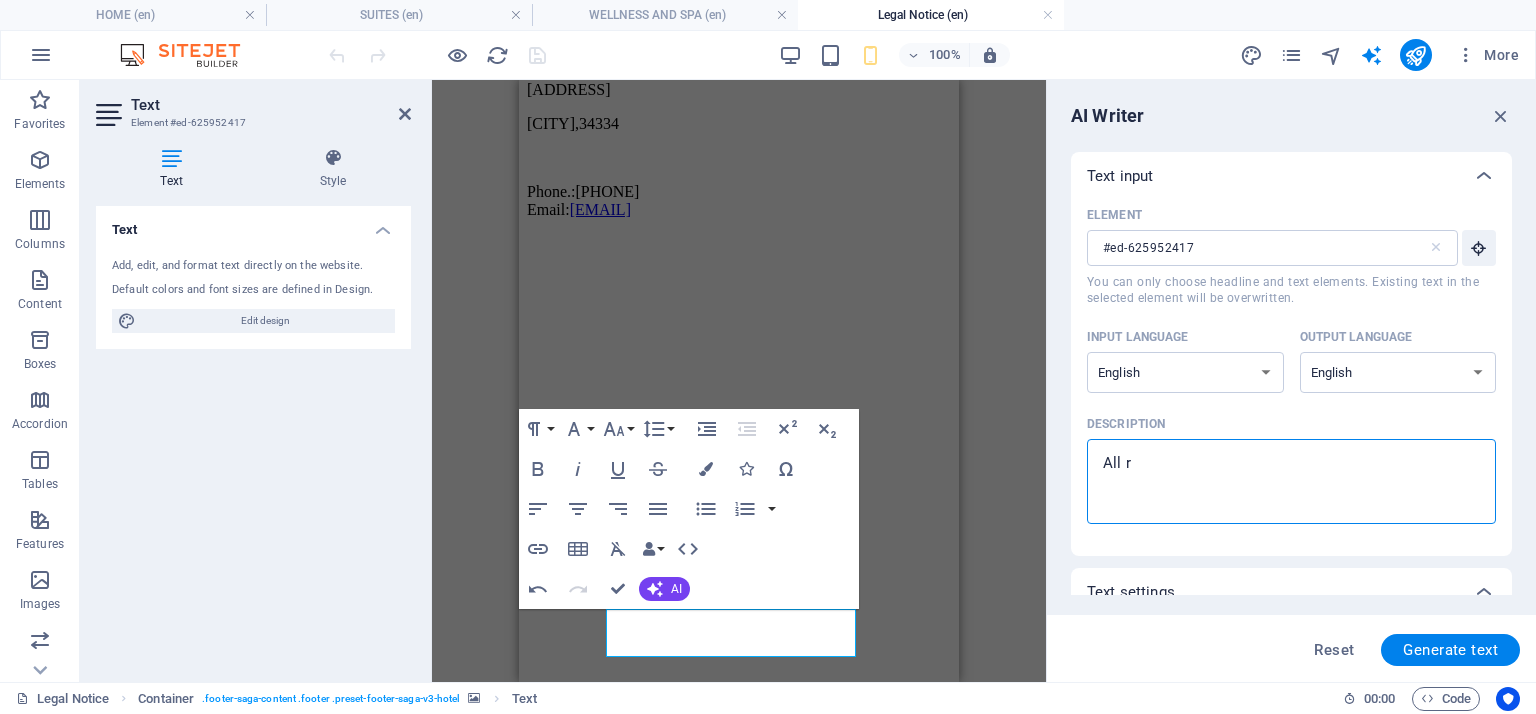 type on "All ri" 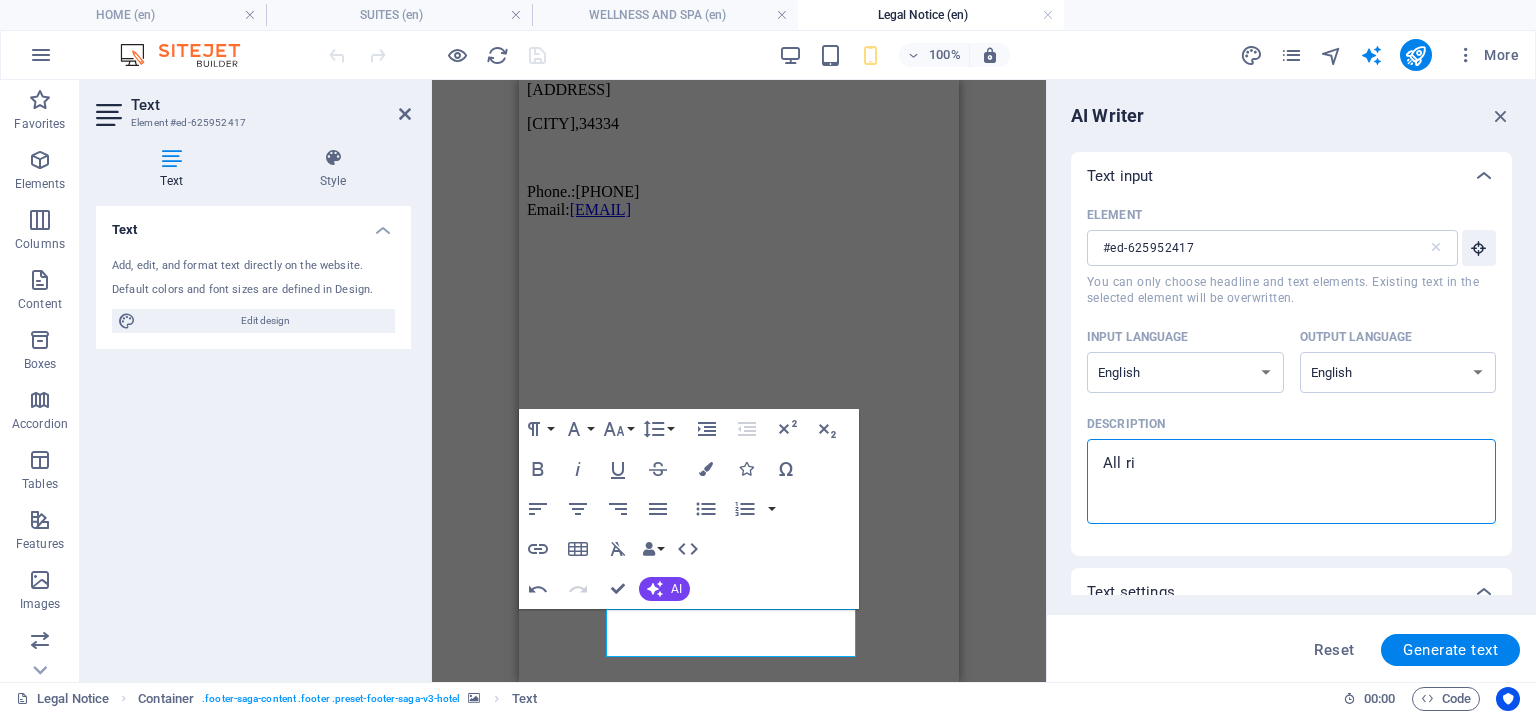 type on "All rig" 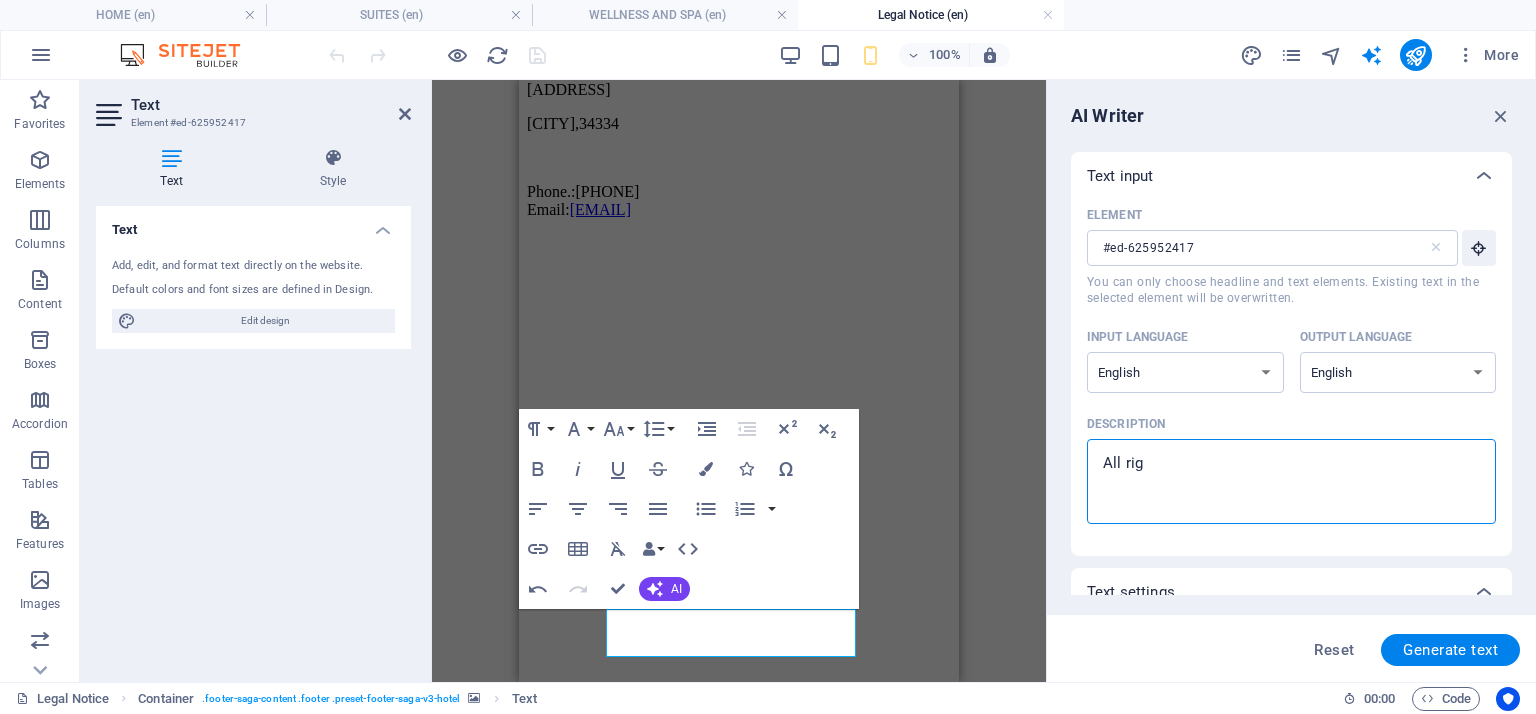 type on "All righ" 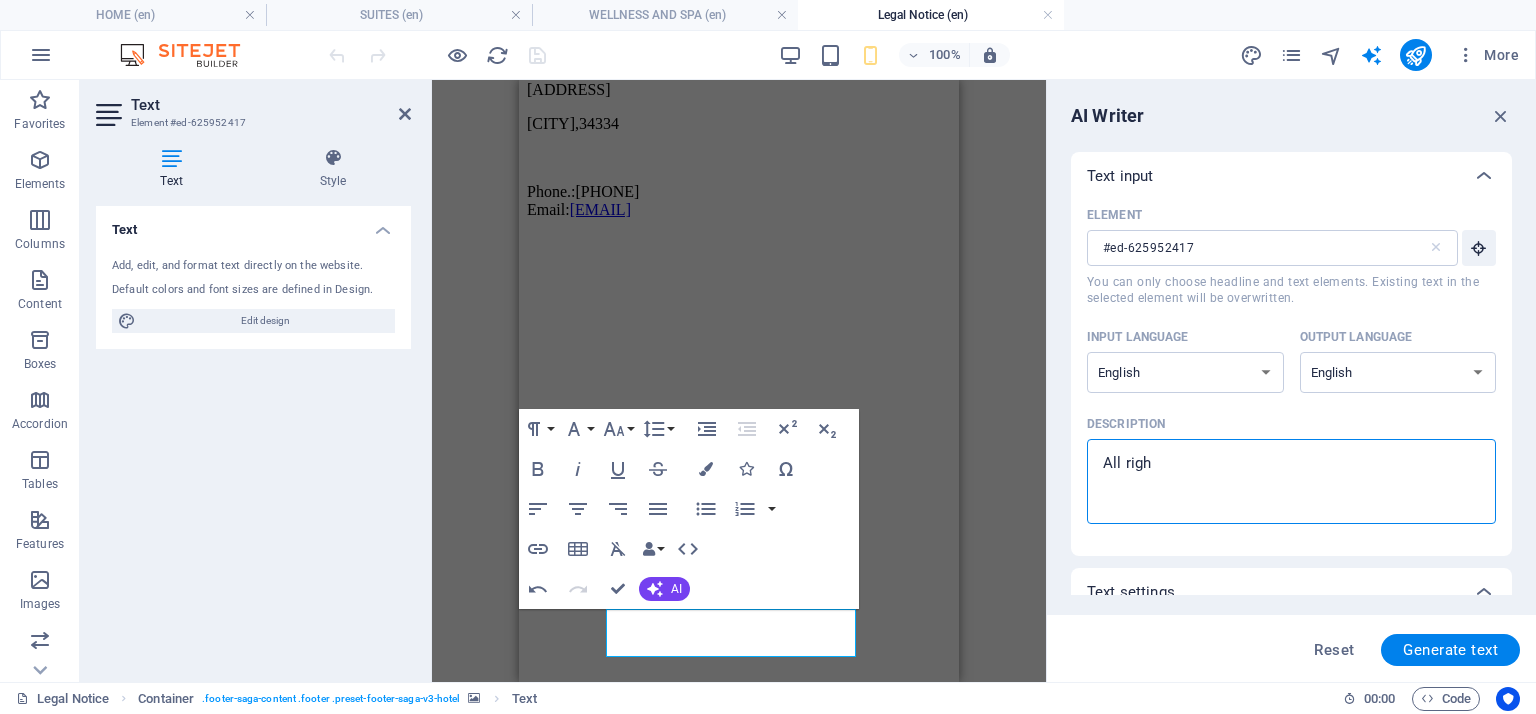 type on "All right" 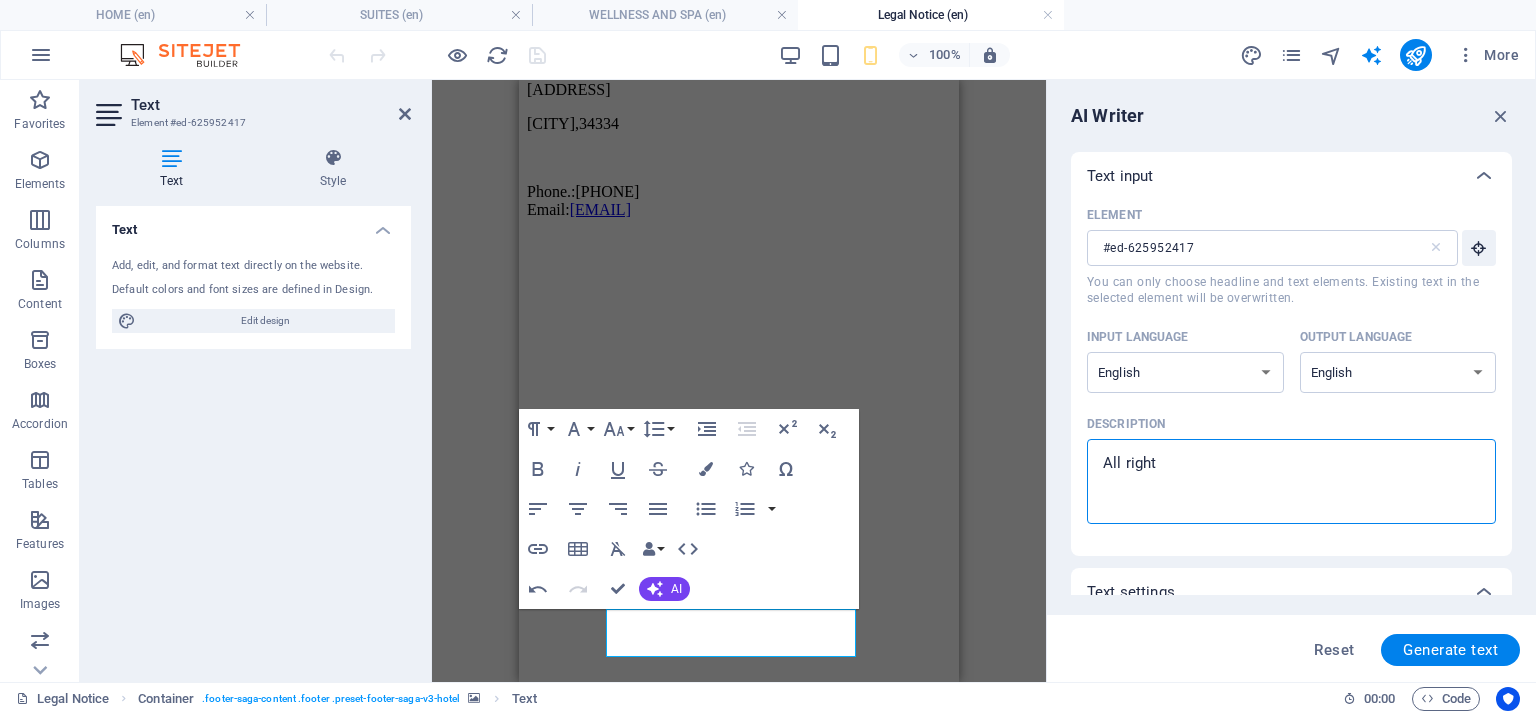 type on "All rights" 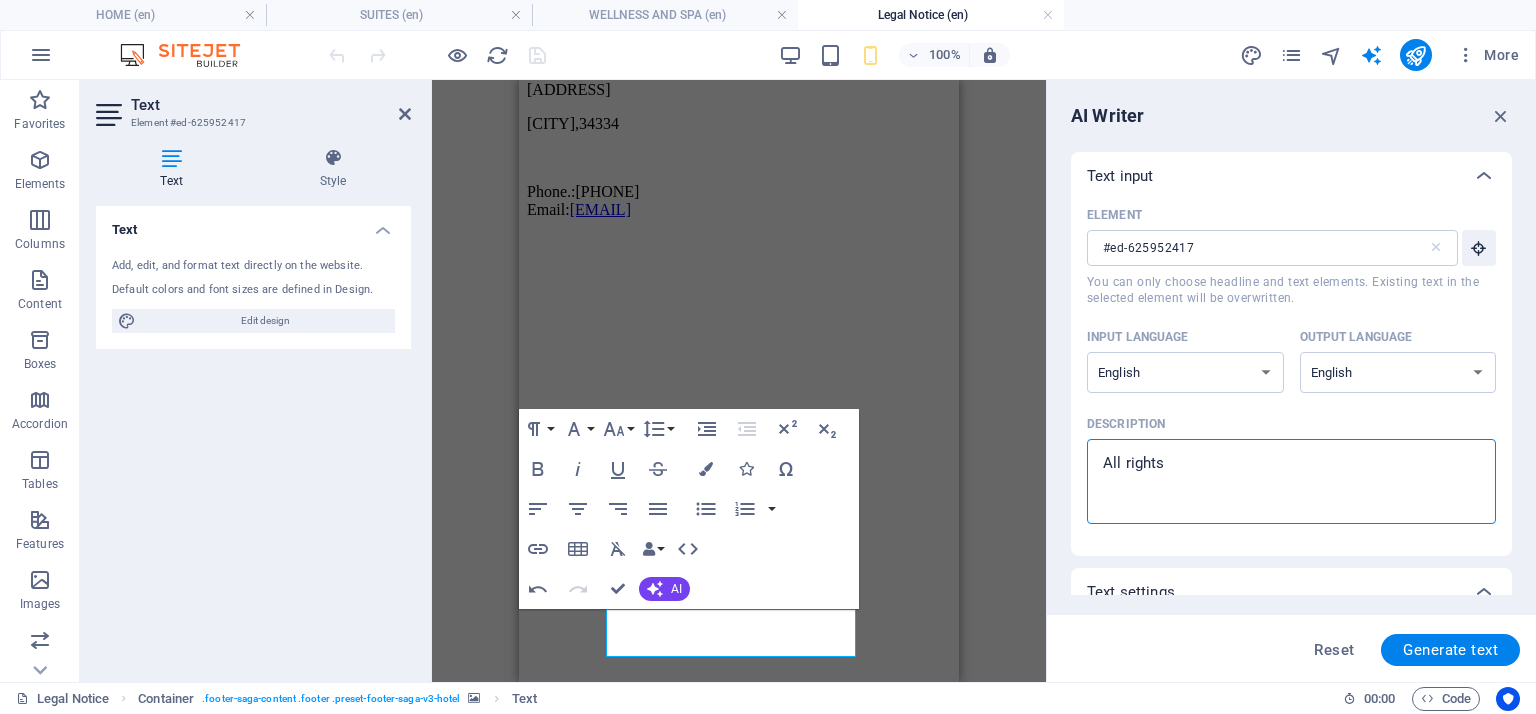 type on "All rights" 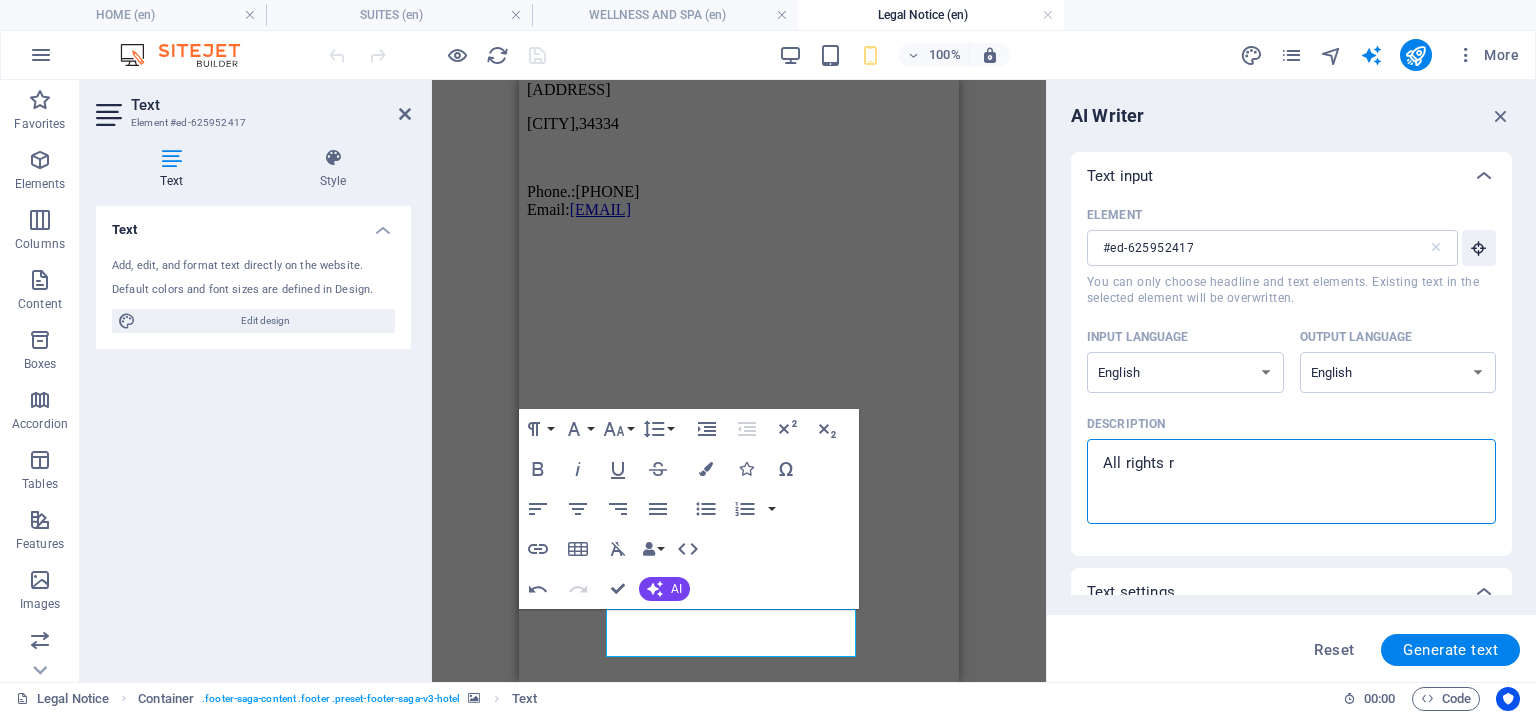 type on "All rights re" 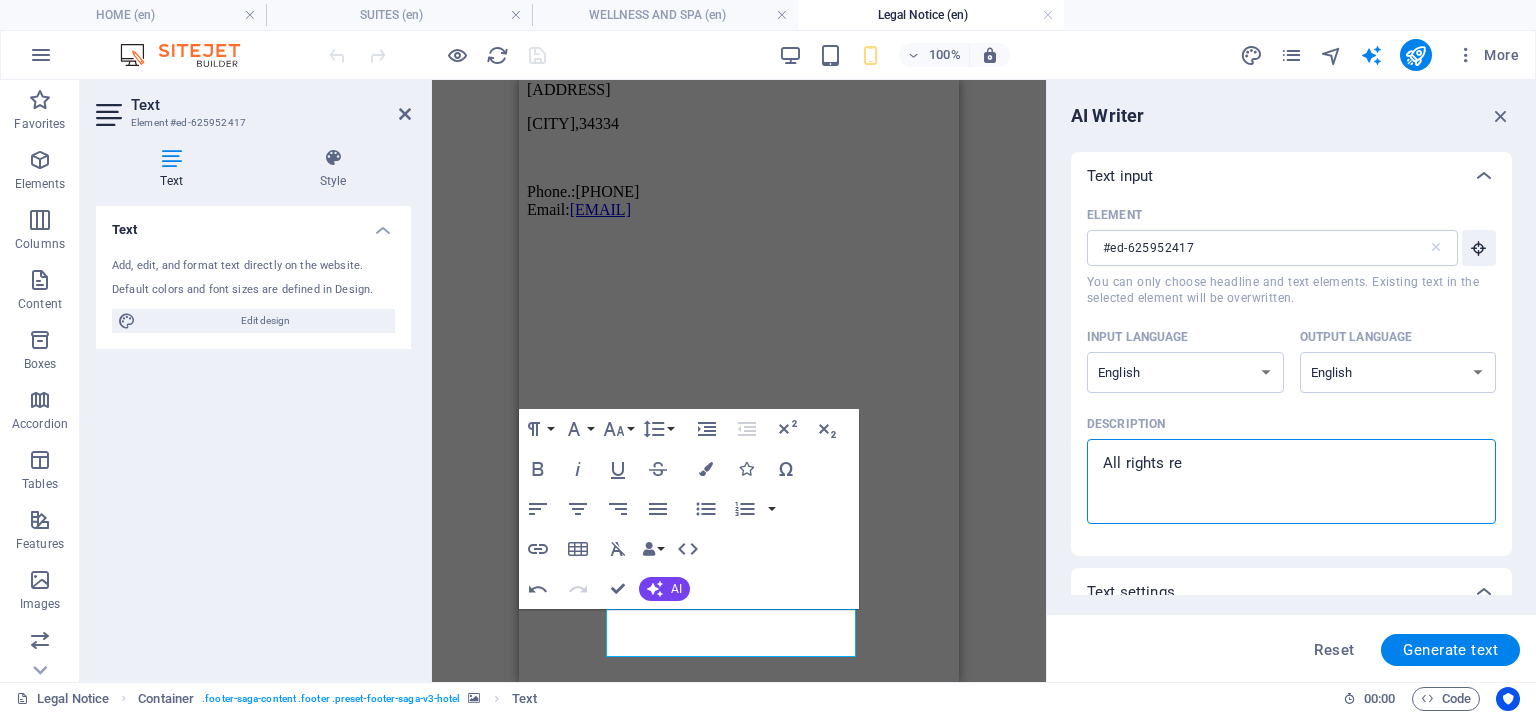type on "All rights res" 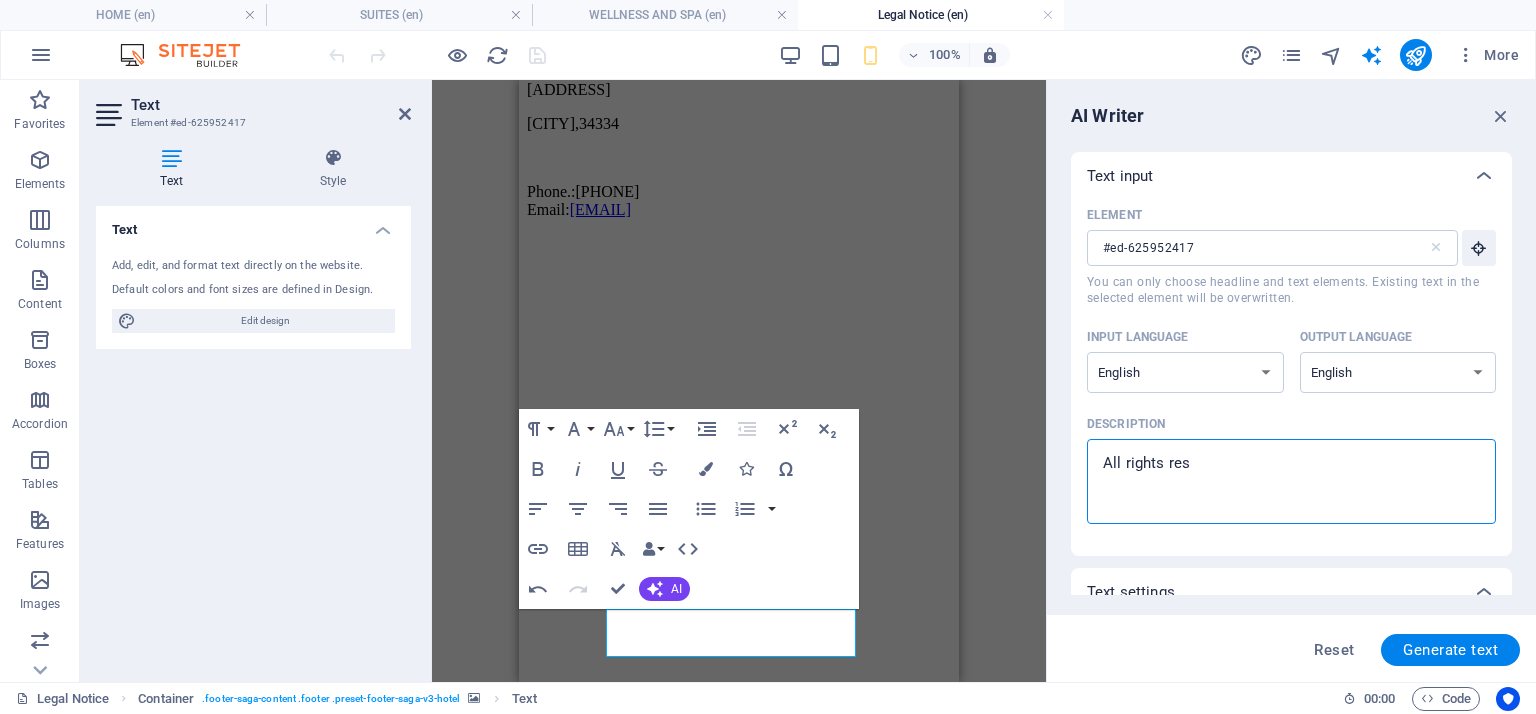 type on "All rights rese" 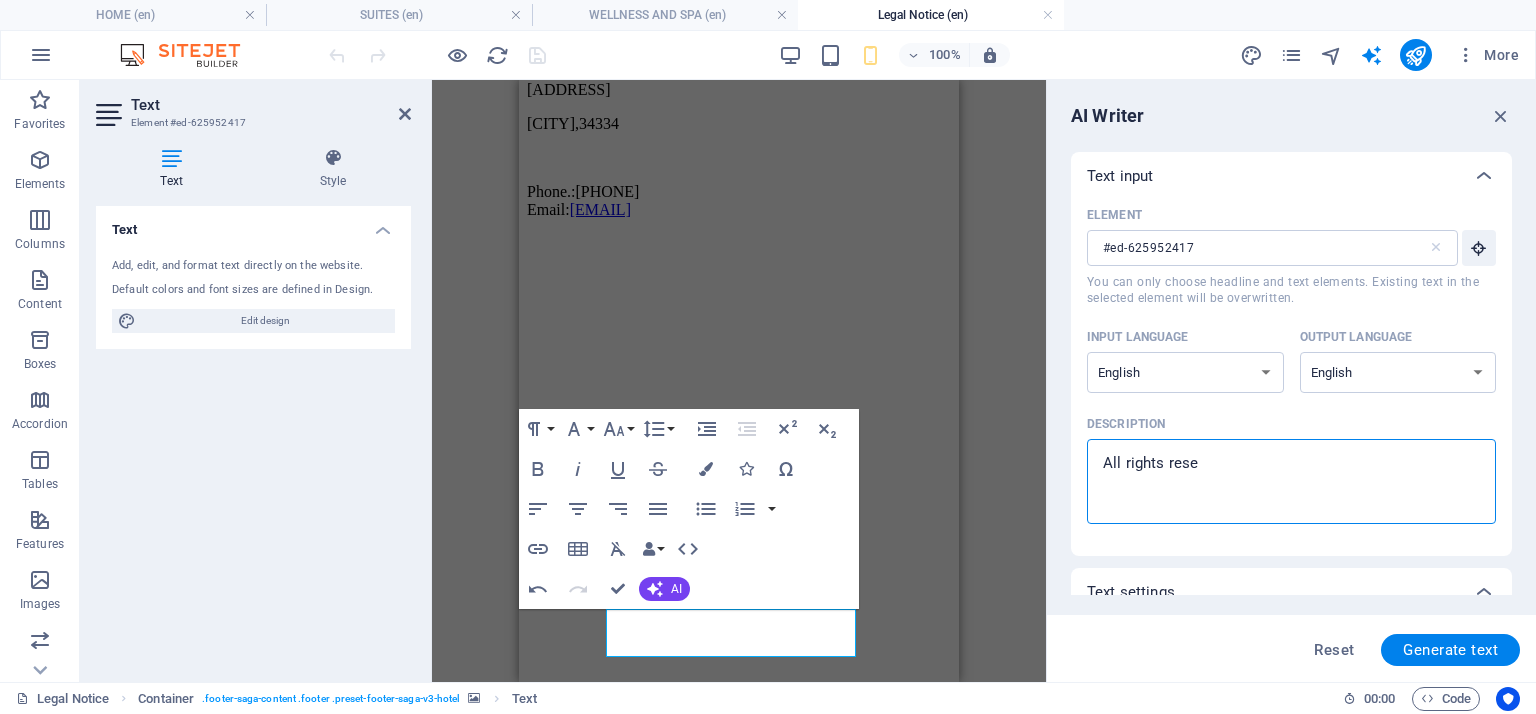 type on "All rights reser" 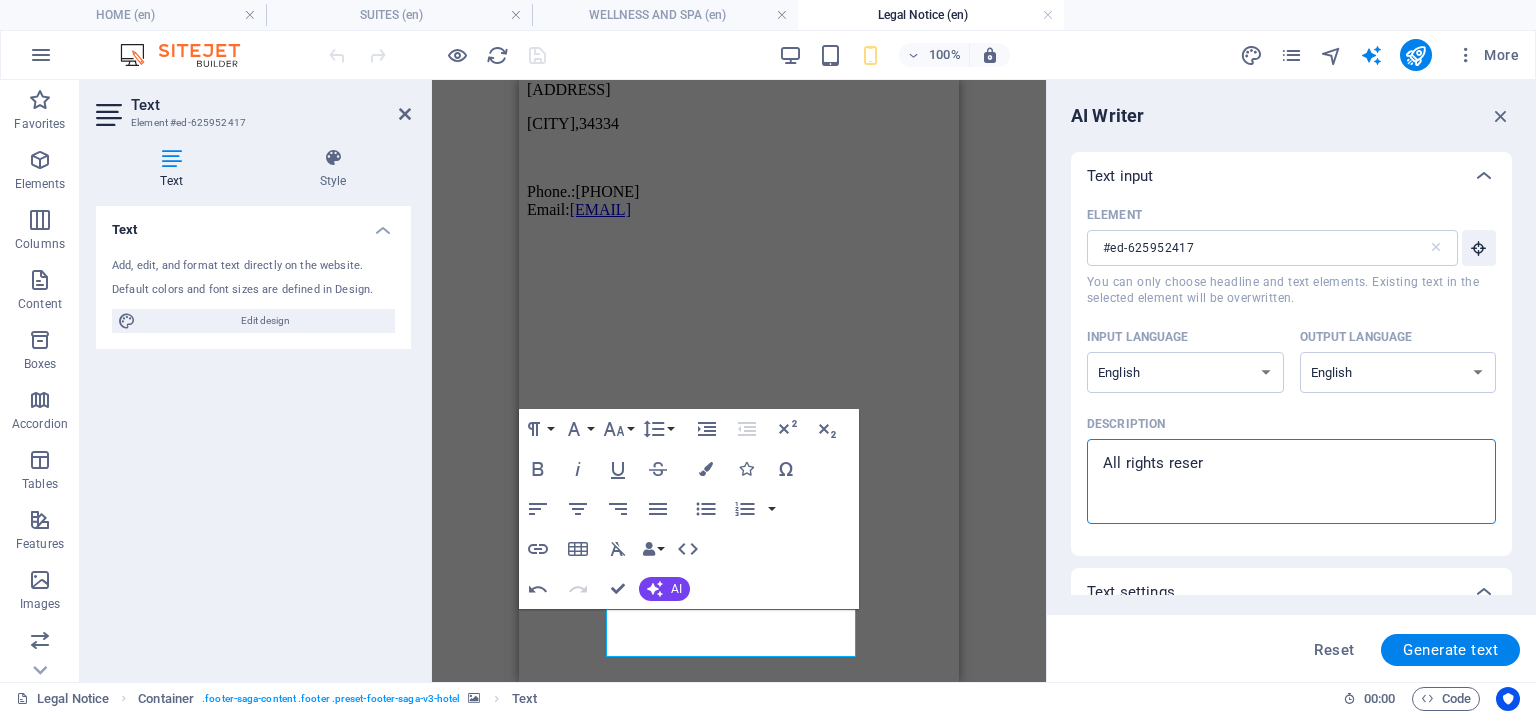 type on "All rights reserv" 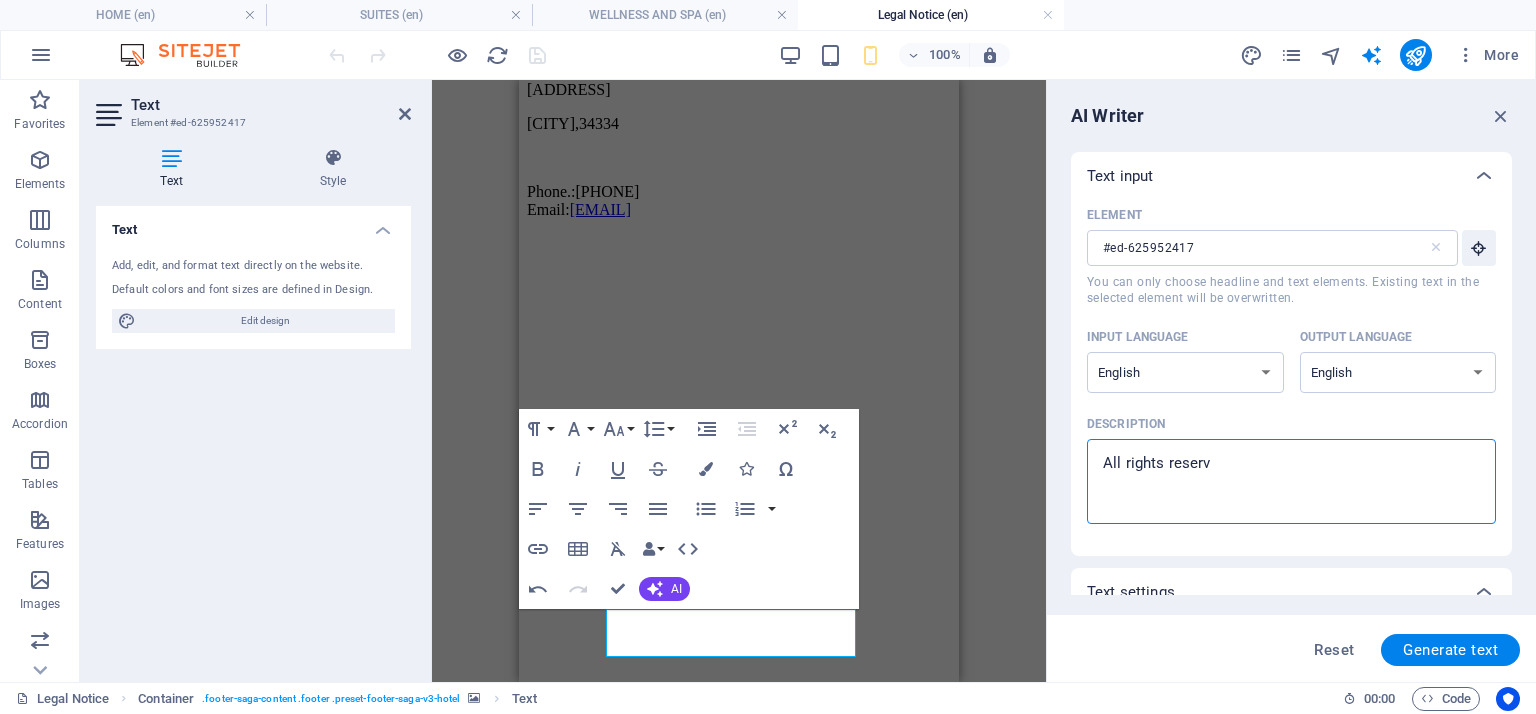 type on "All rights reserve" 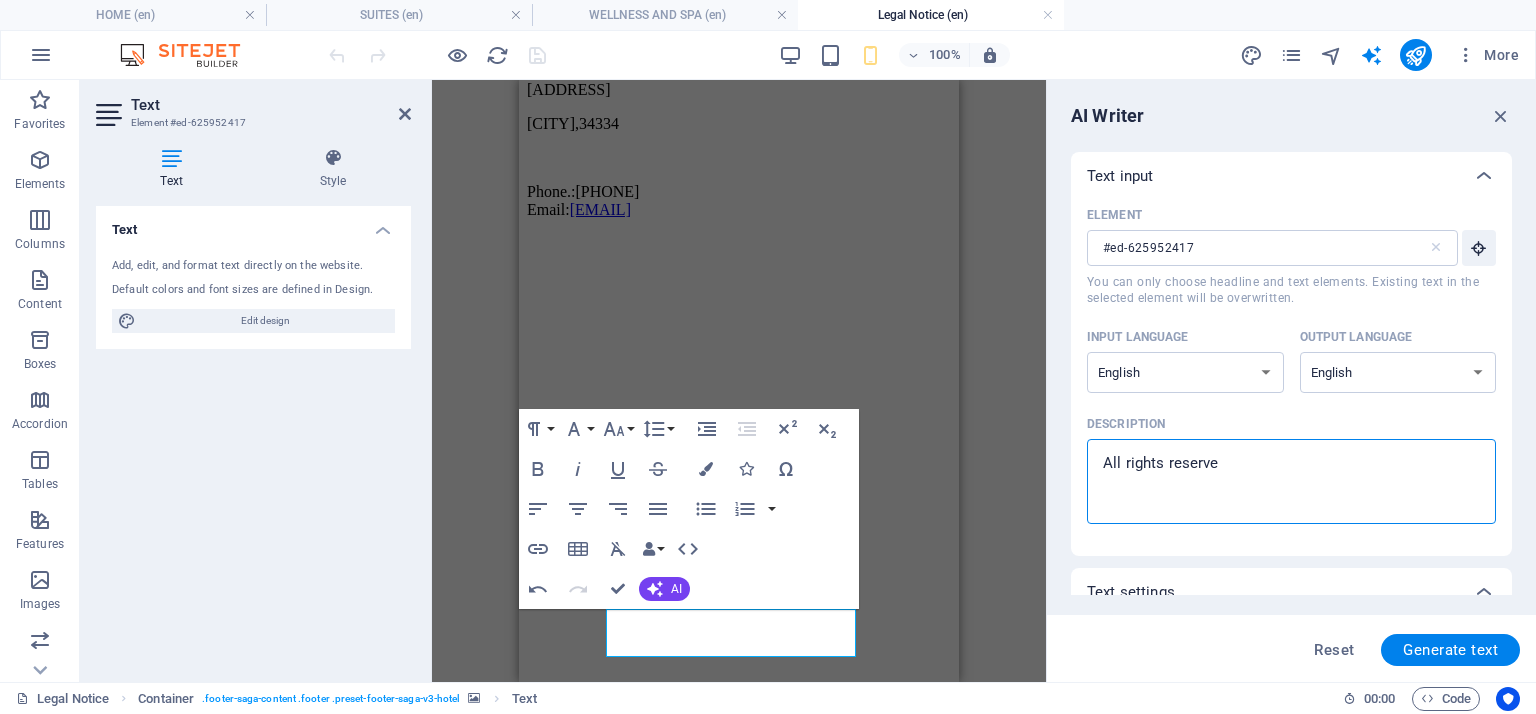 type on "All rights reserved" 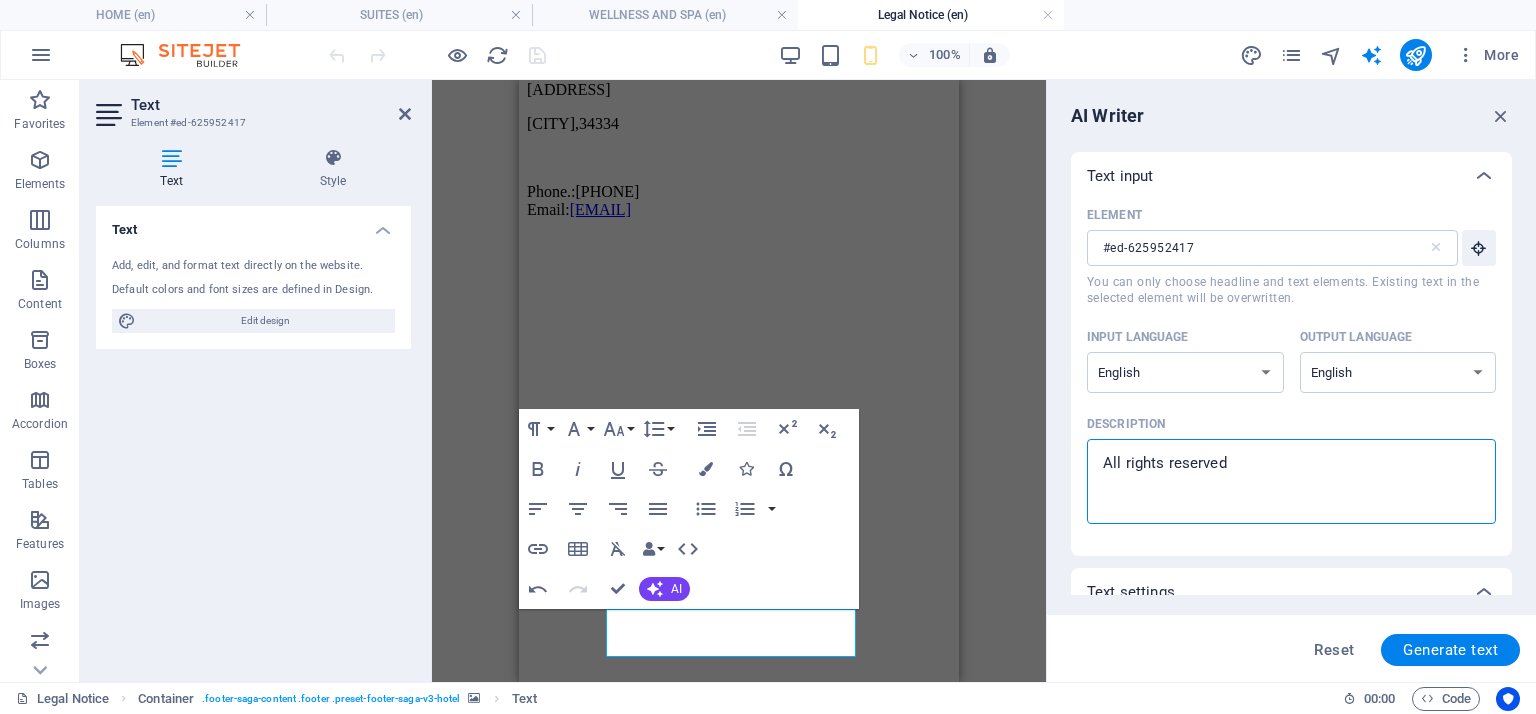 type on "All rights reserved." 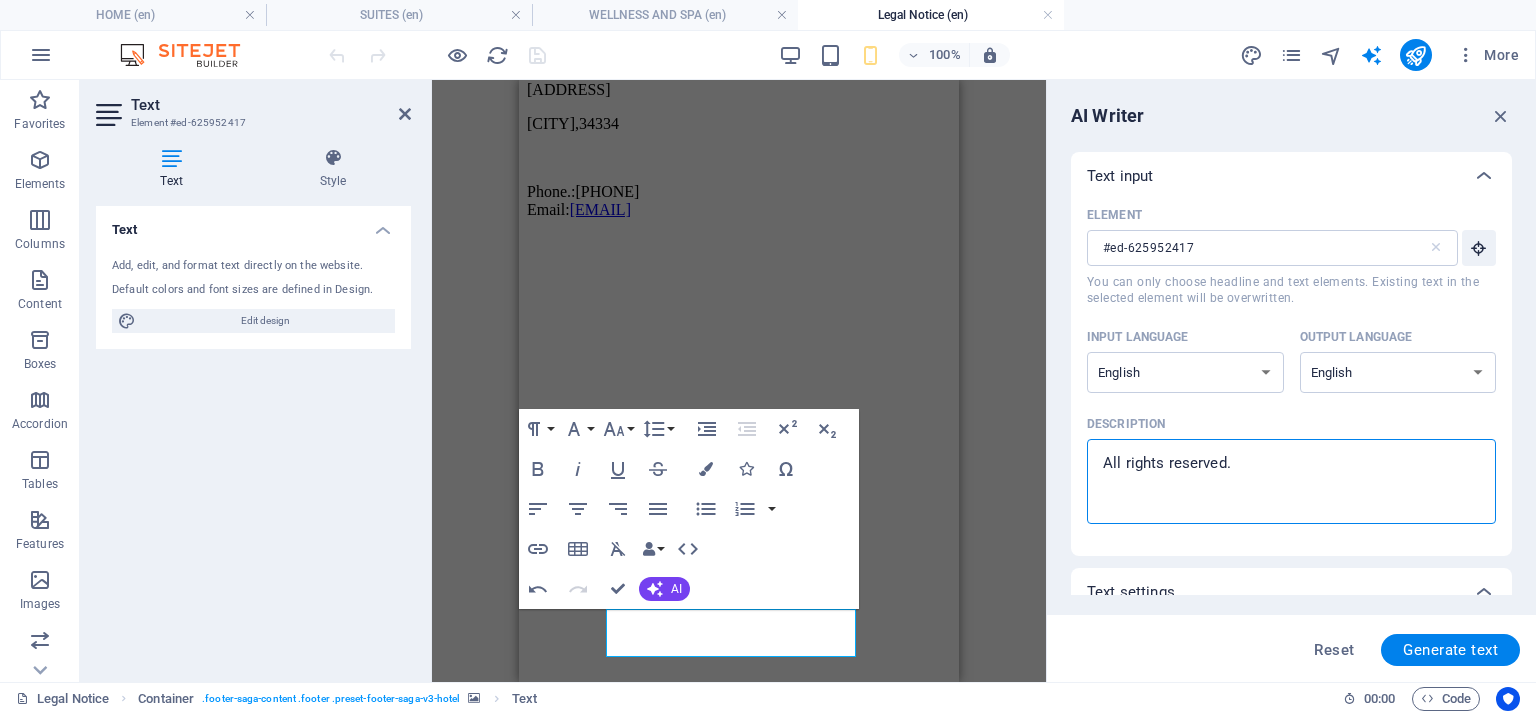 type on "All rights reserved." 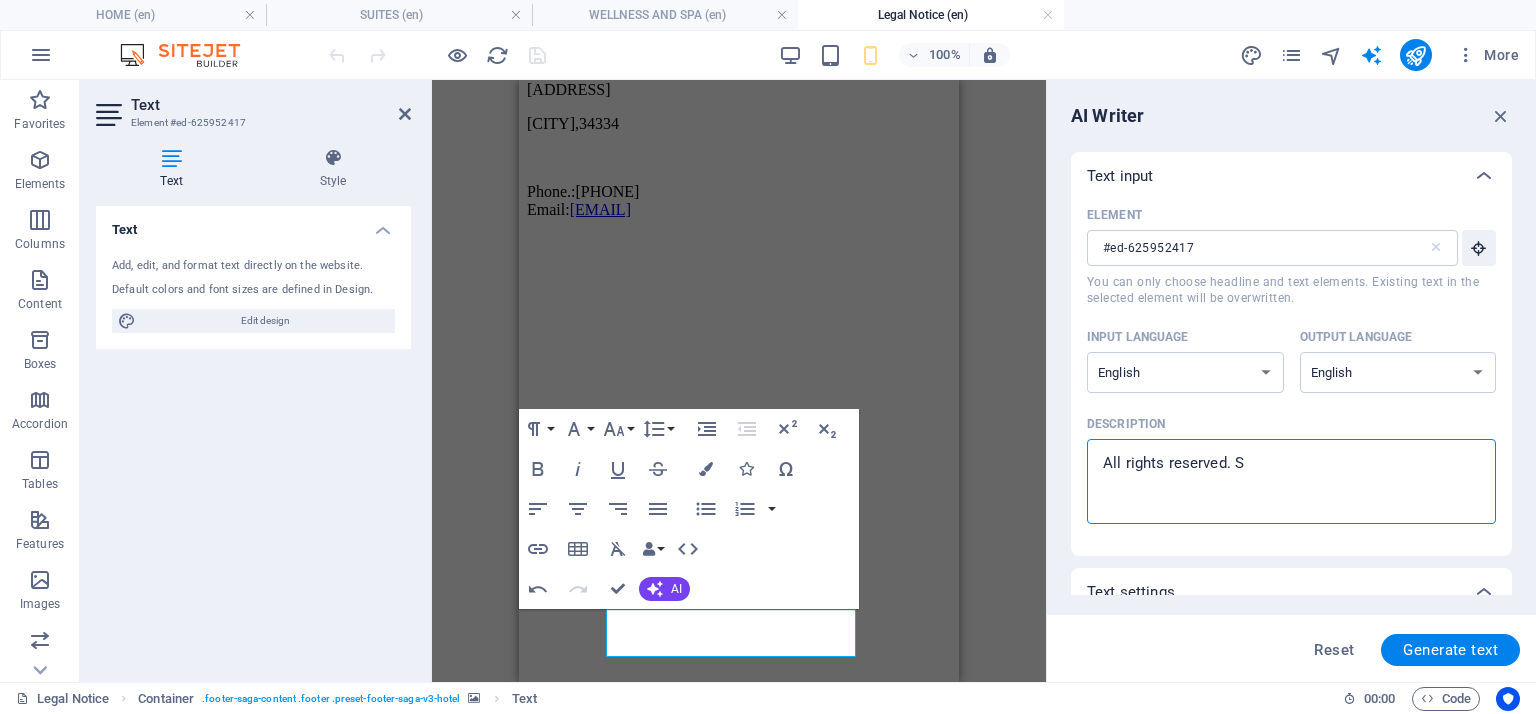 type on "All rights reserved. Se" 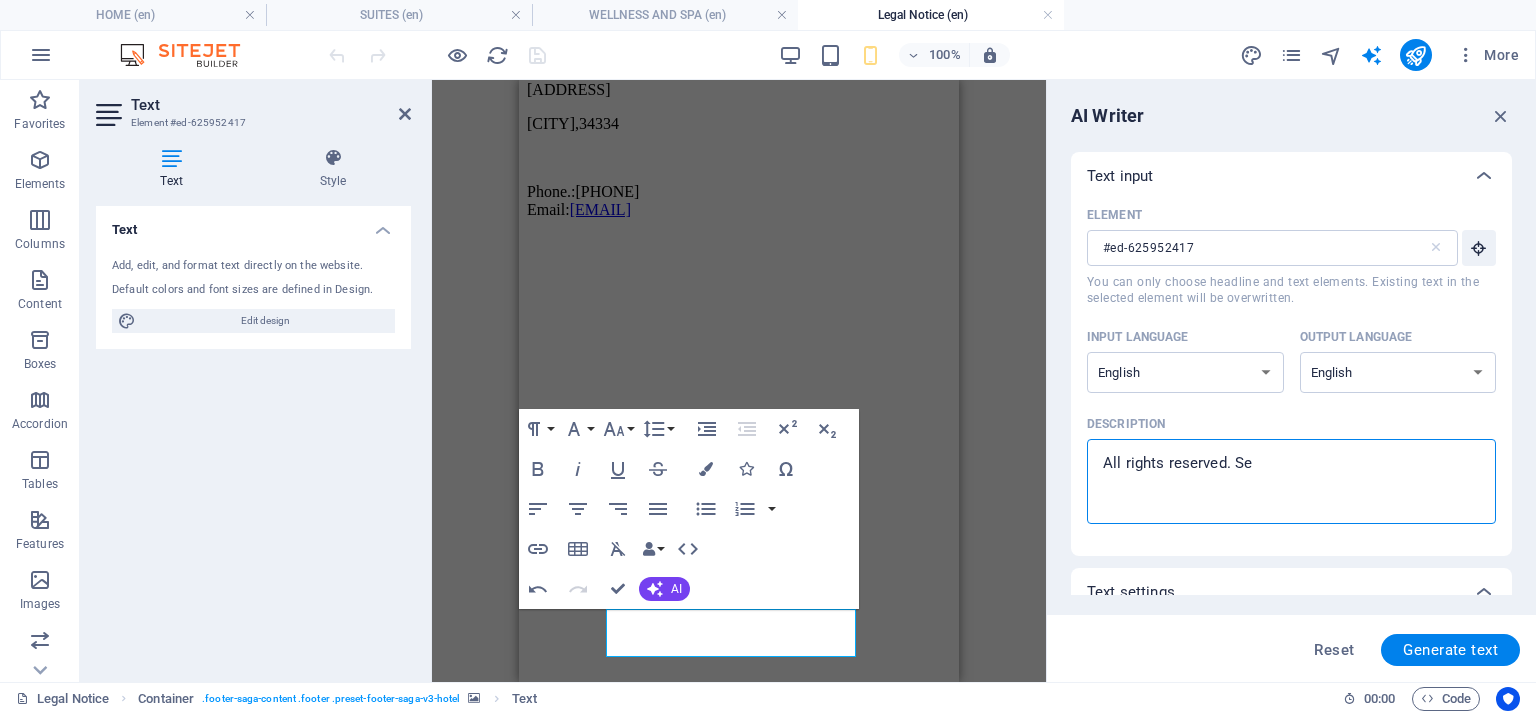 type on "All rights reserved. Seo" 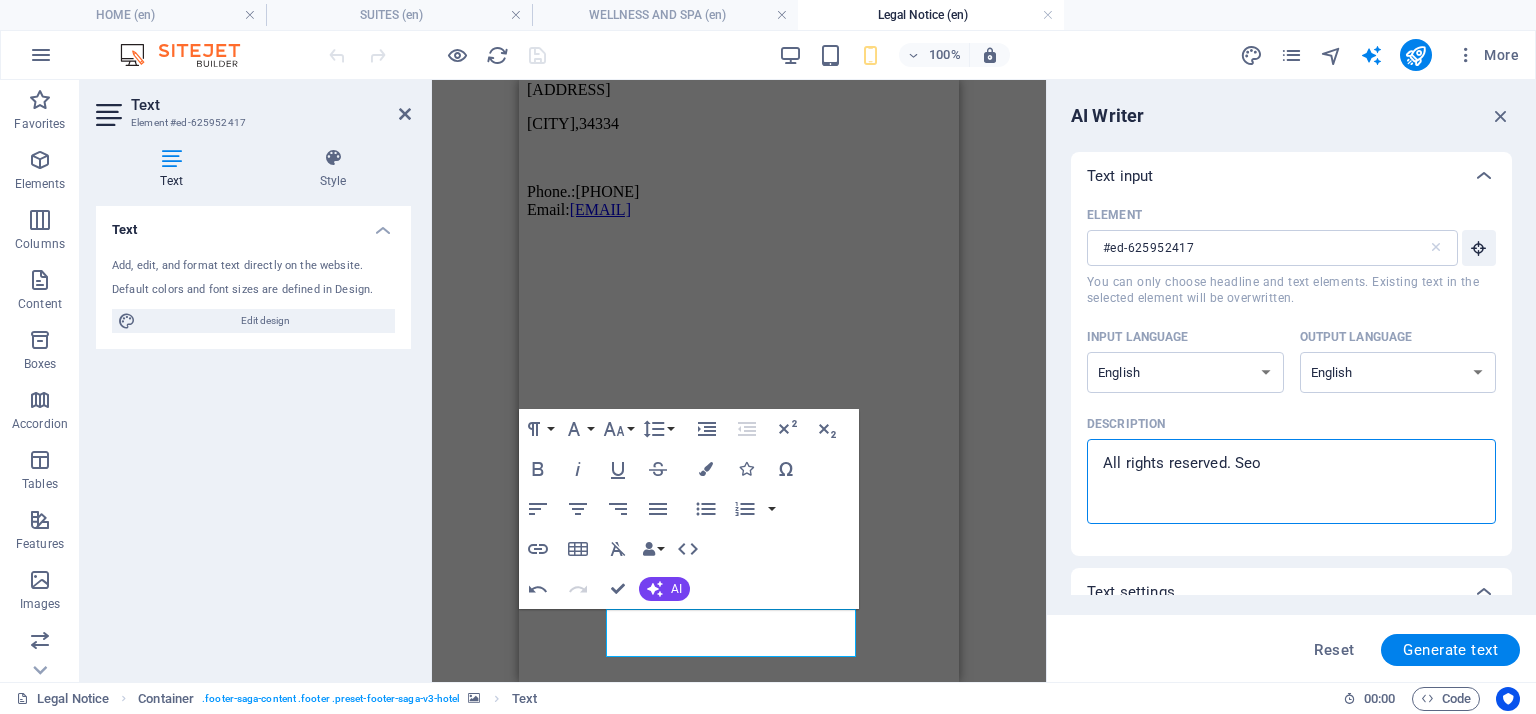 type on "All rights reserved. Seos" 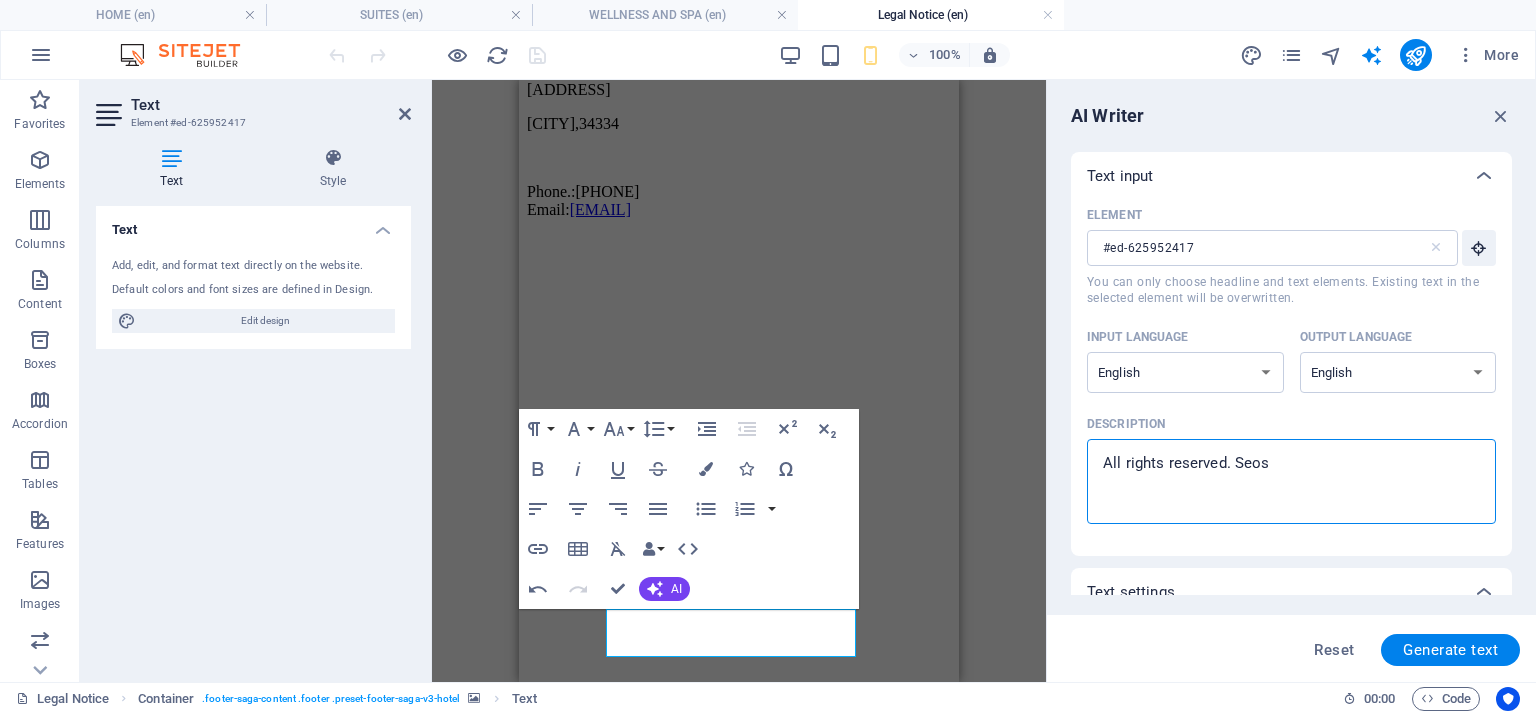type on "All rights reserved. Seosk" 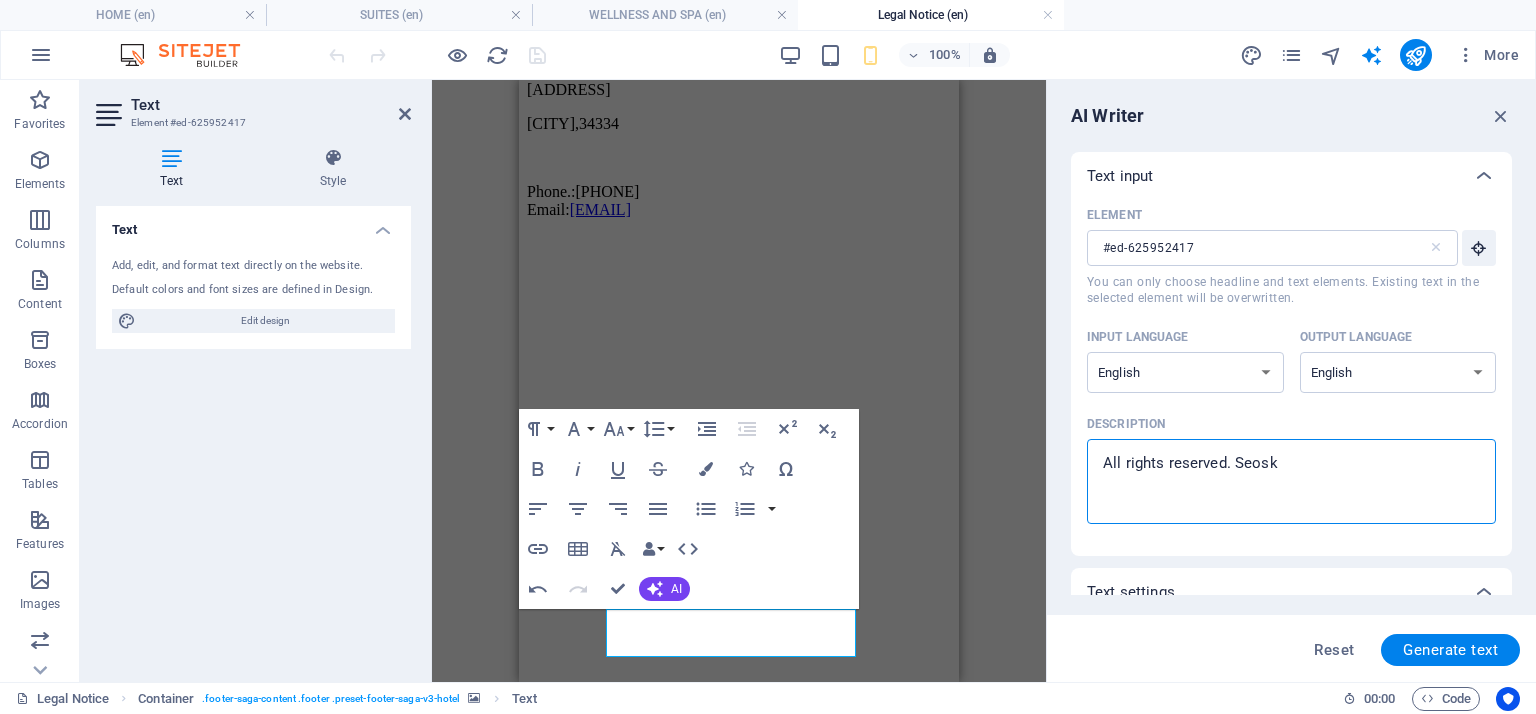 type on "All rights reserved. Seoska" 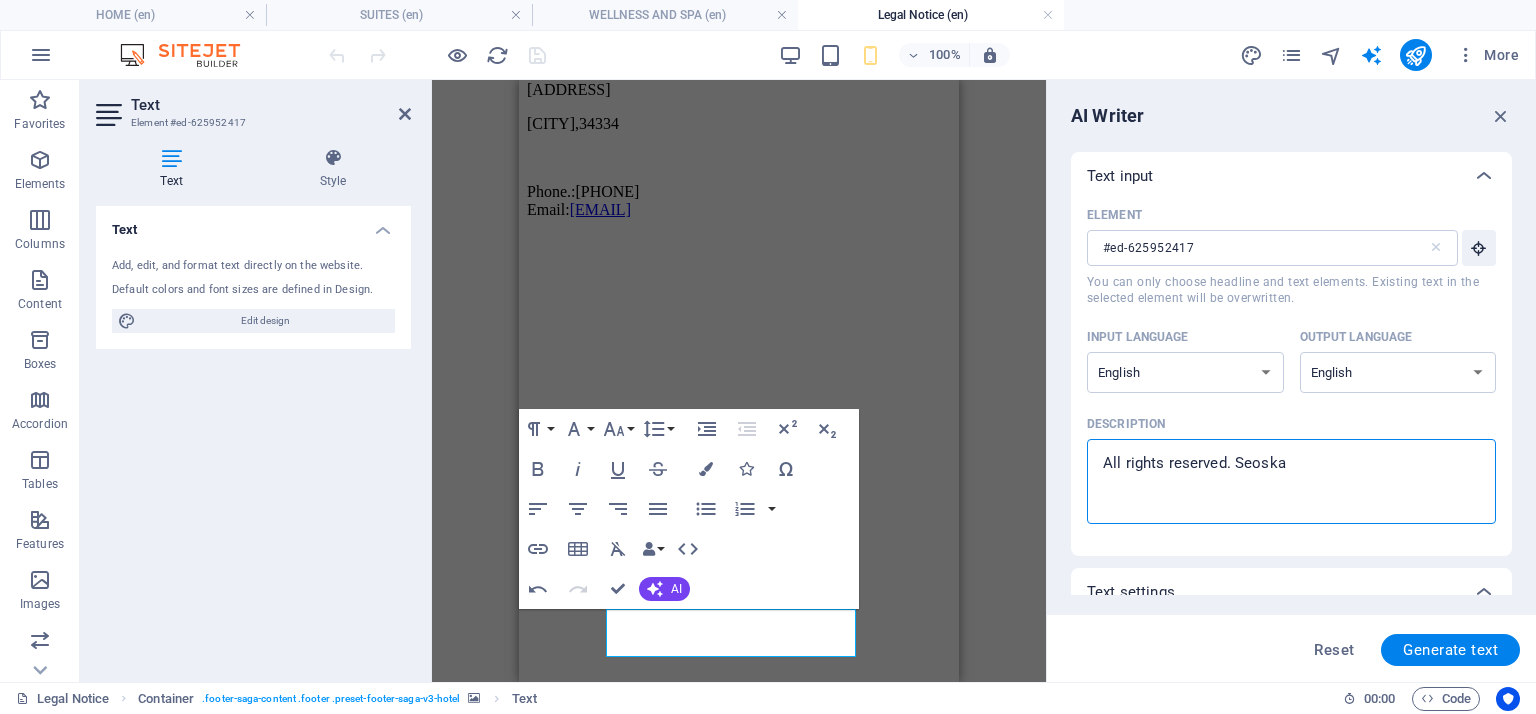 type on "All rights reserved. Seoska" 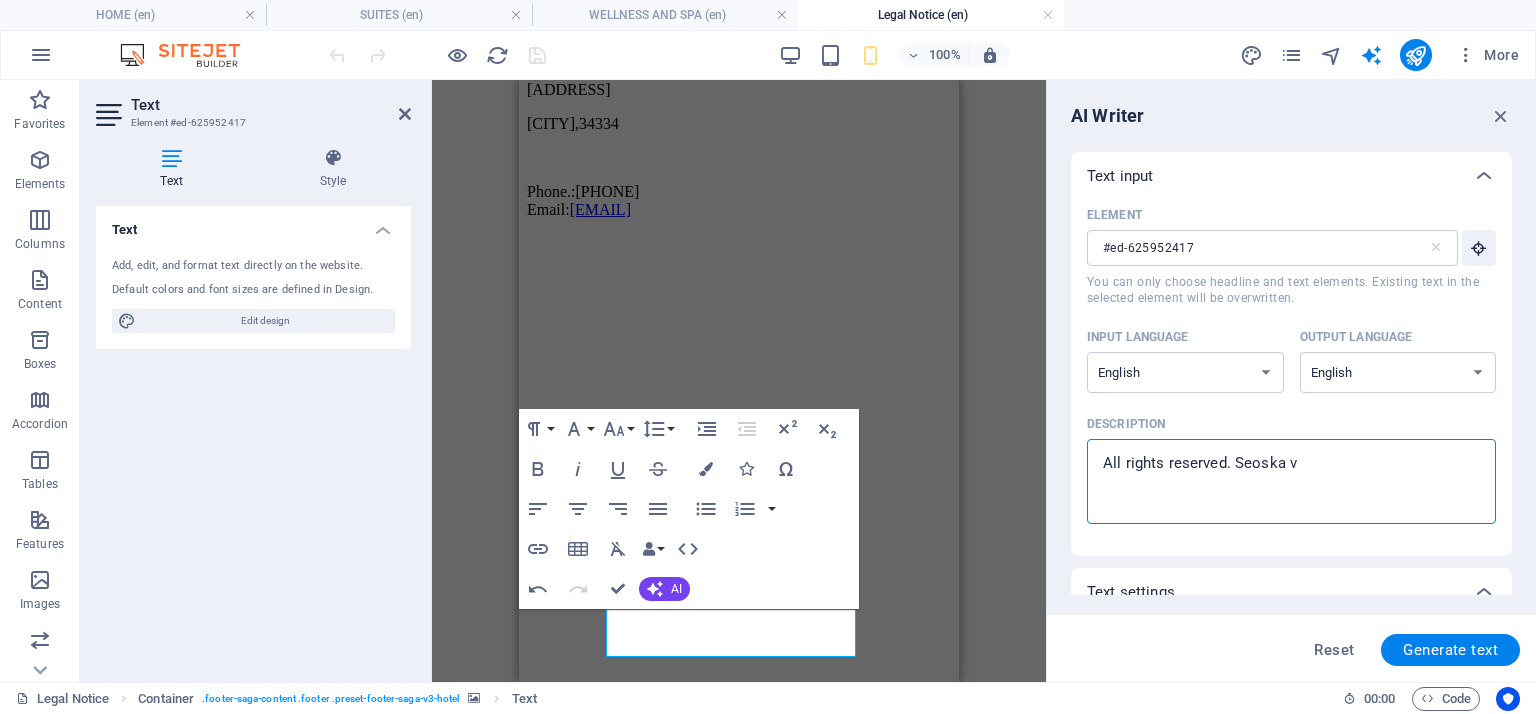 type on "All rights reserved. Seoska vi" 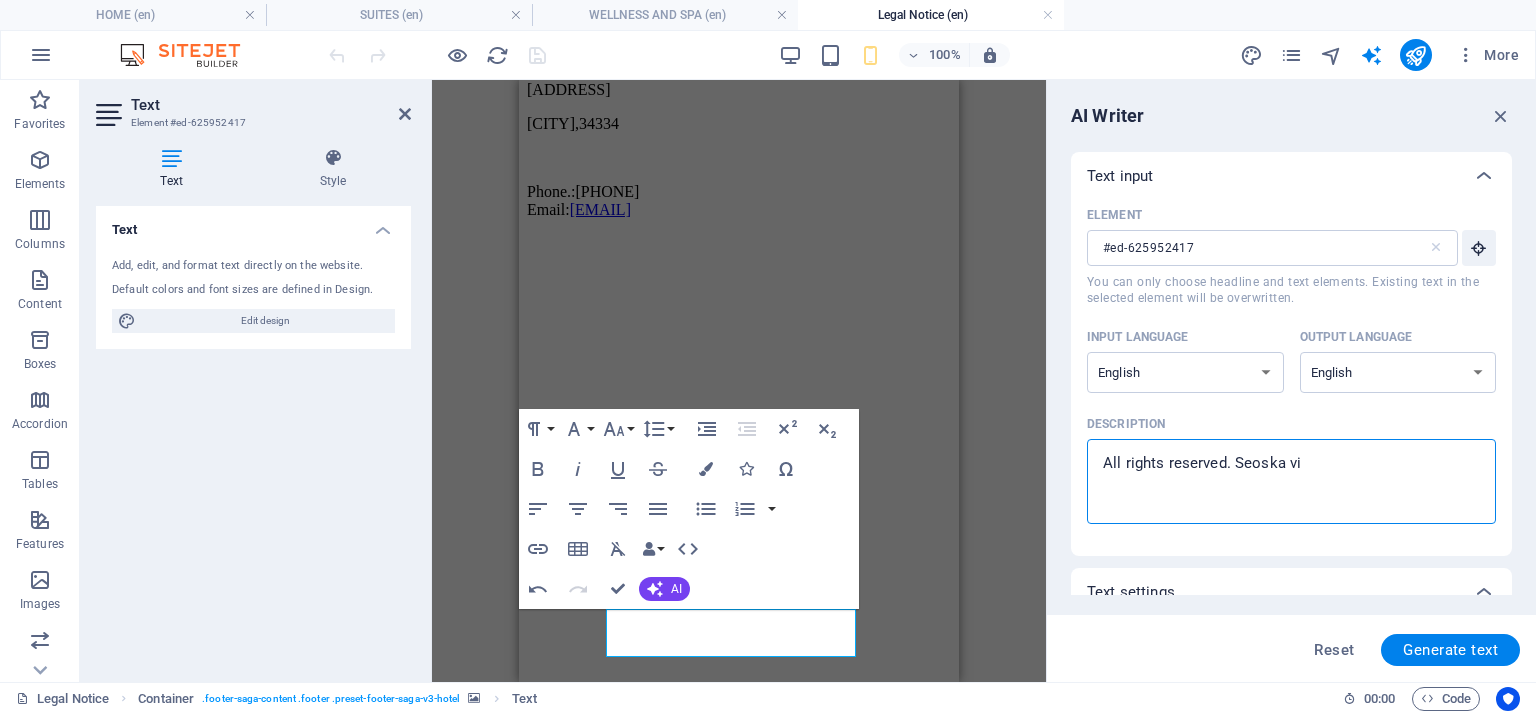 type on "All rights reserved. Seoska vil" 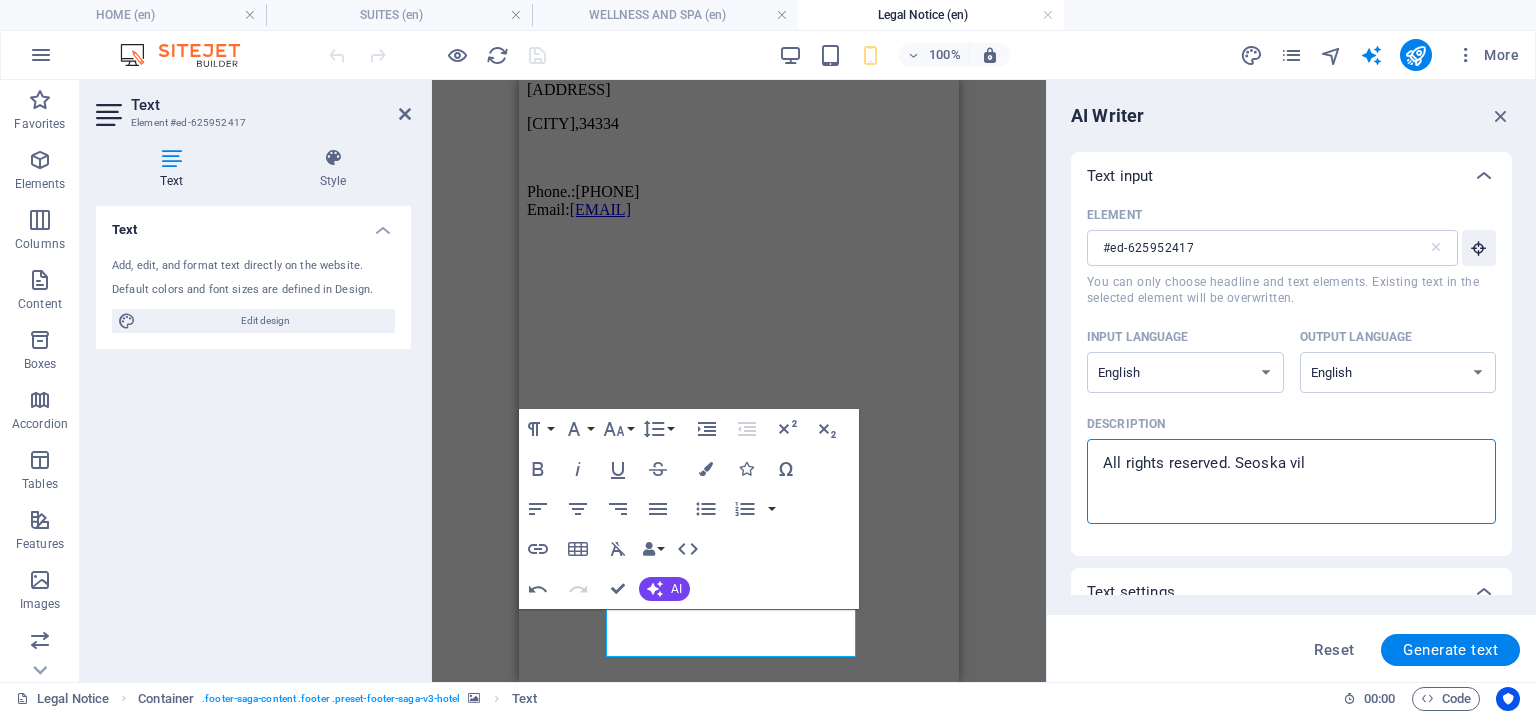 type on "All rights reserved. Seoska vill" 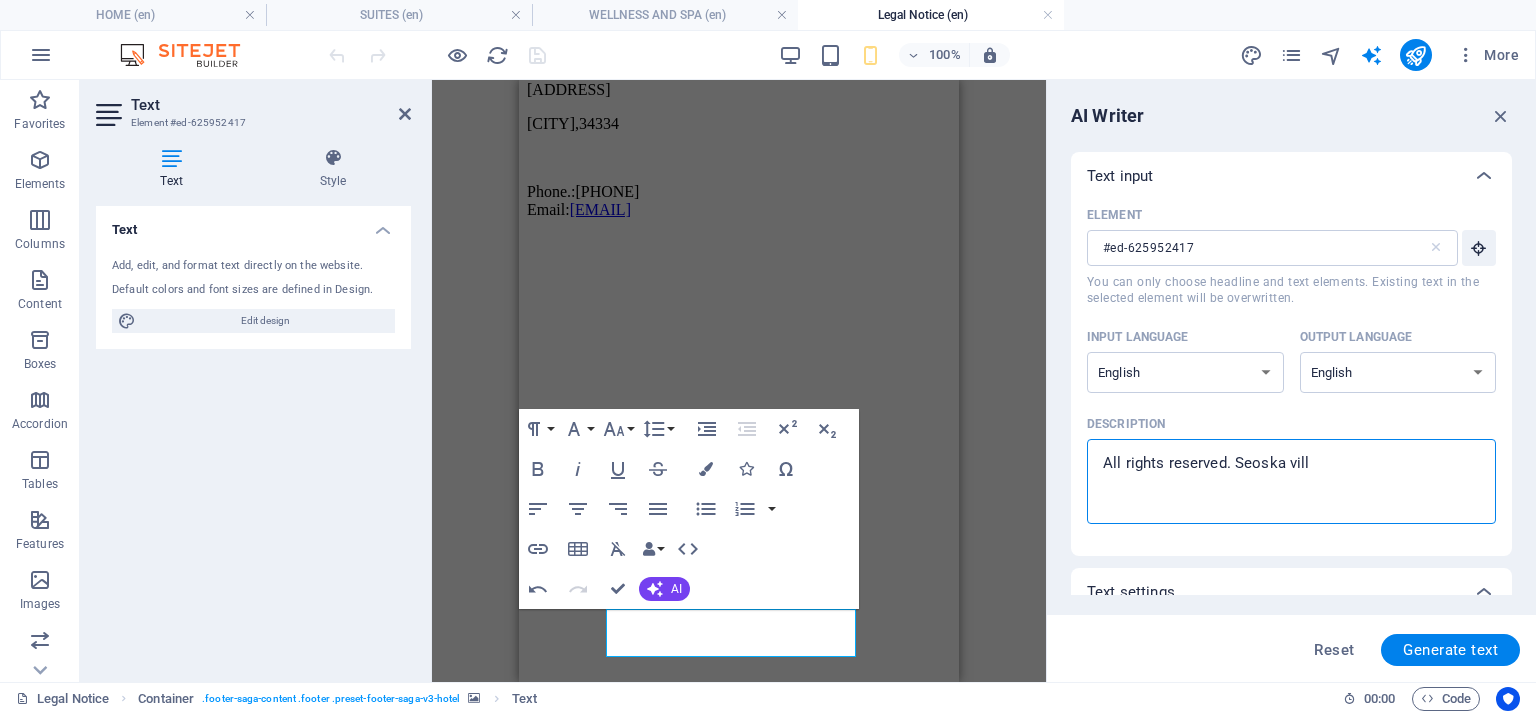 type on "All rights reserved. Seoska vil" 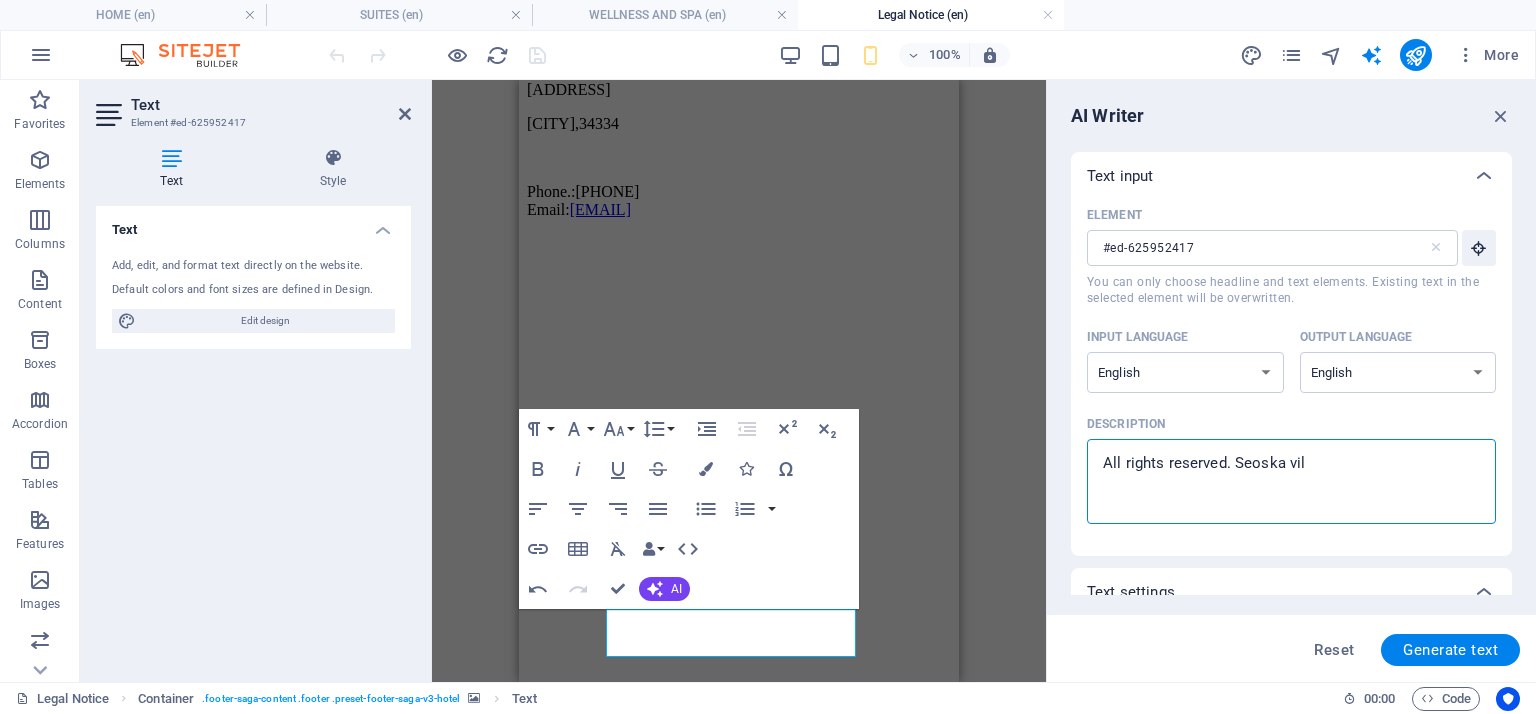 type on "x" 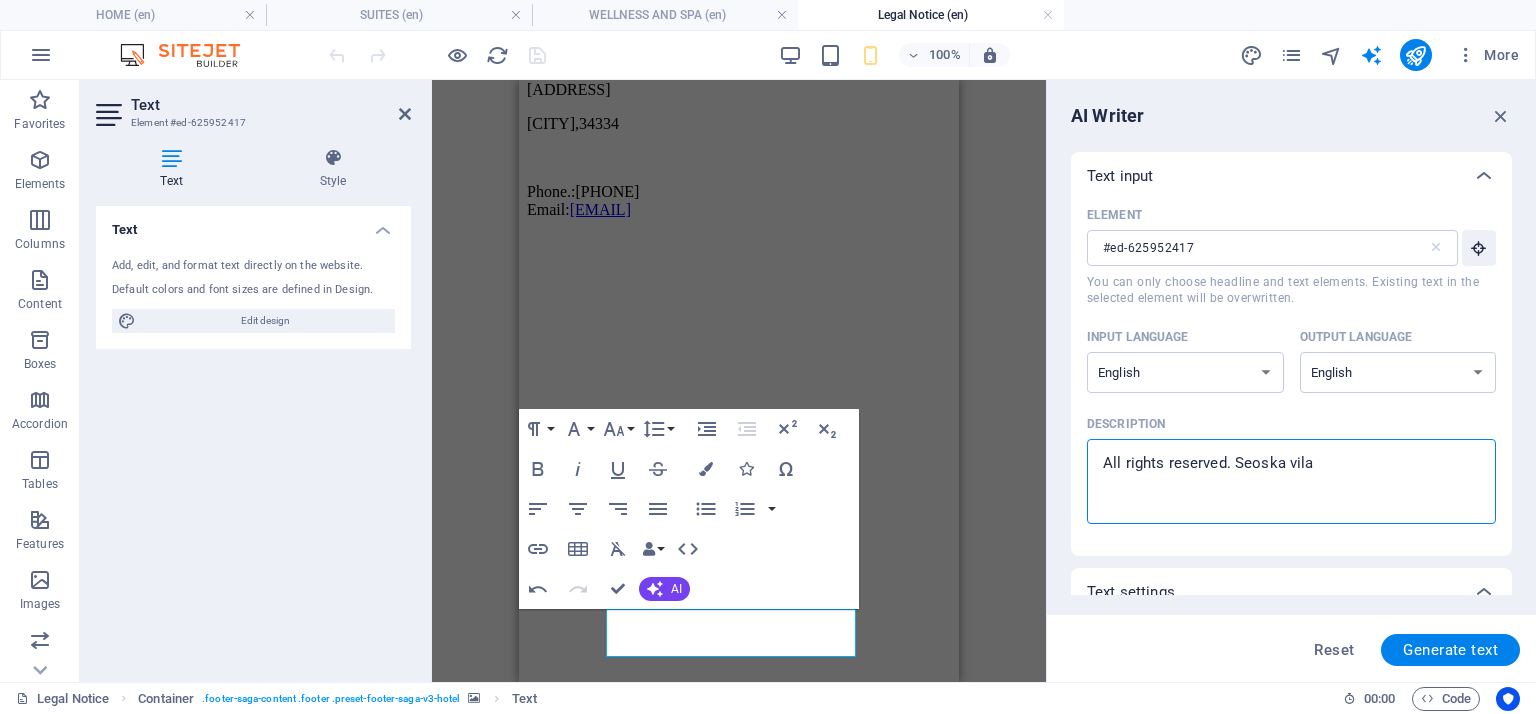 type on "All rights reserved. Seoska vila" 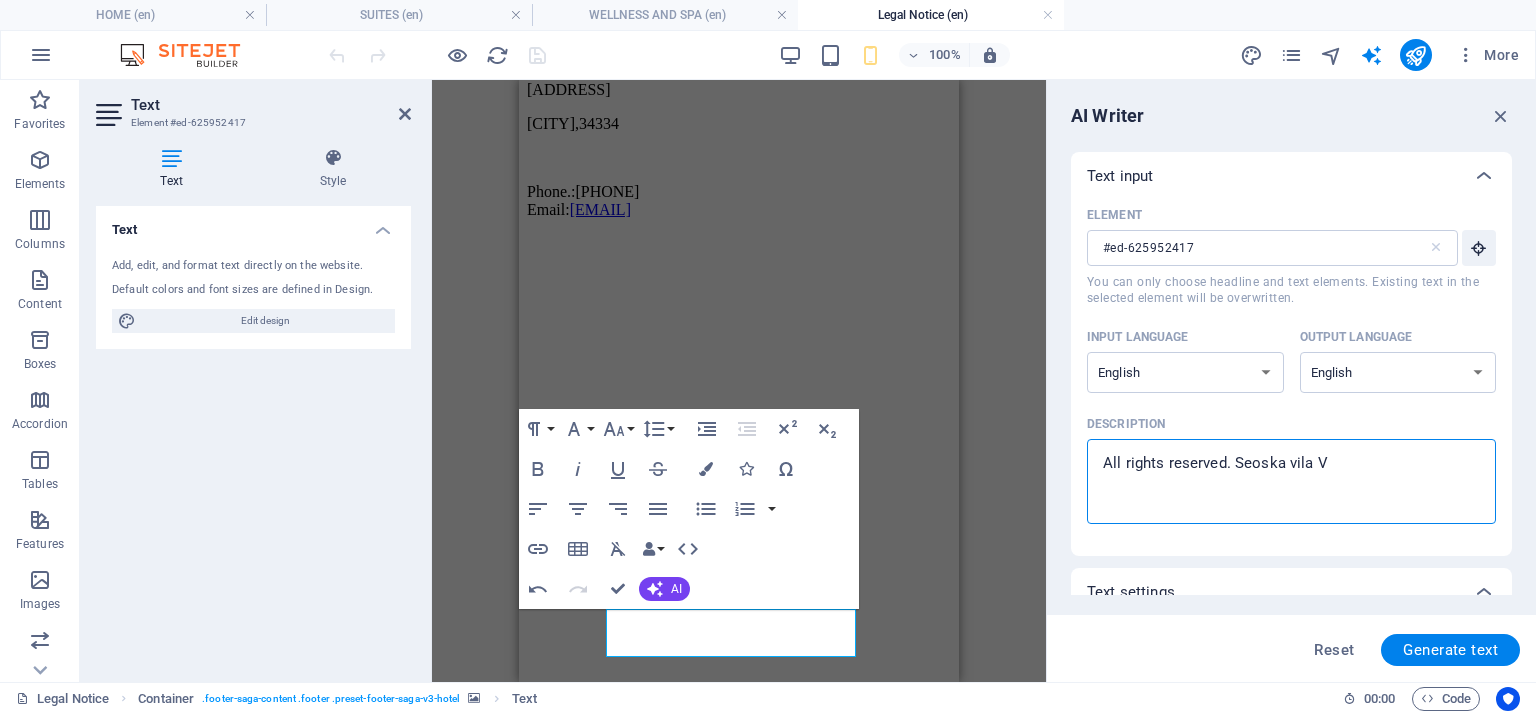 type on "x" 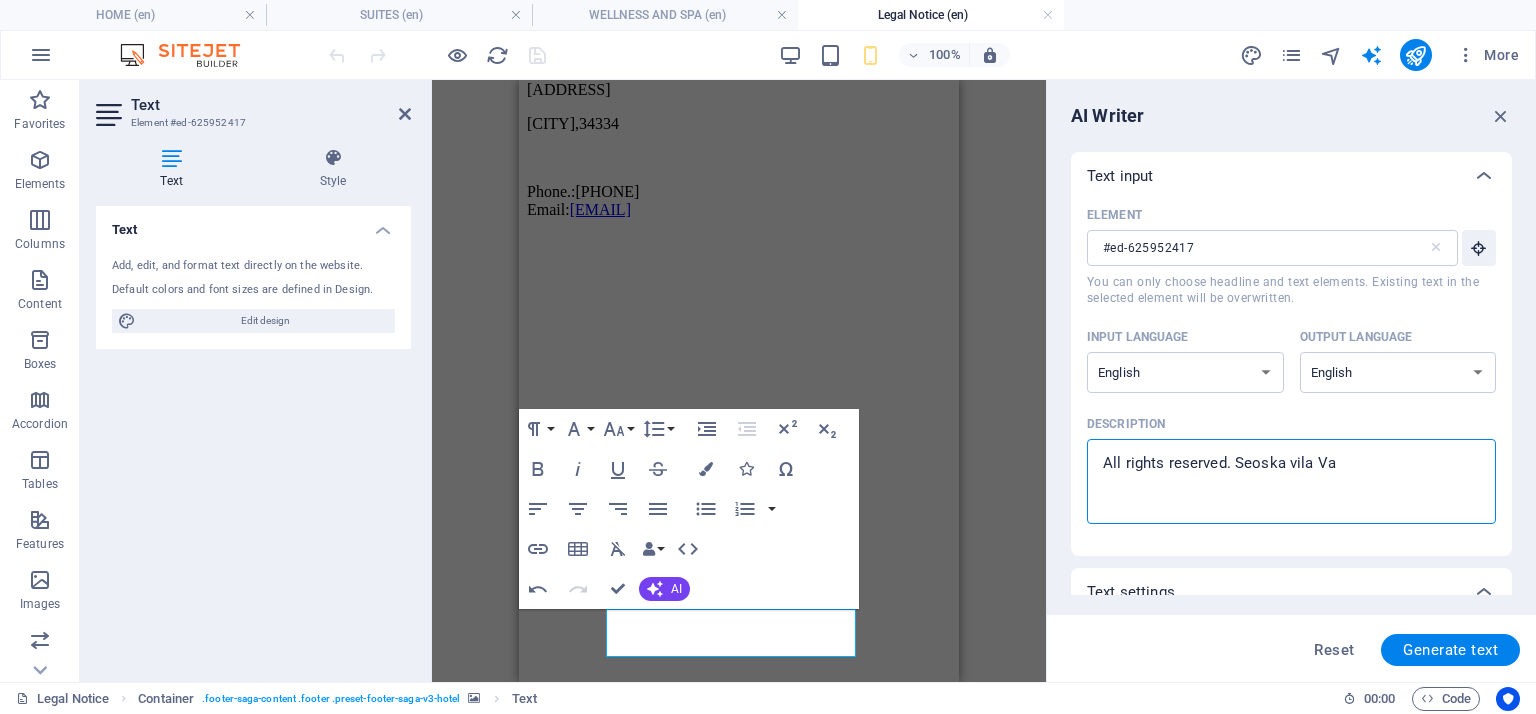 type on "All rights reserved. Seoska vila Val" 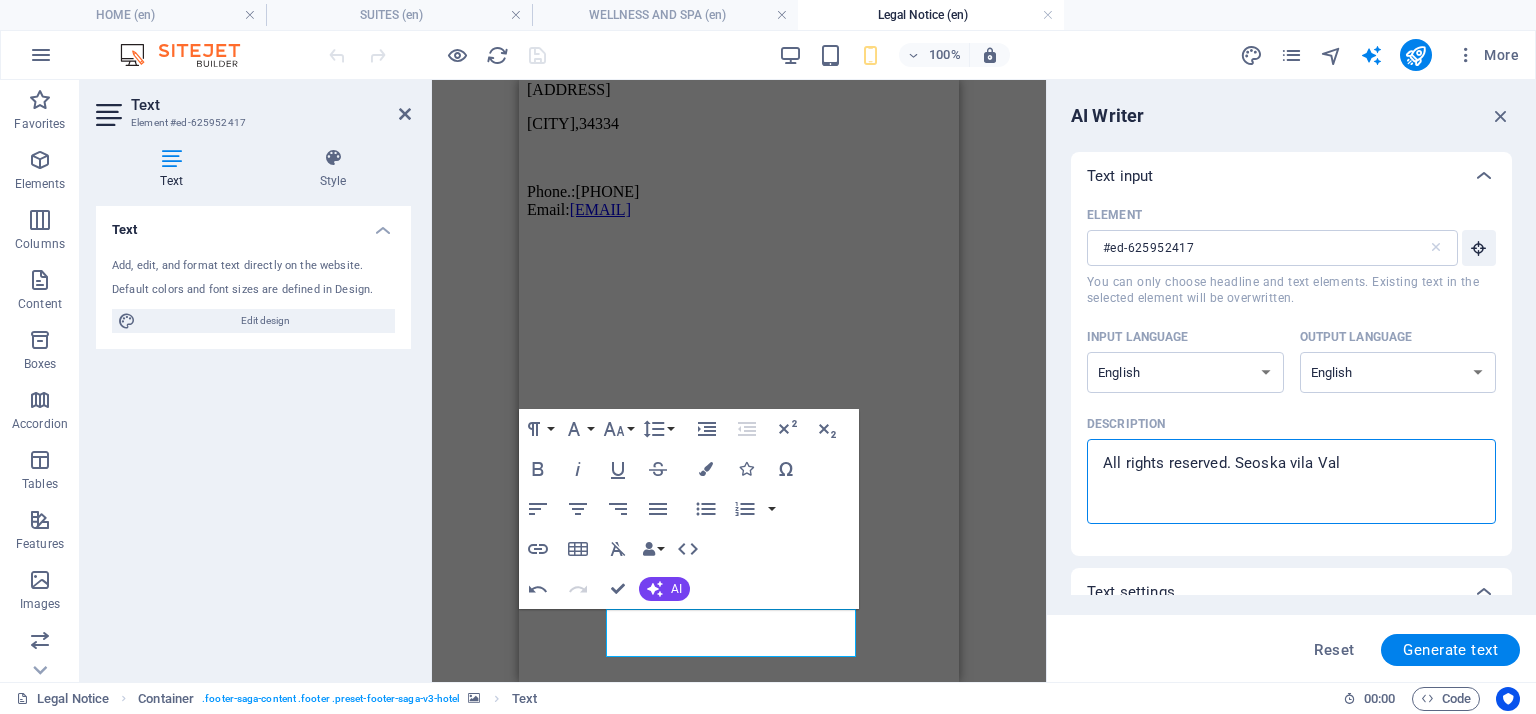 type on "All rights reserved. Seoska vila Vall" 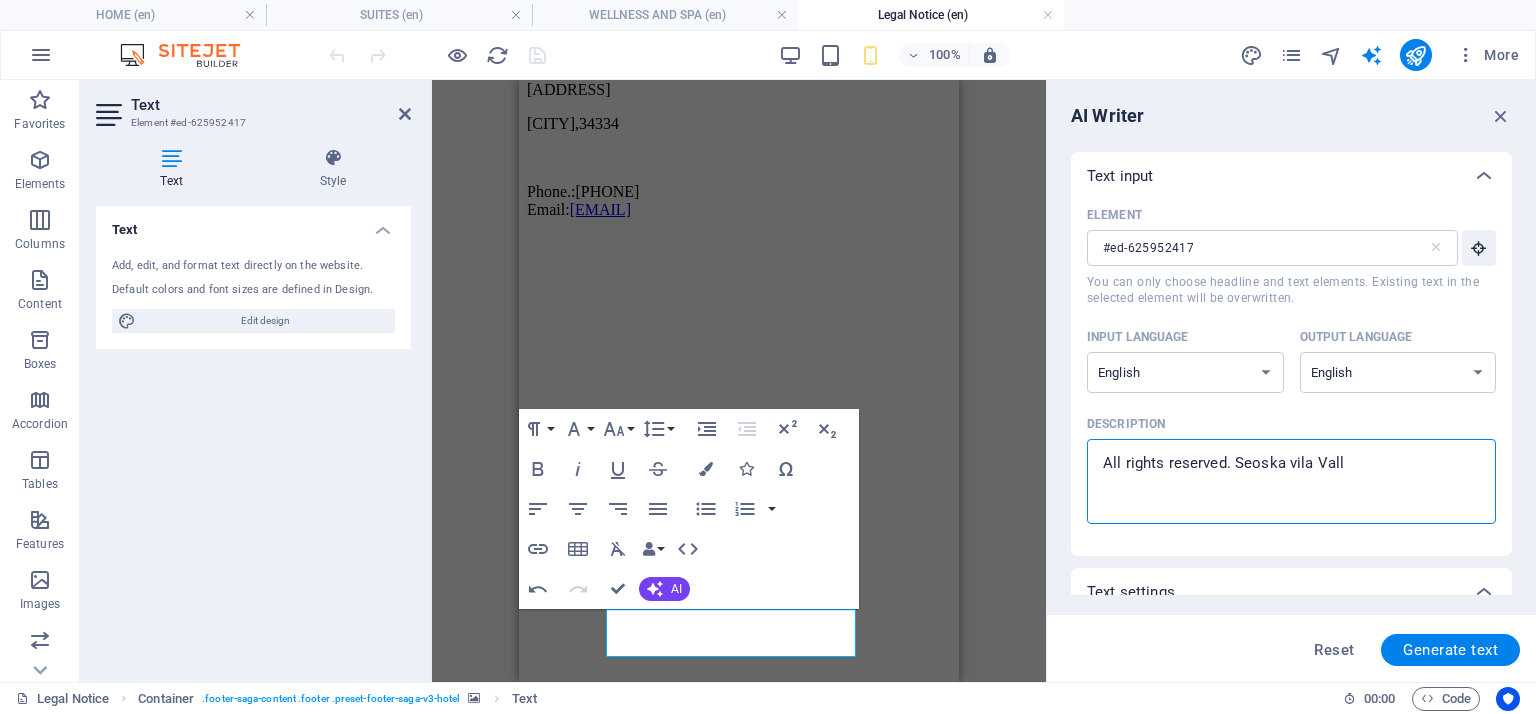 type on "All rights reserved. Seoska vila Valli" 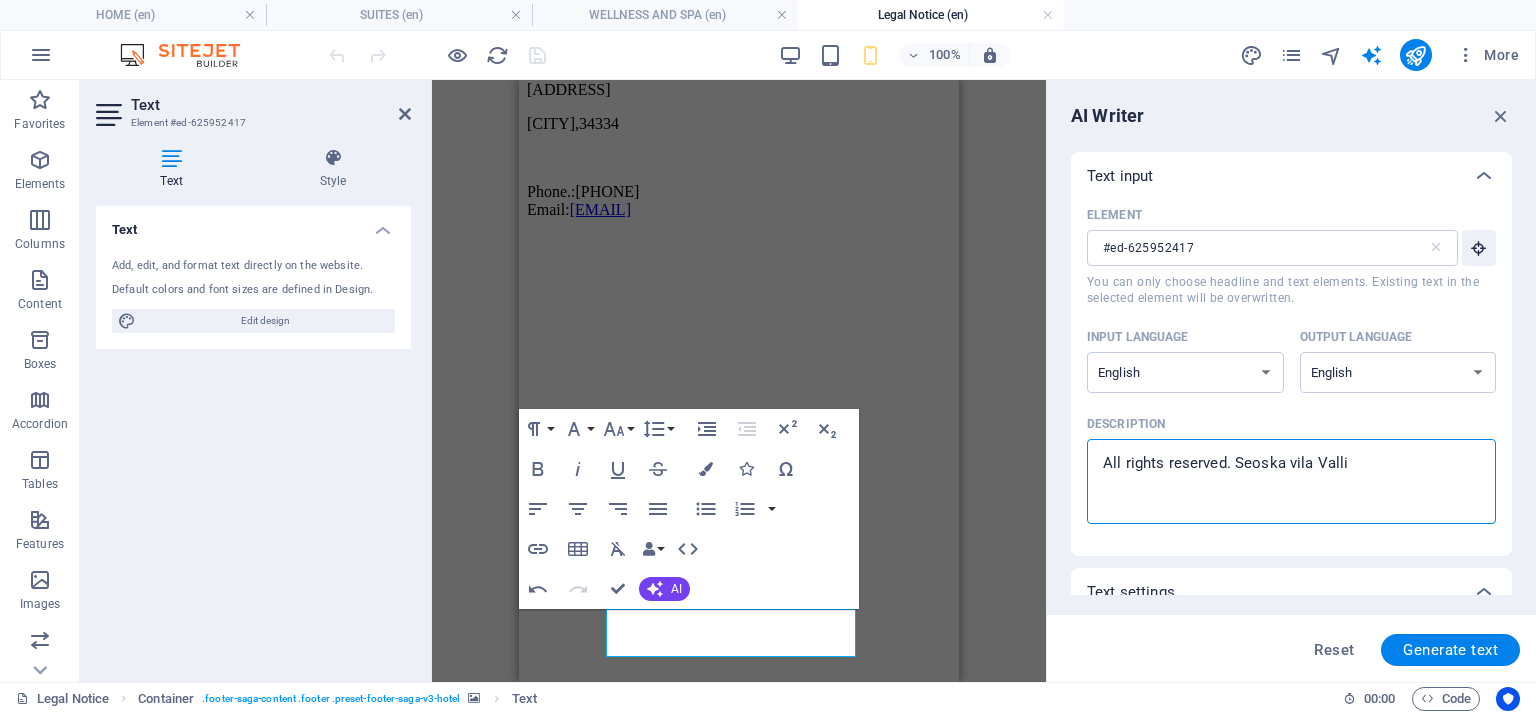 type on "All rights reserved. Seoska vila Vallis" 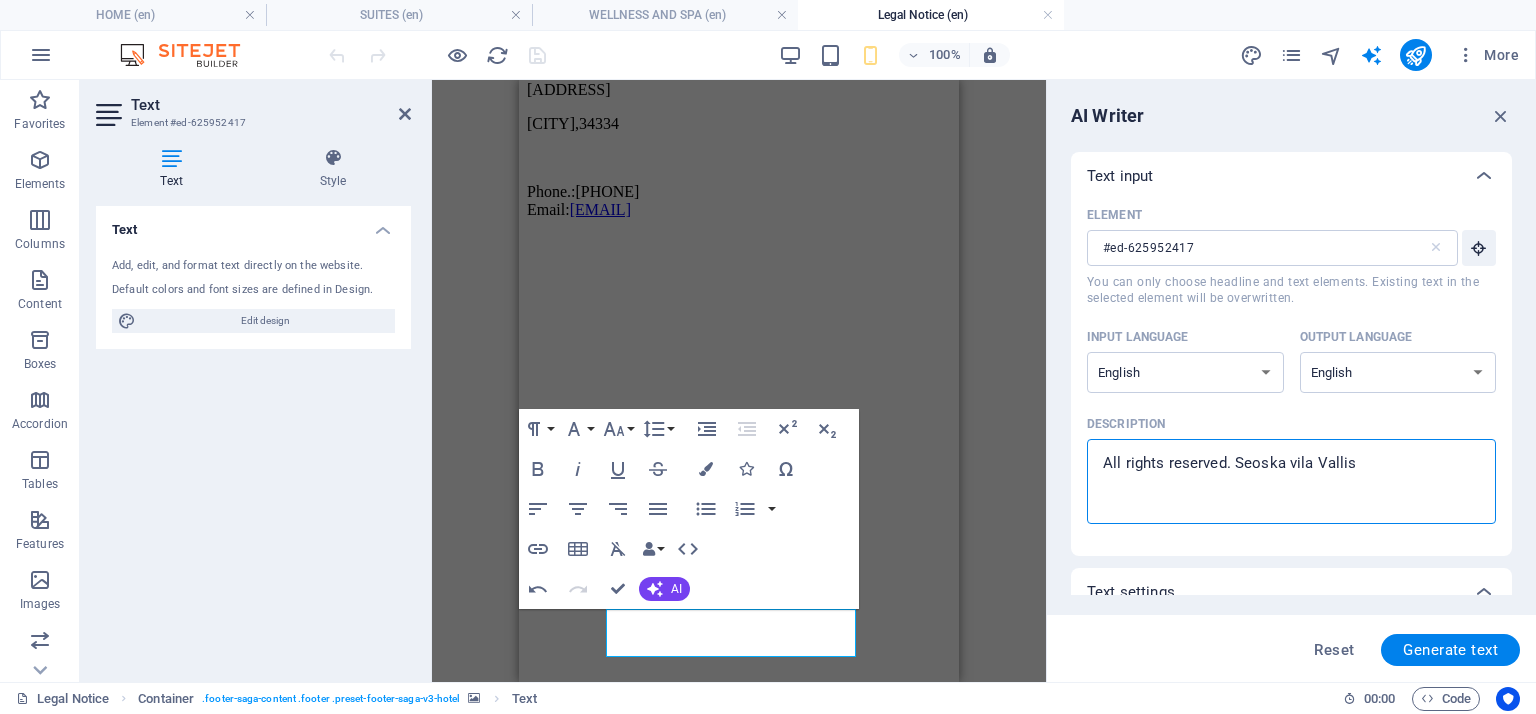 type on "All rights reserved. Seoska vila Vallisa" 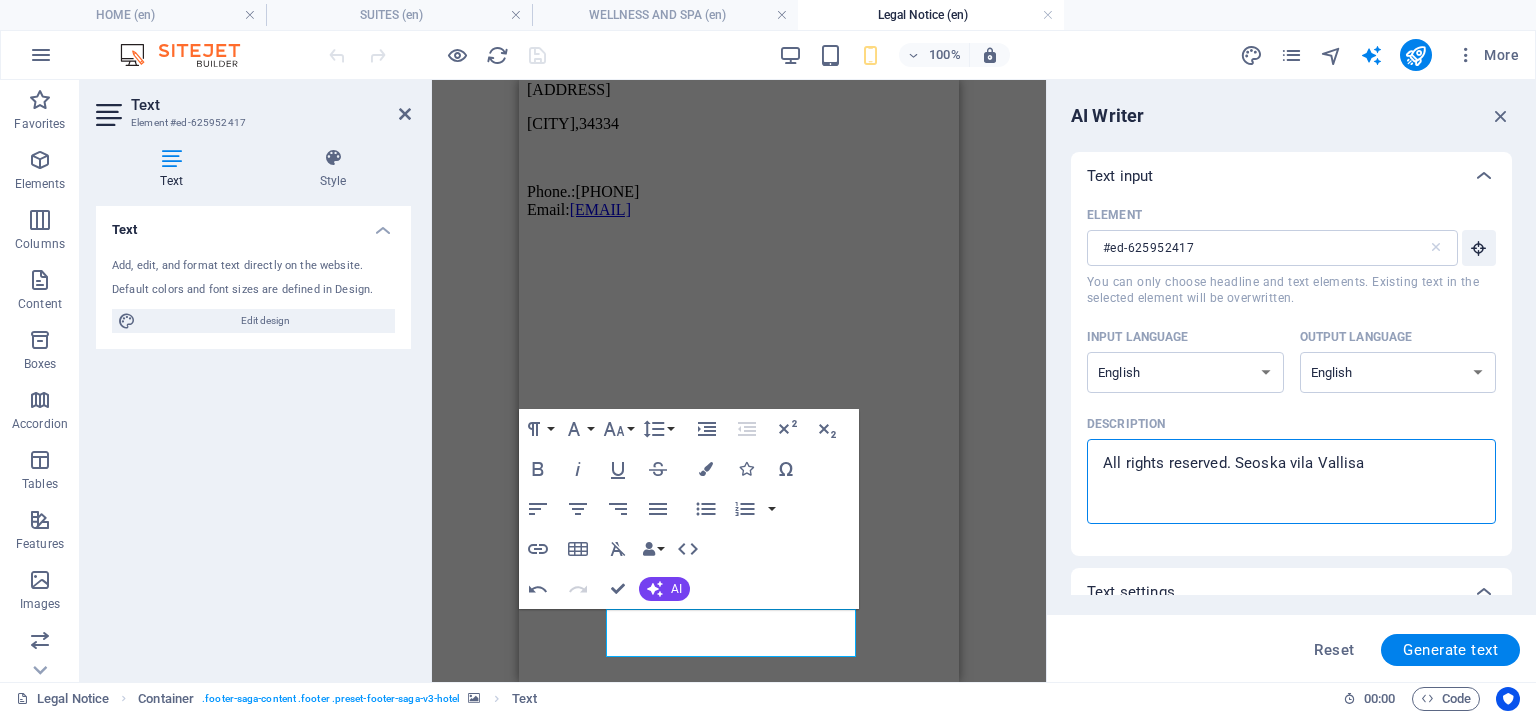 type on "All rights reserved. Seoska vila Vallis" 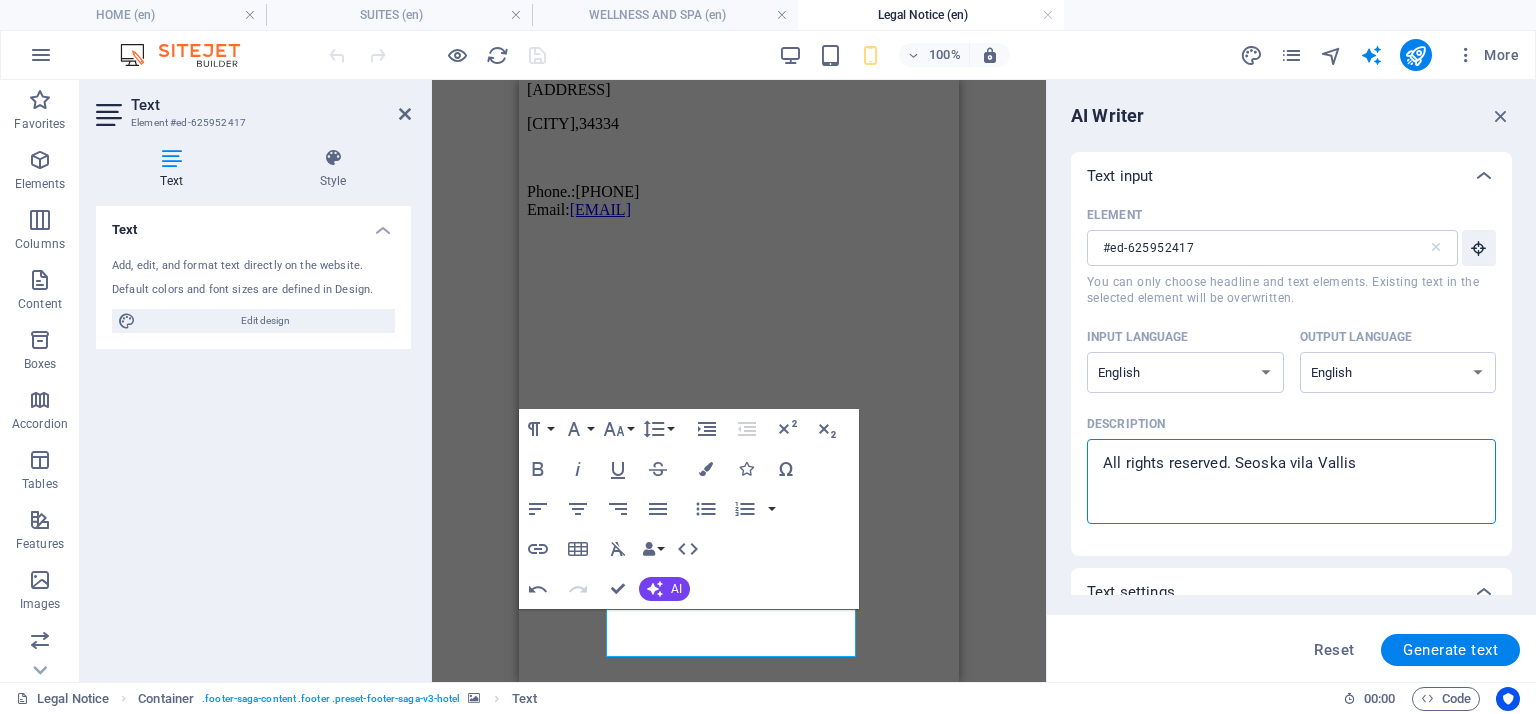 type on "All rights reserved. Seoska vila Vallis" 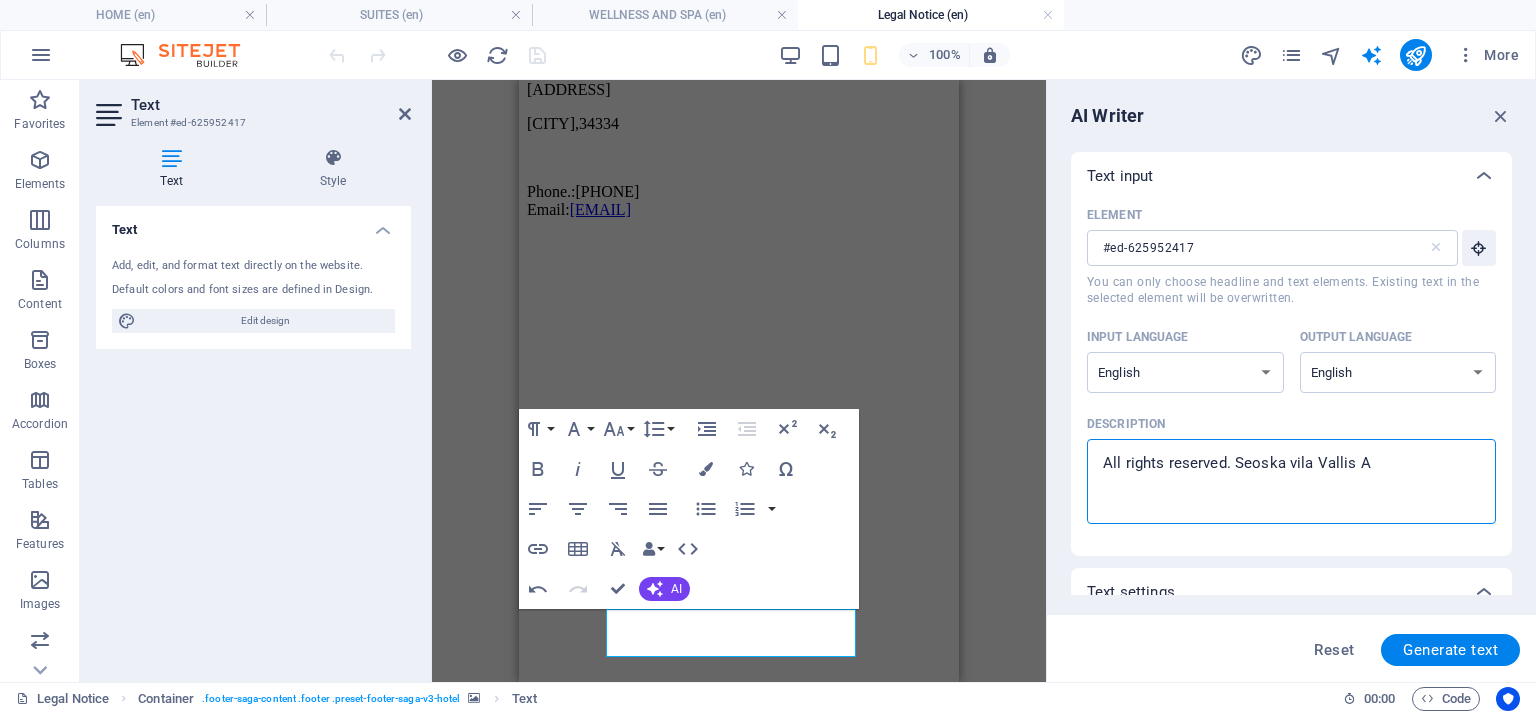 type on "All rights reserved. Seoska vila Vallis Au" 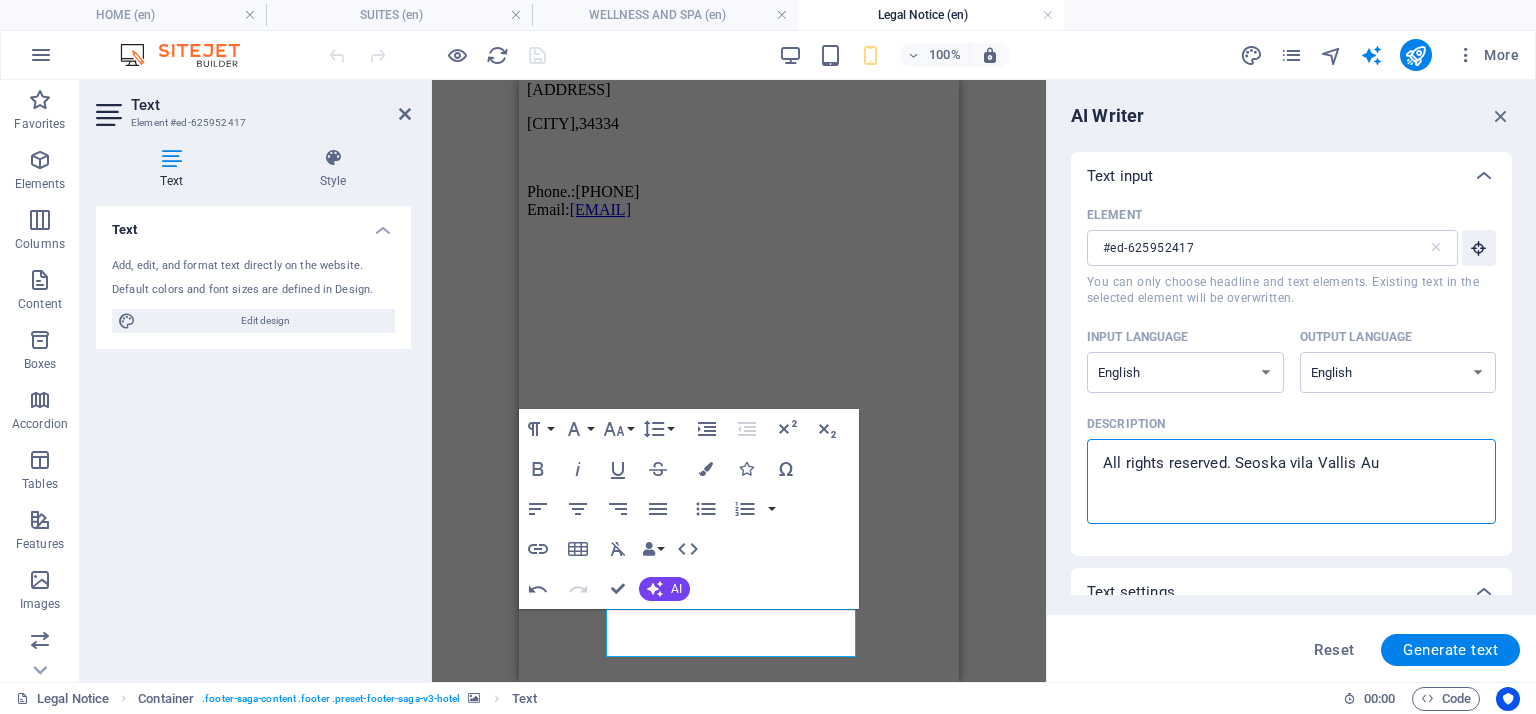 type on "All rights reserved. Seoska vila Vallis Aur" 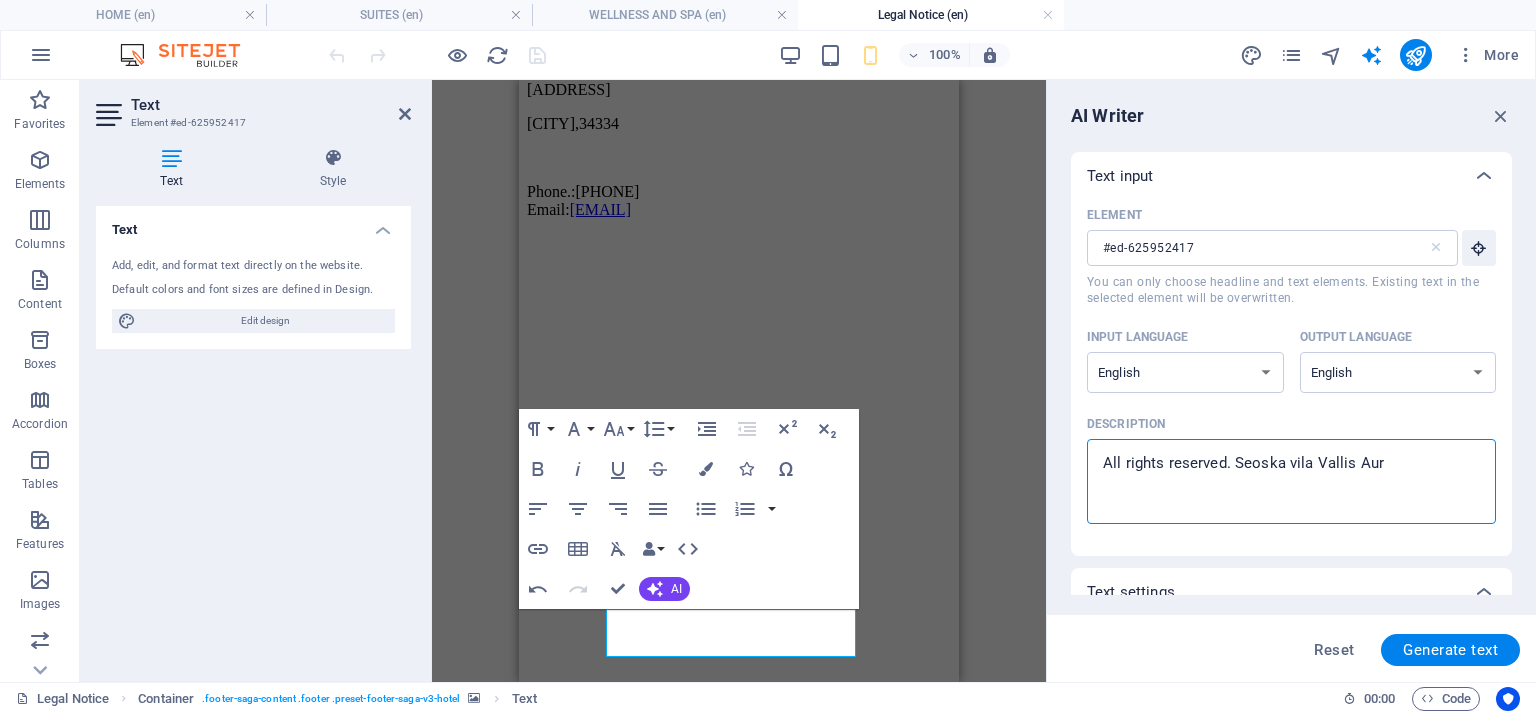 type on "x" 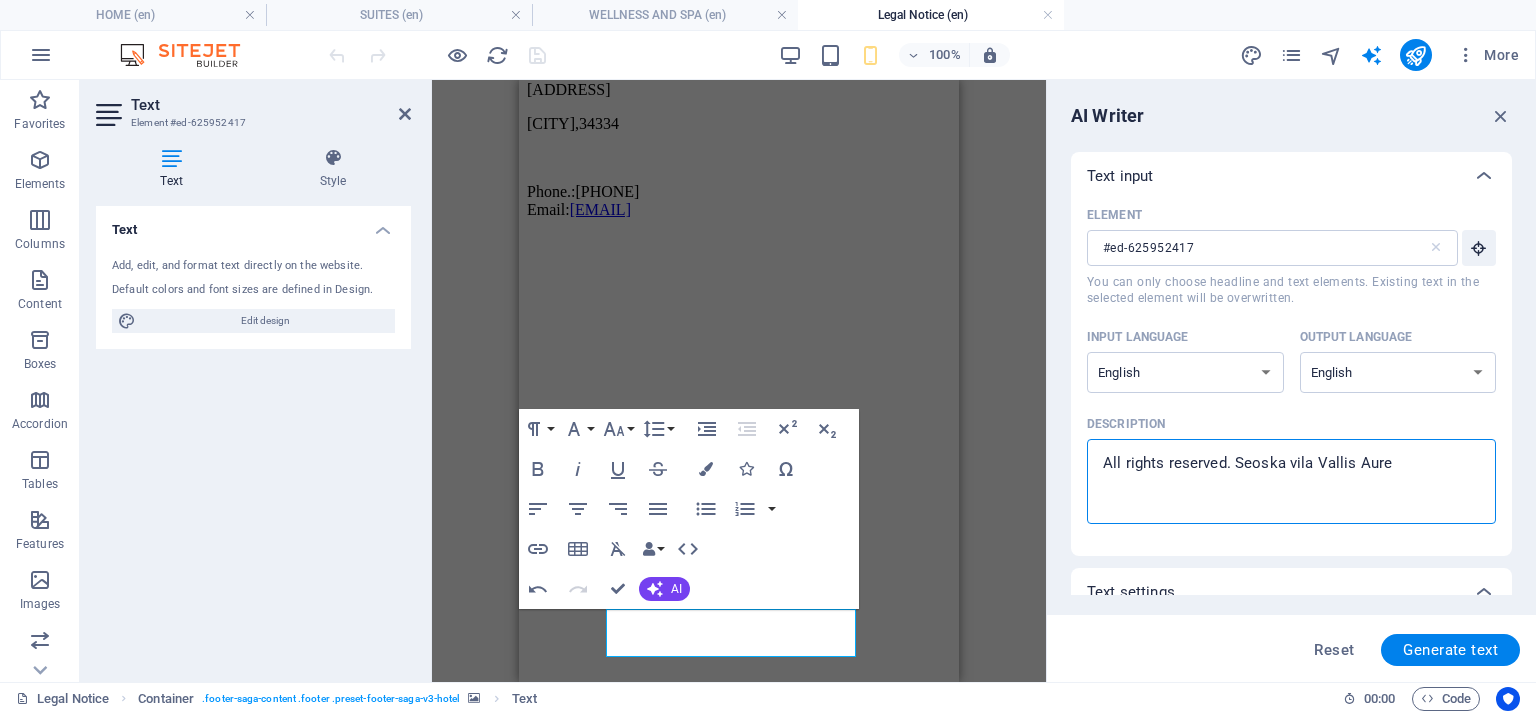 type on "All rights reserved. Seoska vila Vallis Aurea" 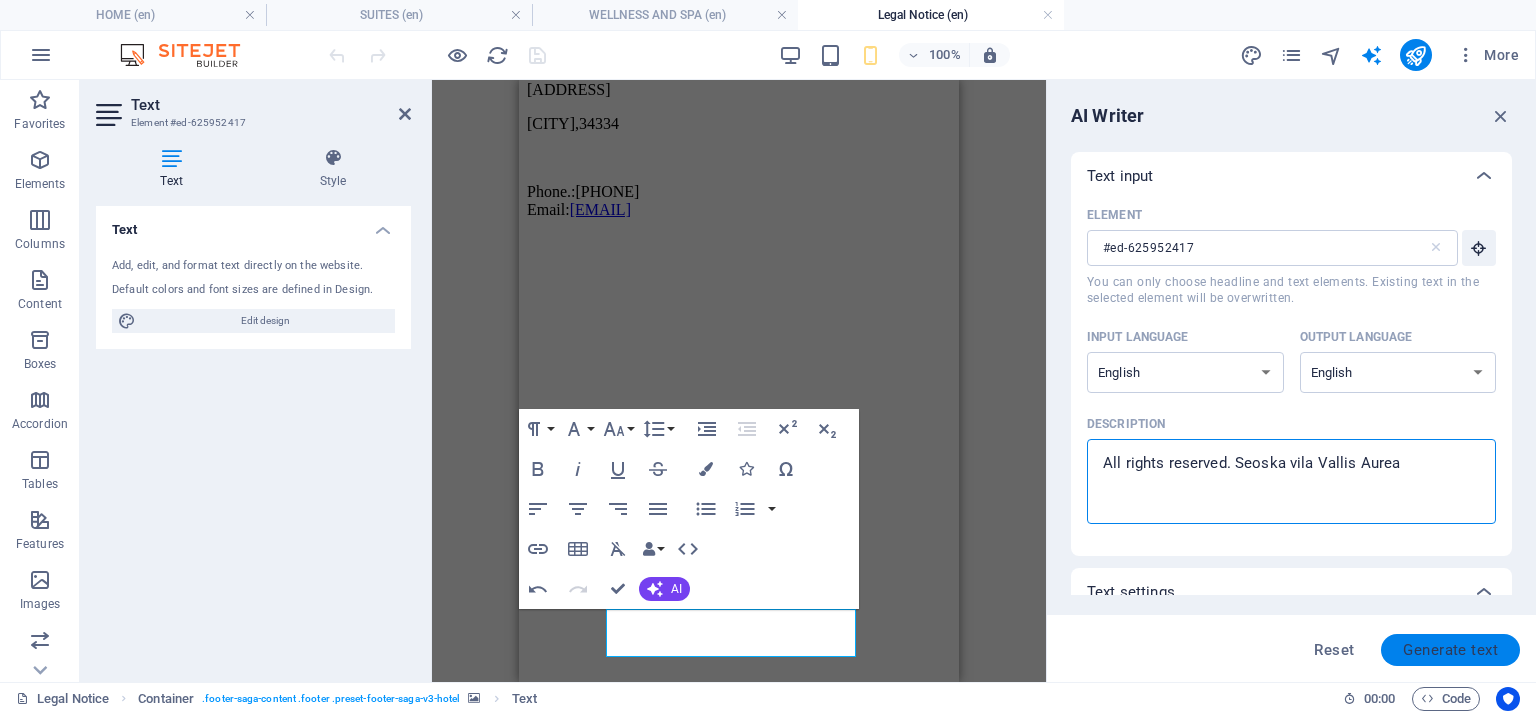 type on "All rights reserved. Seoska vila Vallis Aurea" 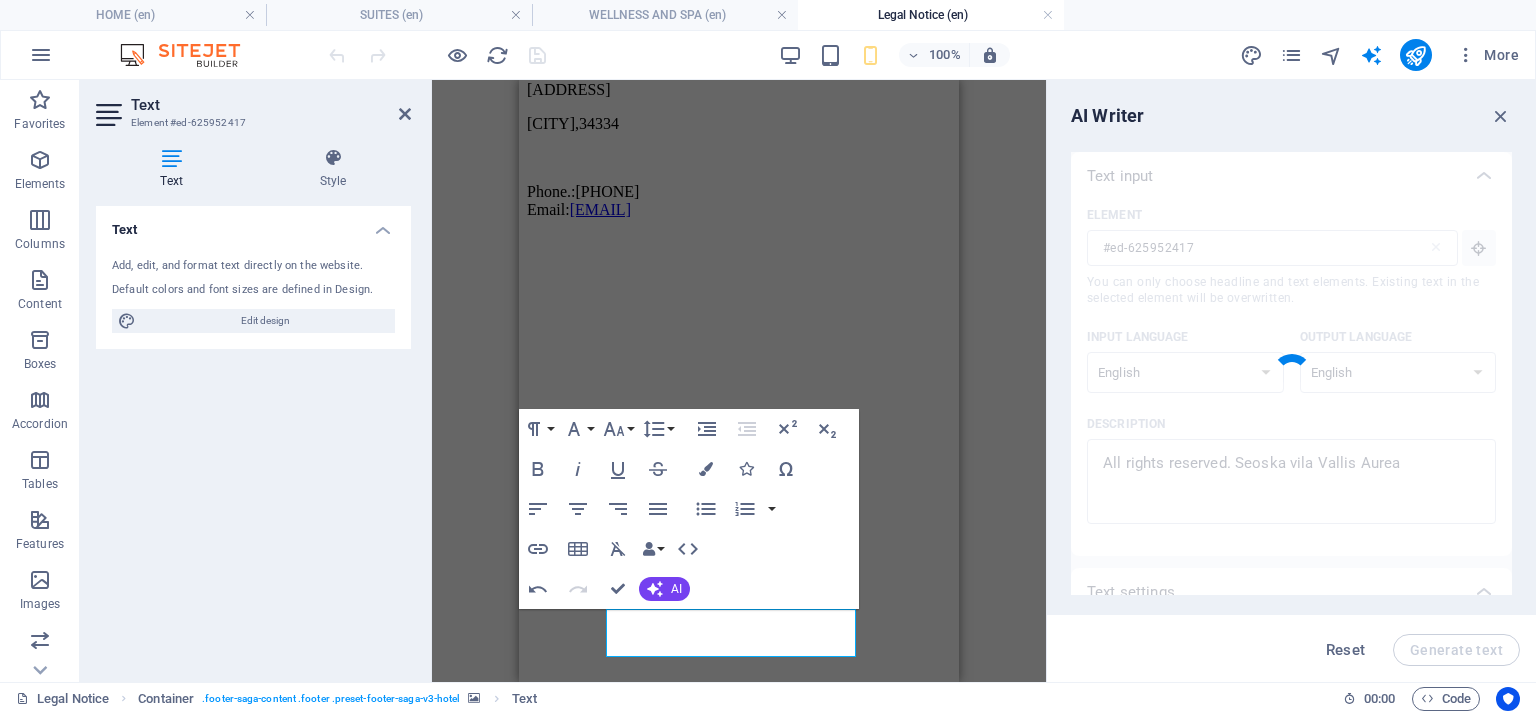 type 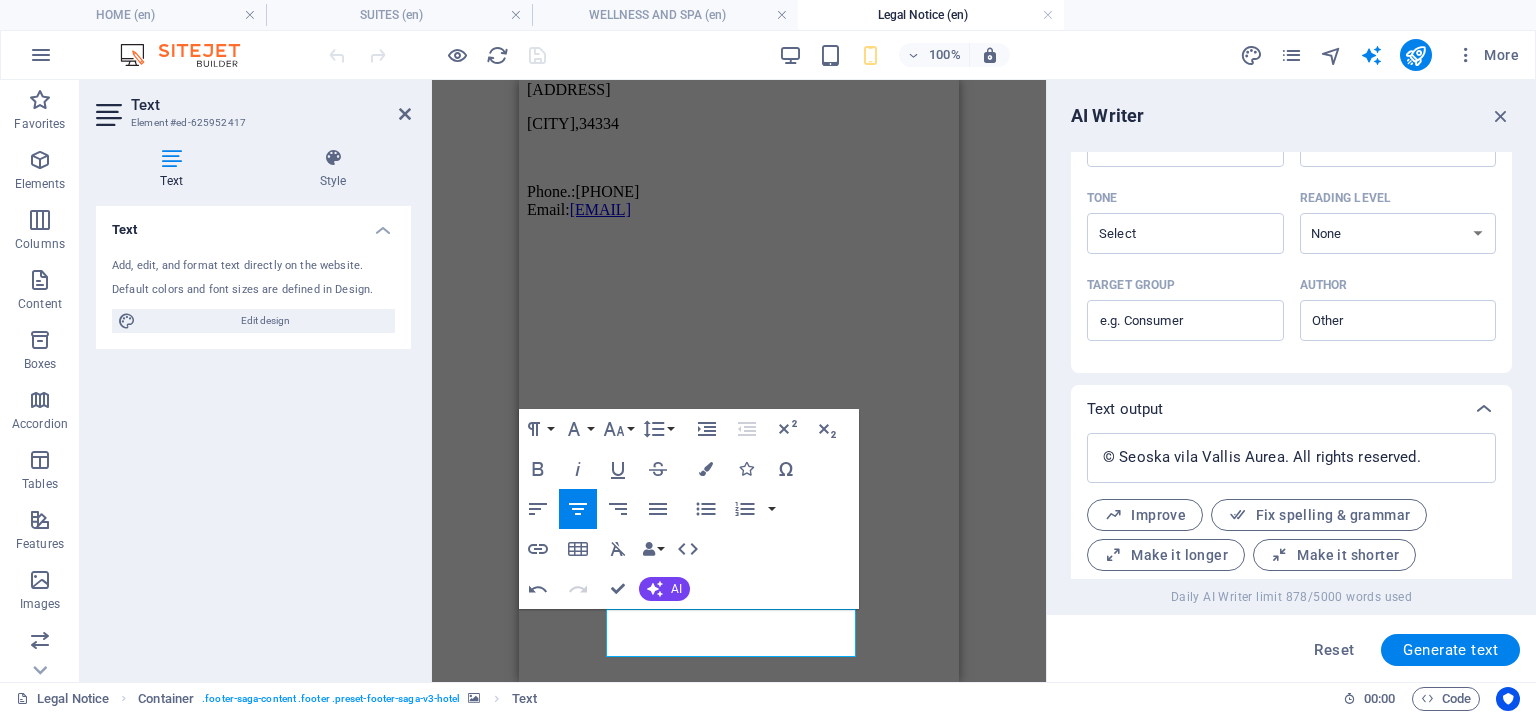 scroll, scrollTop: 576, scrollLeft: 0, axis: vertical 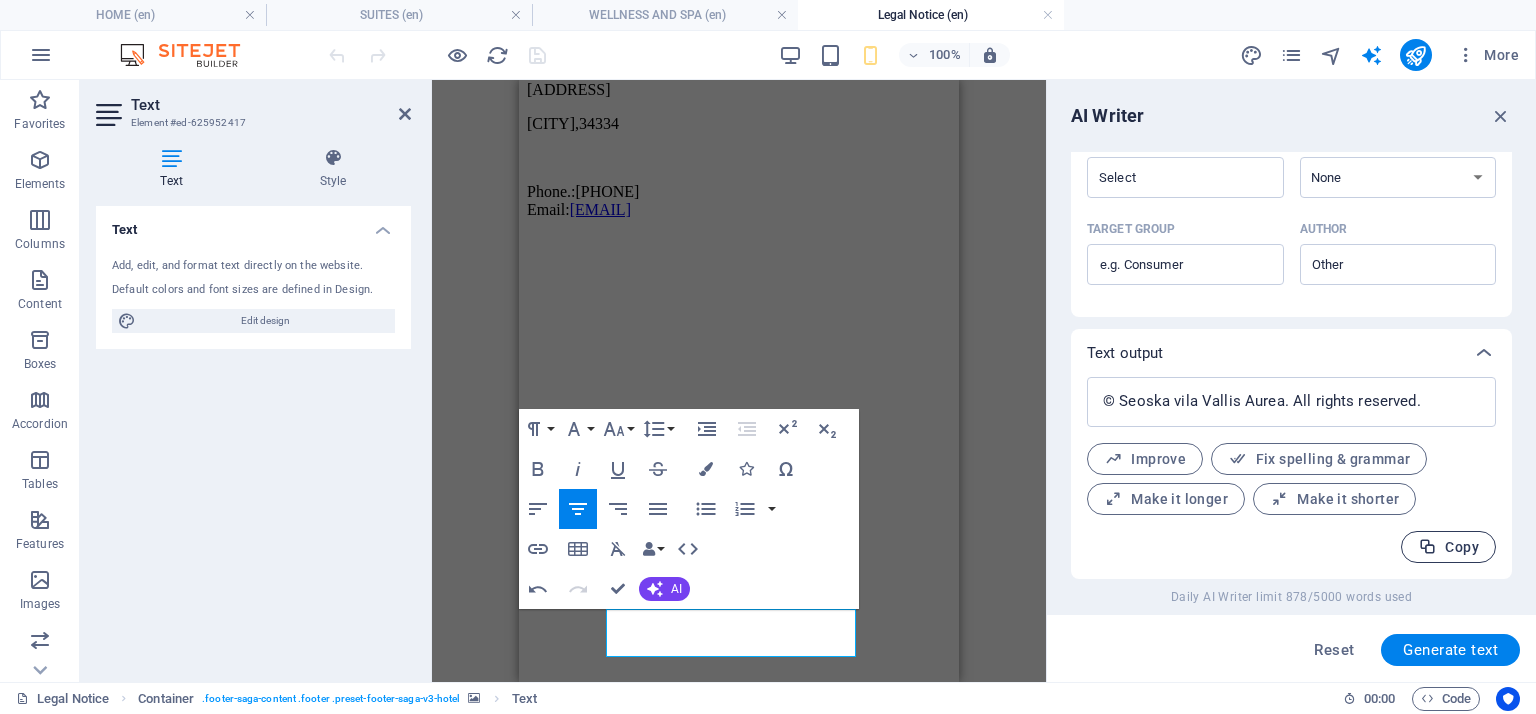 click on "Copy" at bounding box center [1448, 547] 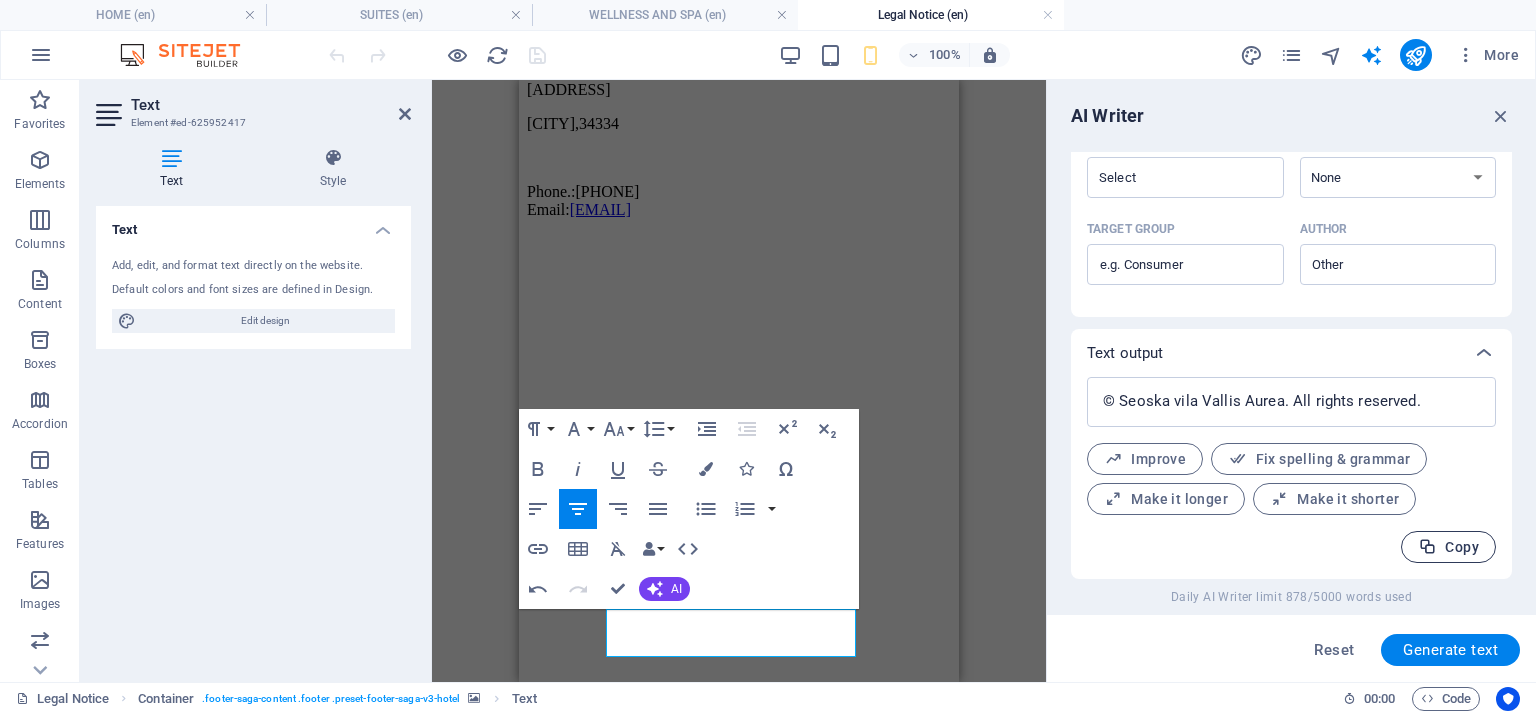 type on "x" 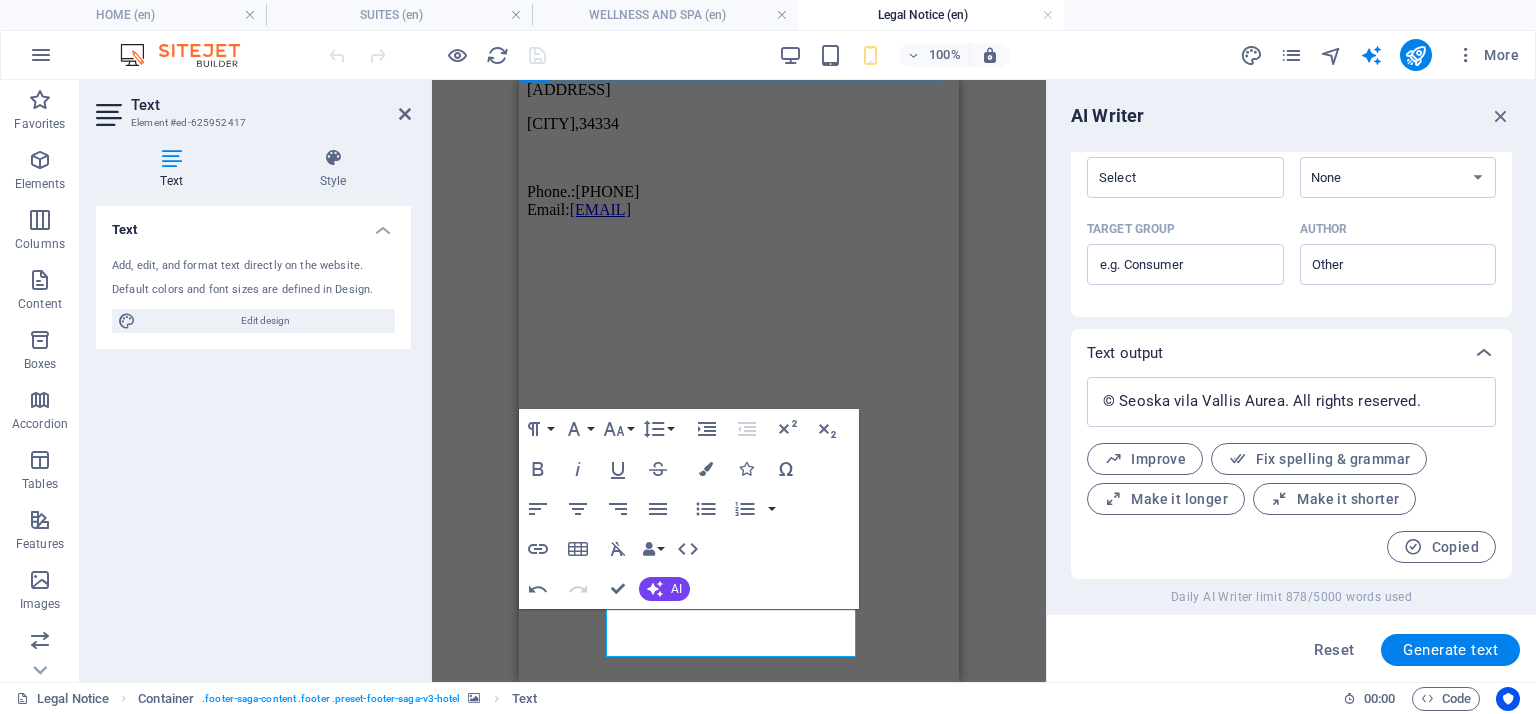 click on "© Seoska vila Vallis Aurea. All rights reserved." at bounding box center (739, 3011) 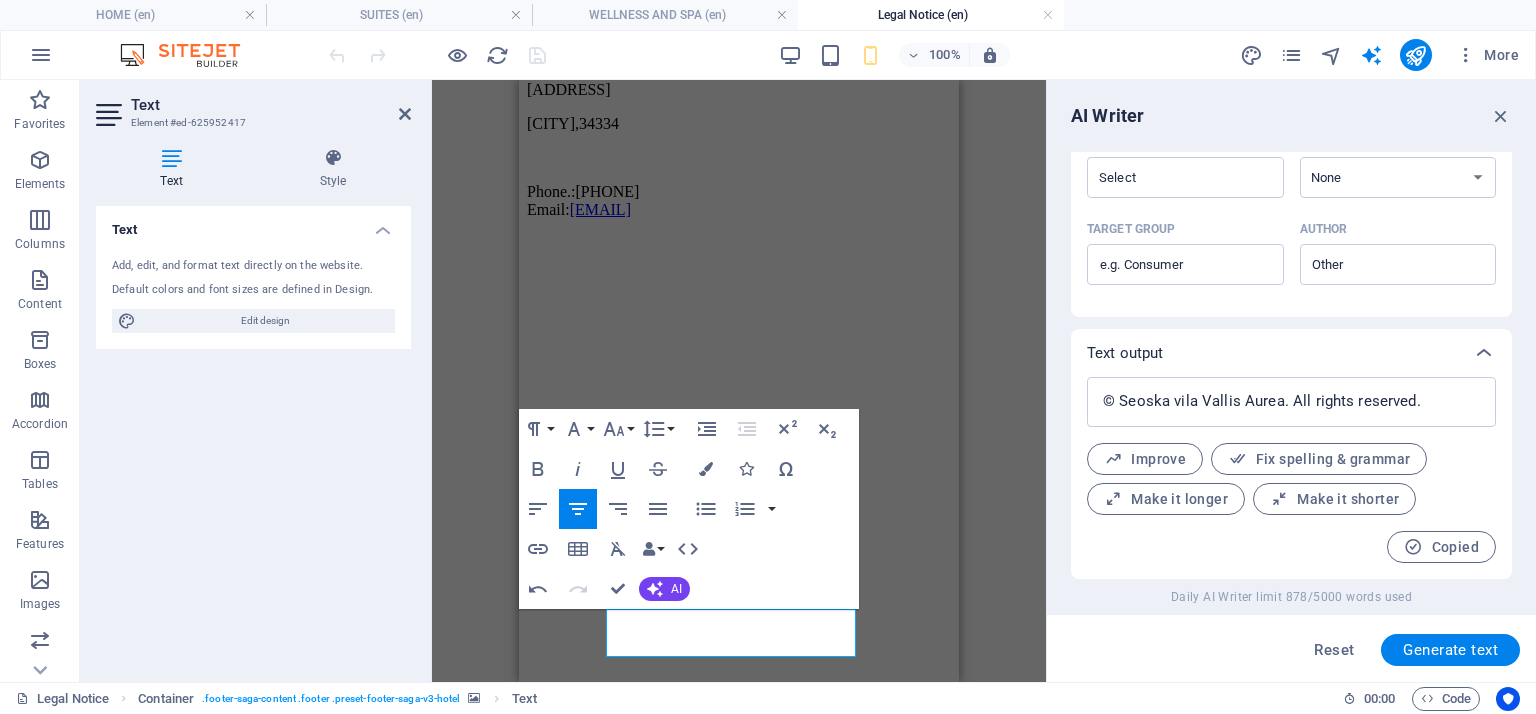 click at bounding box center (739, 235) 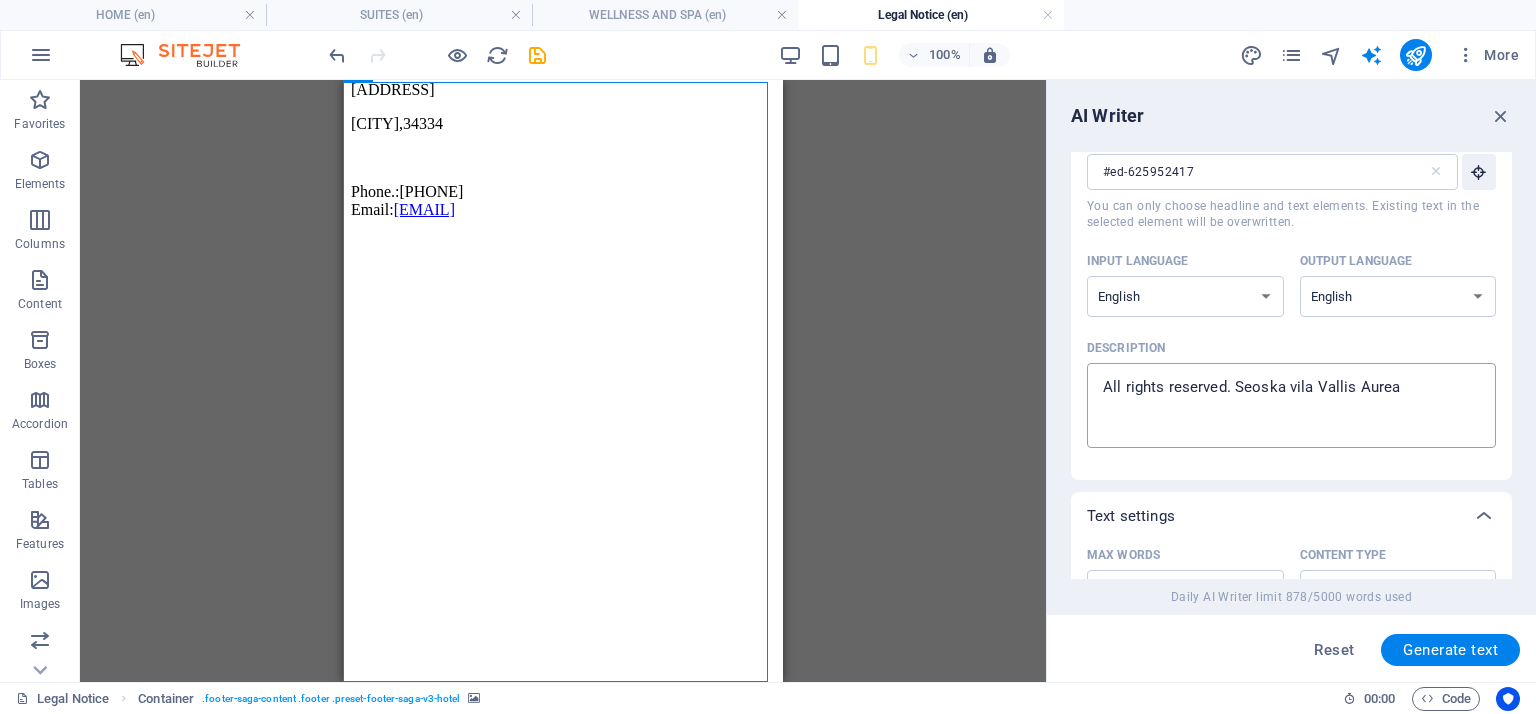 scroll, scrollTop: 0, scrollLeft: 0, axis: both 